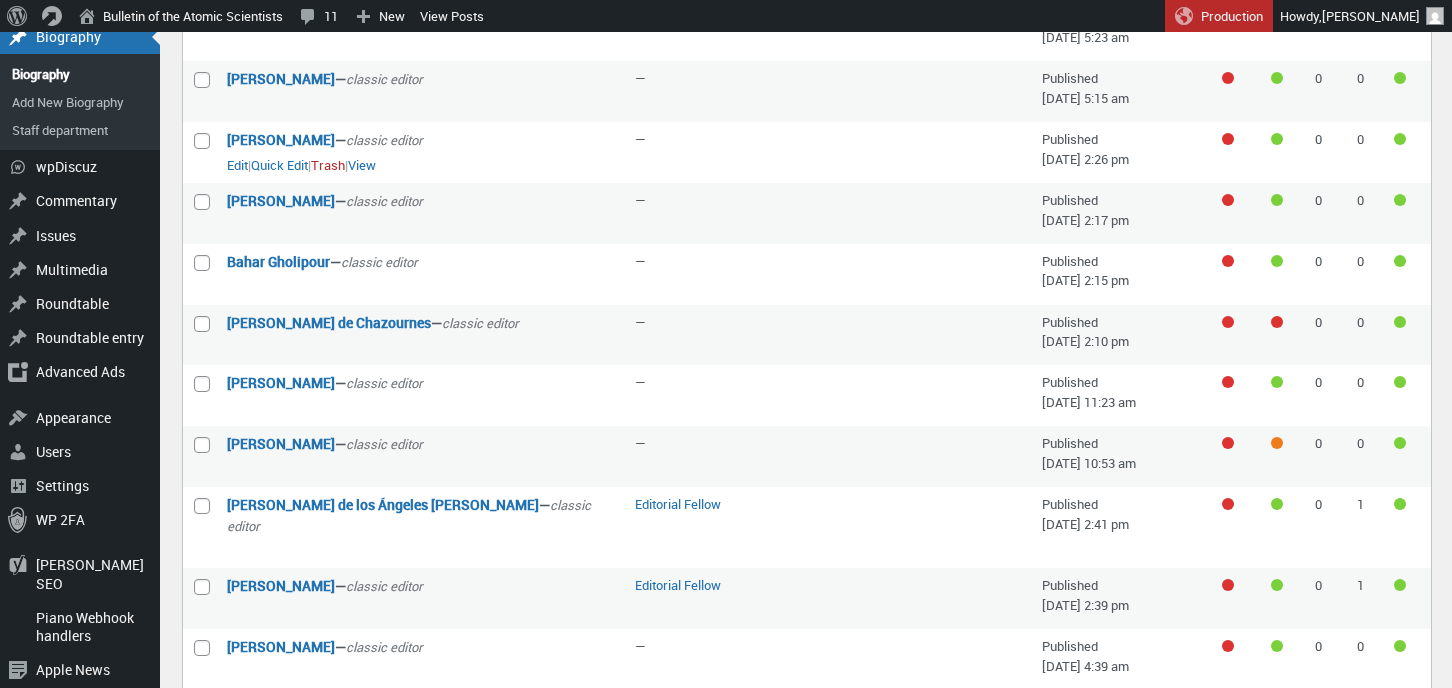 scroll, scrollTop: 313, scrollLeft: 0, axis: vertical 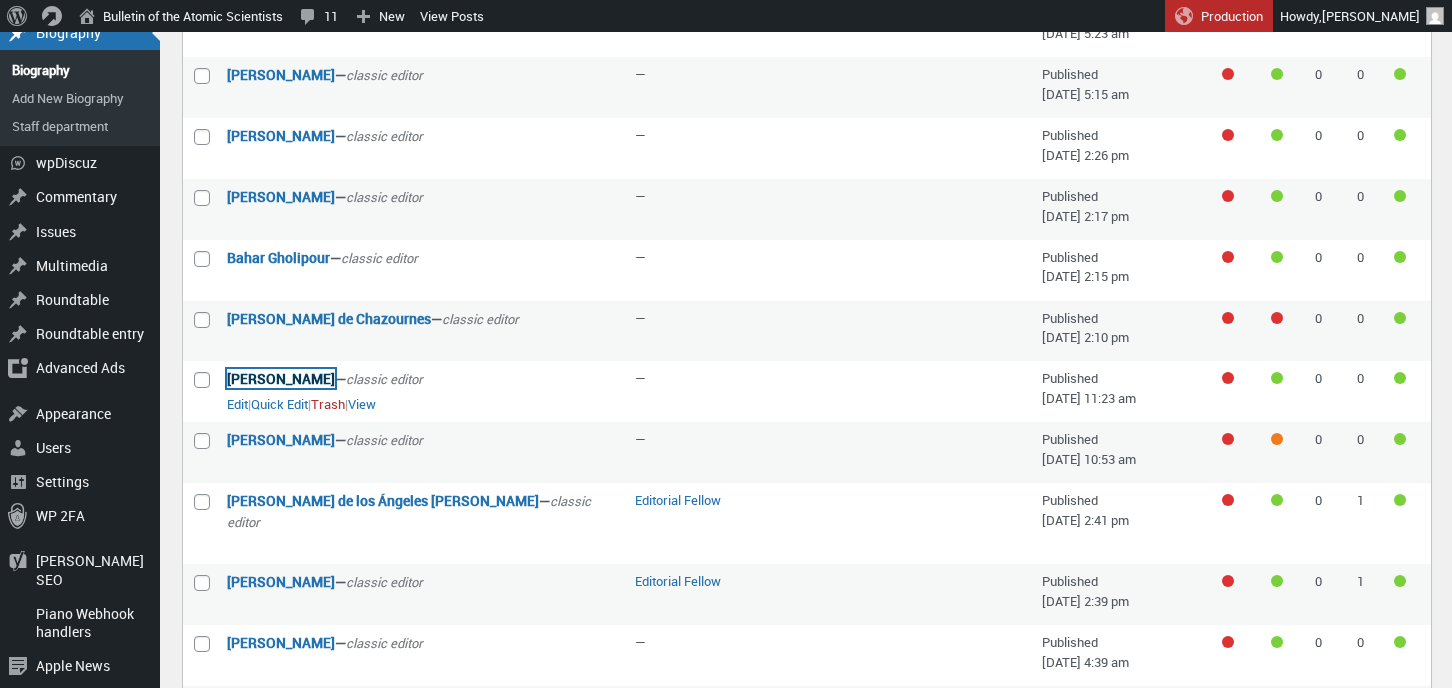 click on "[PERSON_NAME]" at bounding box center (281, 378) 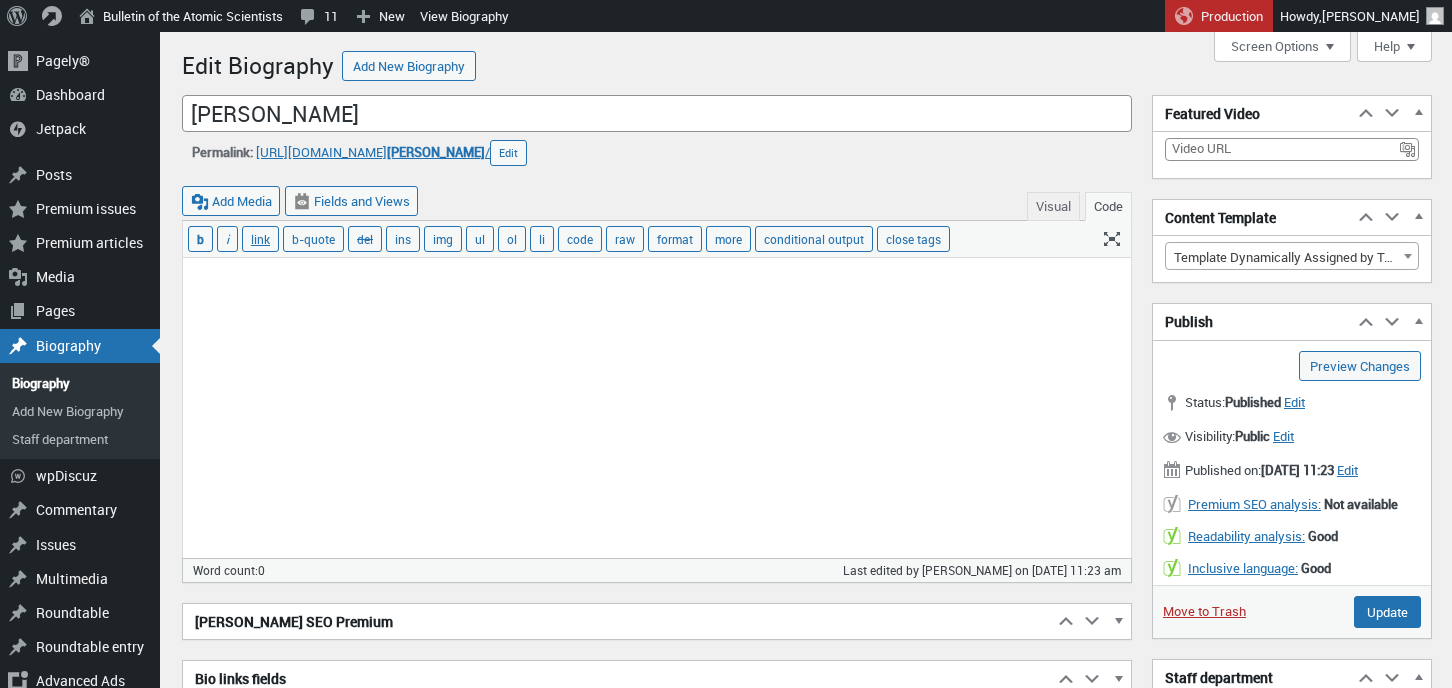 scroll, scrollTop: 0, scrollLeft: 0, axis: both 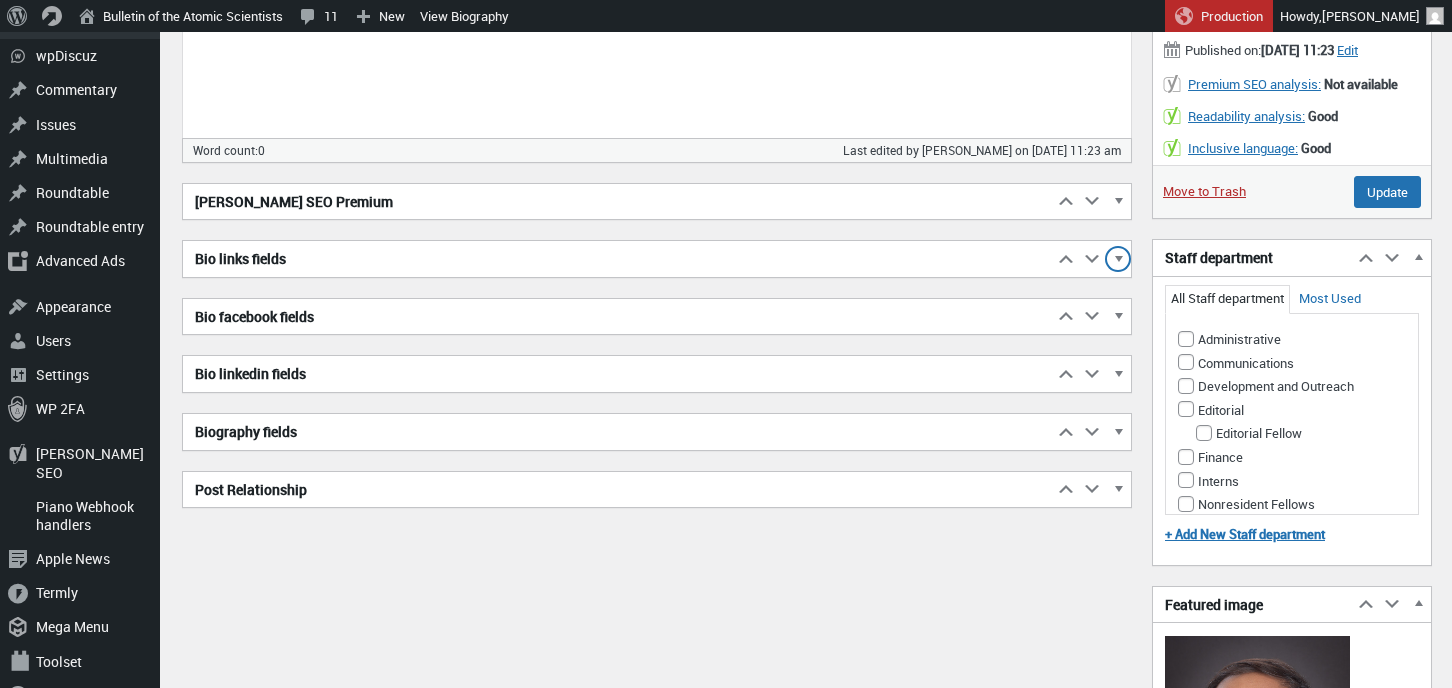 click at bounding box center (1118, 262) 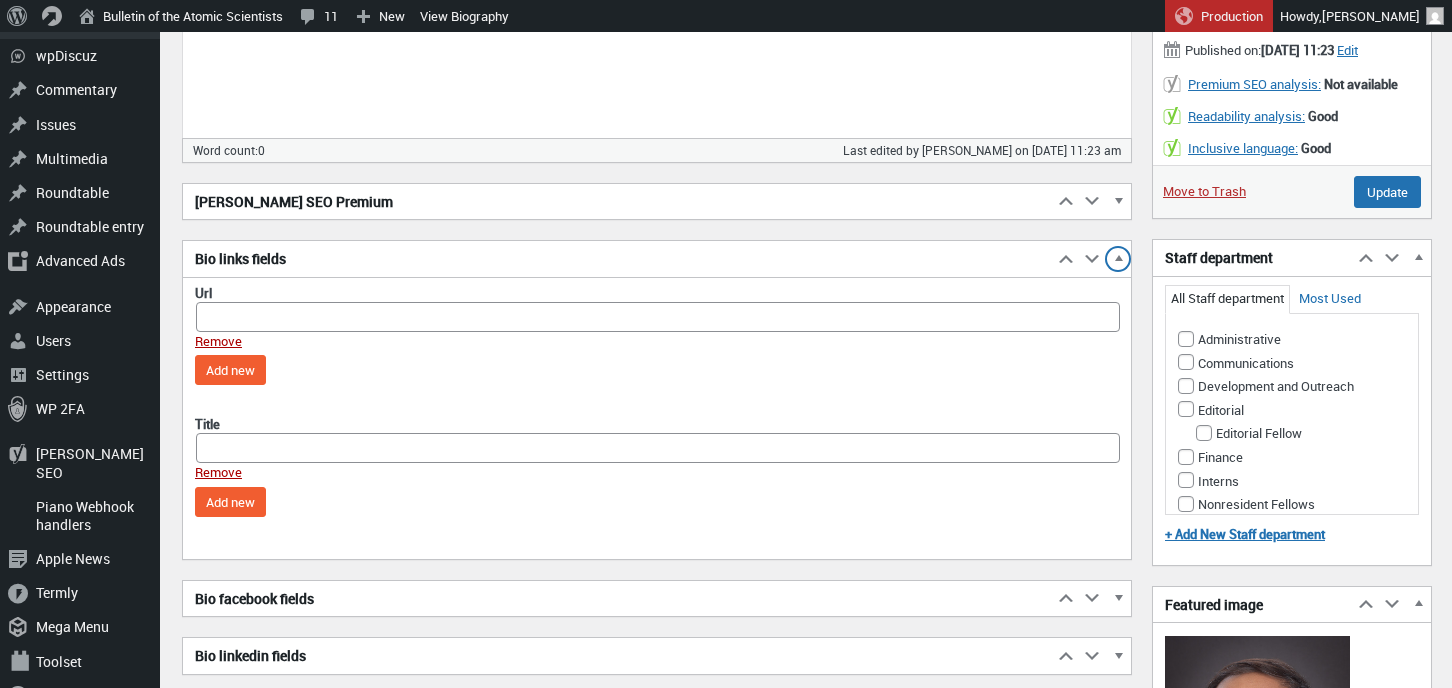 click at bounding box center (1118, 262) 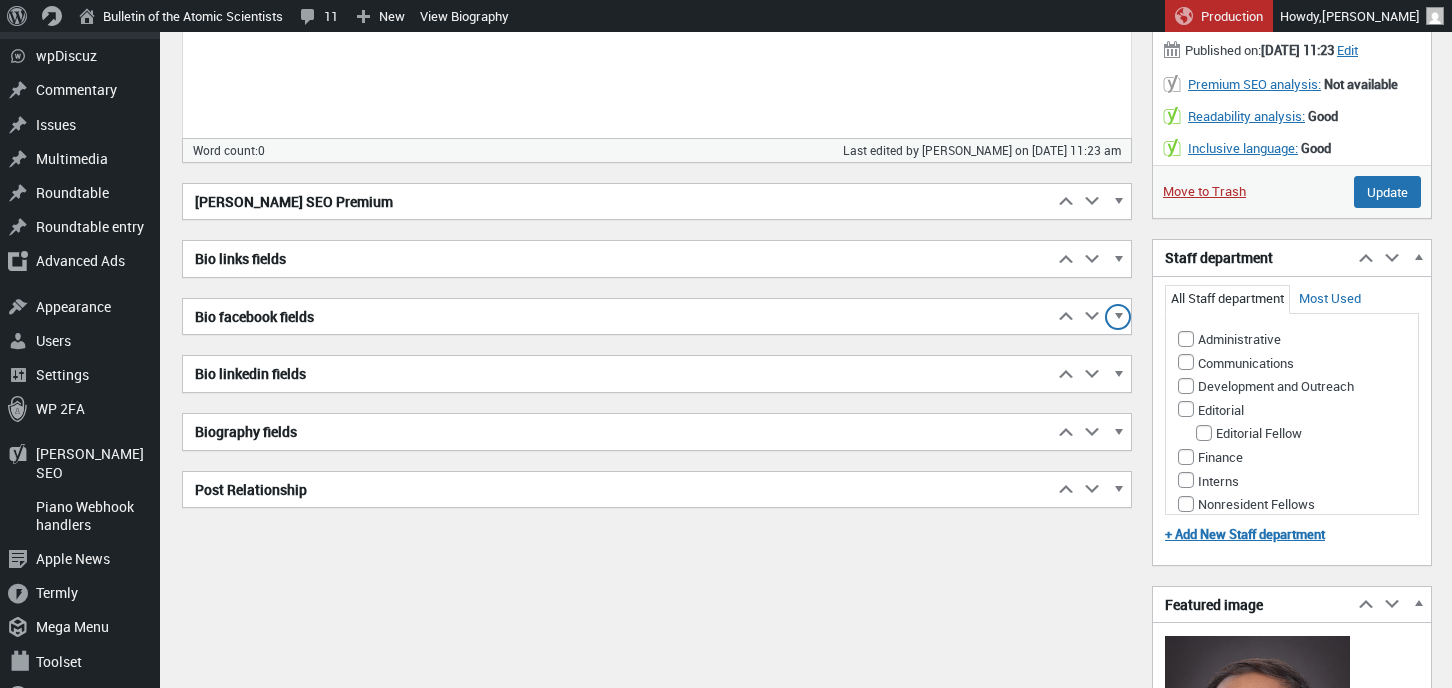 click at bounding box center (1118, 320) 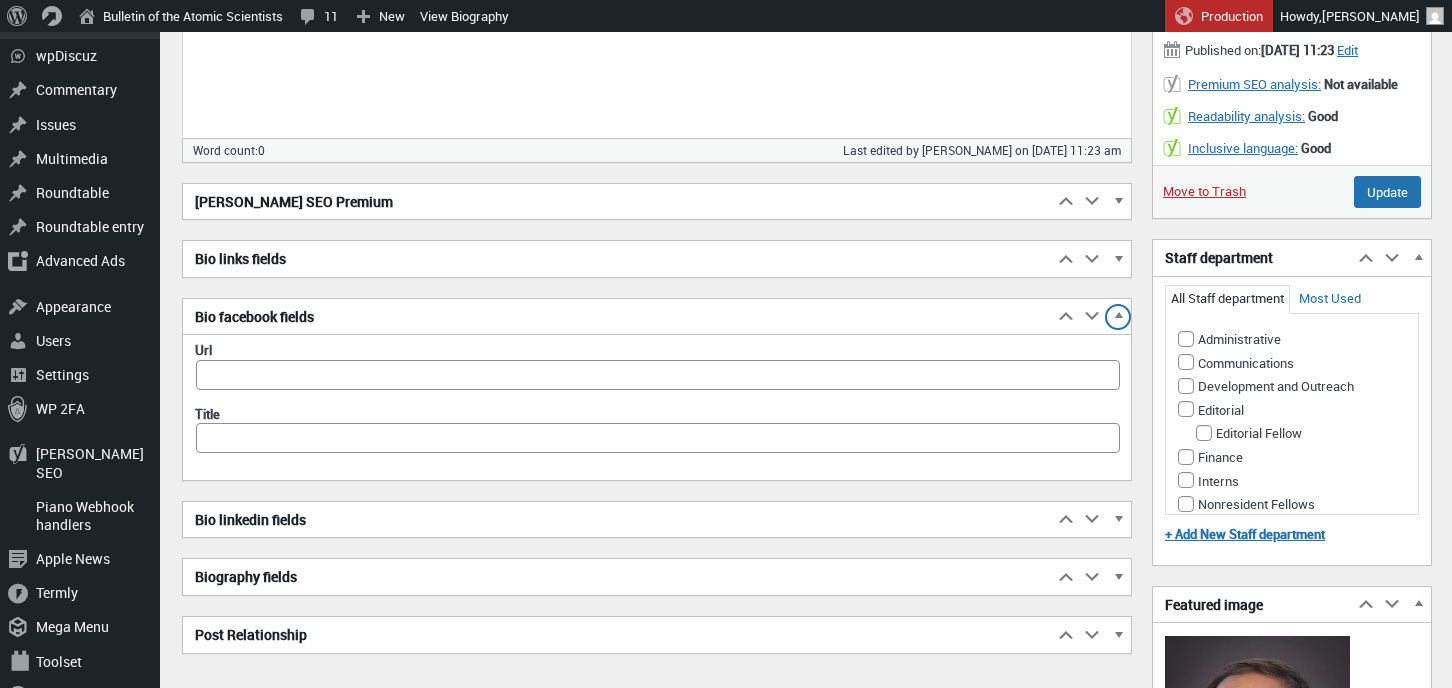 click at bounding box center [1118, 320] 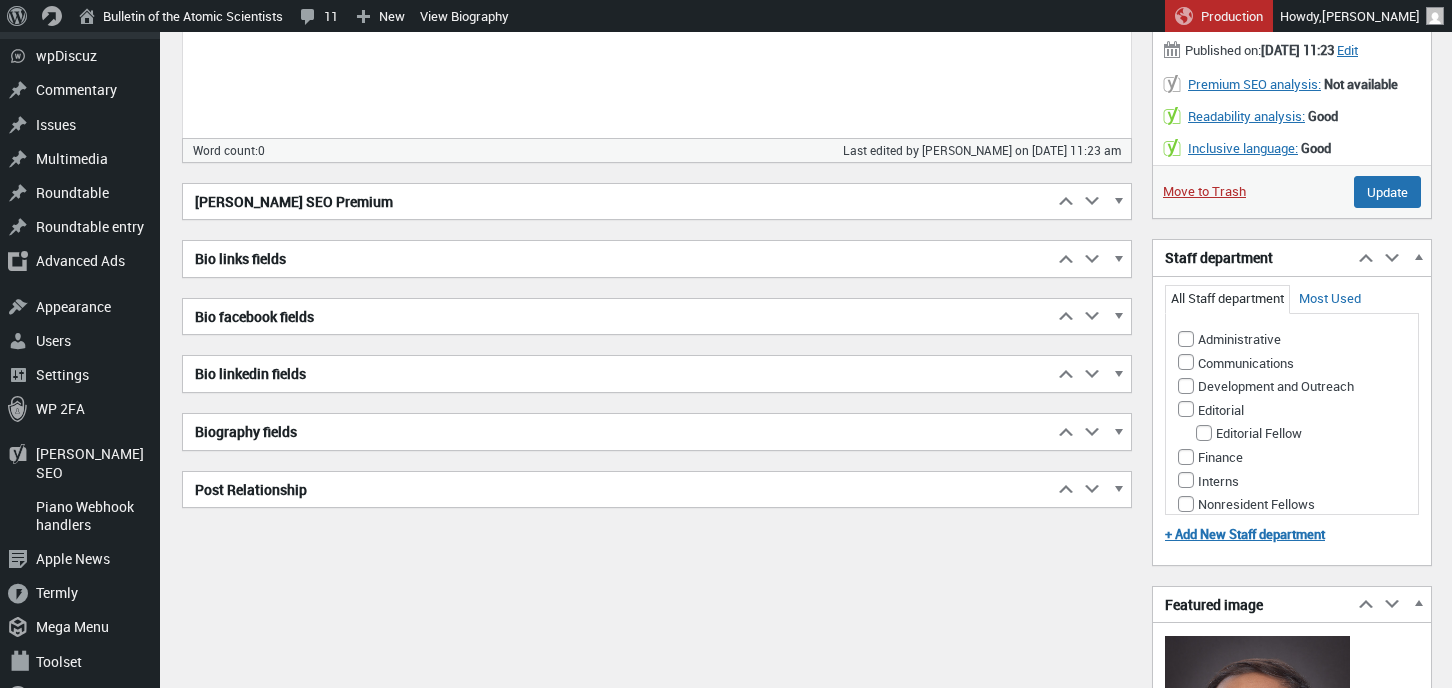click on "Enter title here
Kunal Singh
Skip to Editor
Permalink:
https://thebulletin.org/biography/ kunal-singh /
‎ Edit
kunal-singh
Complete the custom search setup by inserting the results This page should display the results of the custom search provided by the View  . You can copy and paste this shortcode wherever you want to display the results:  Also, you can click in the  Views  button and select   in the  View  section. Then, select the option to display just the results for the custom search. Finally, if you use a page builder, activate it on this page, create a  Toolset View  widget/module/block and select   in the  View  selection control. Then, select the option to display just the results for the custom search.
Add Media Fields and Views
Visual
Code
b i link b-quote del ins img ul ol li code raw format more conditional output close tags
Drop files to upload
Word count:  0" at bounding box center (807, 465) 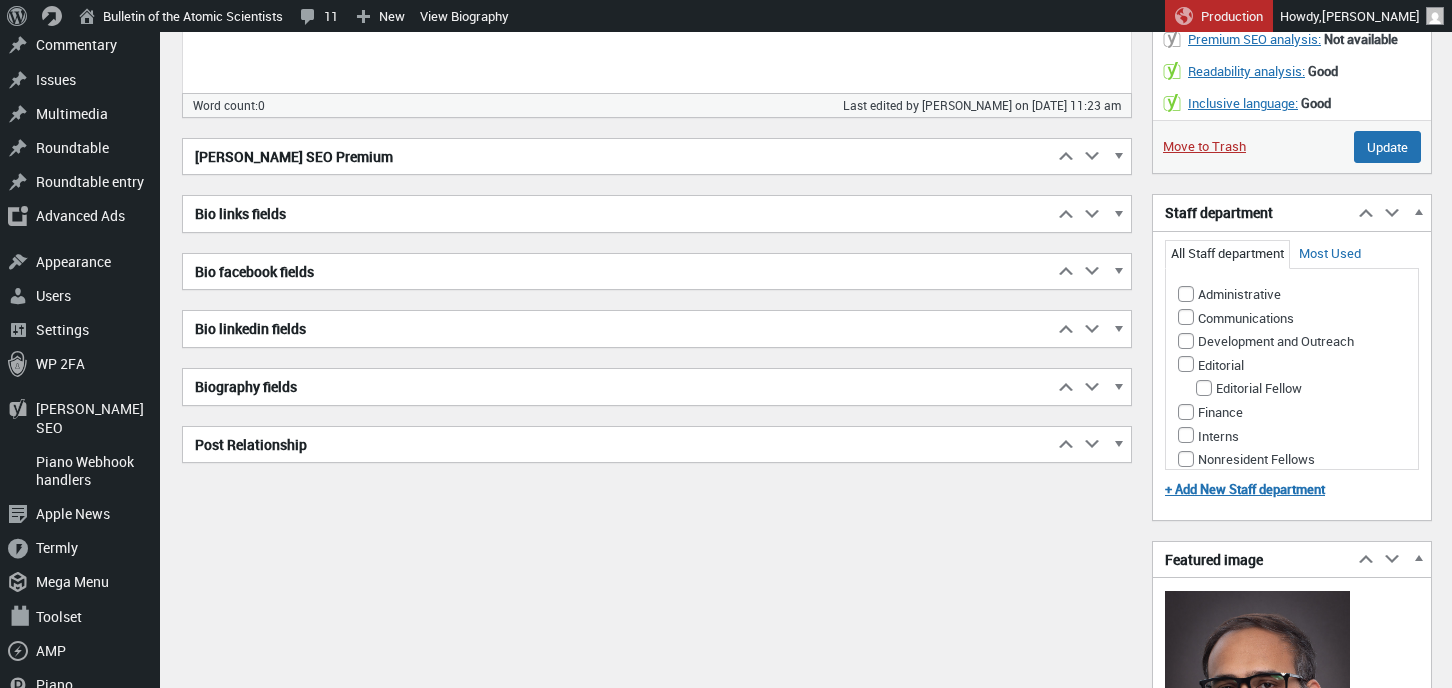 scroll, scrollTop: 466, scrollLeft: 0, axis: vertical 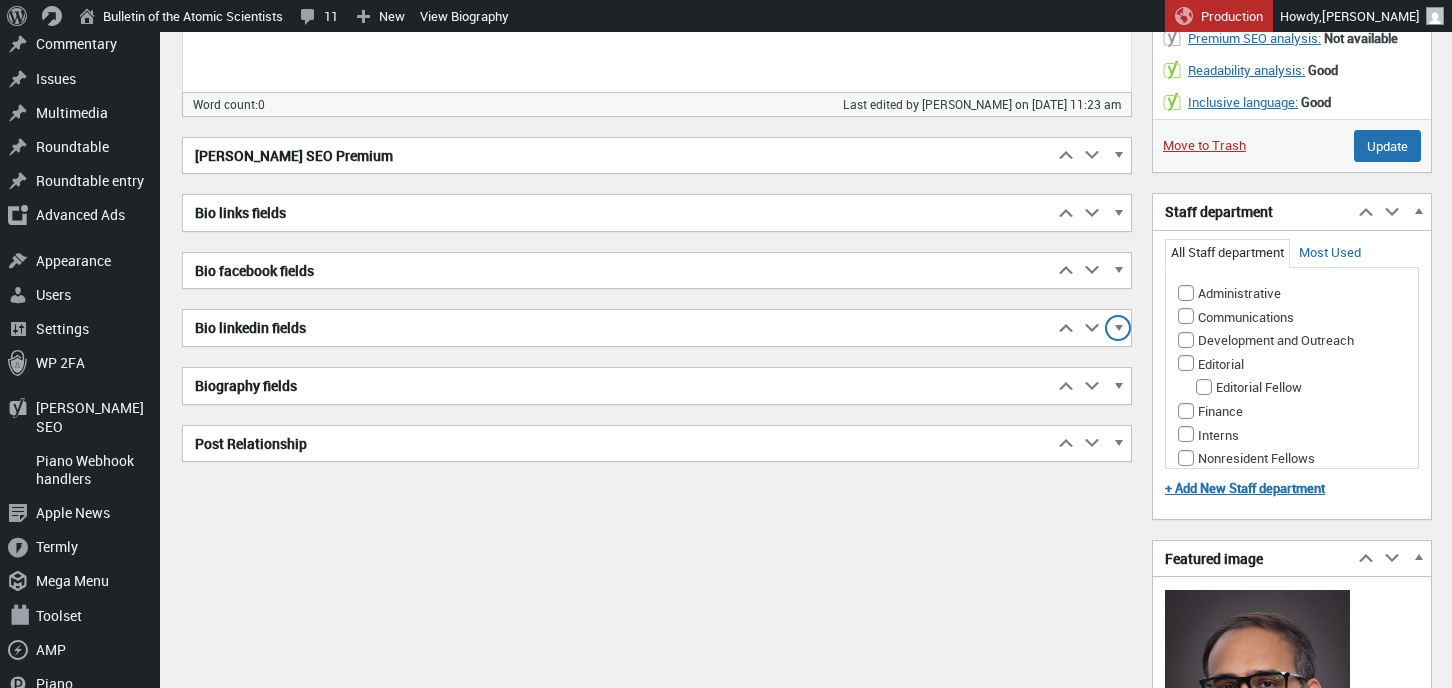 click at bounding box center (1118, 331) 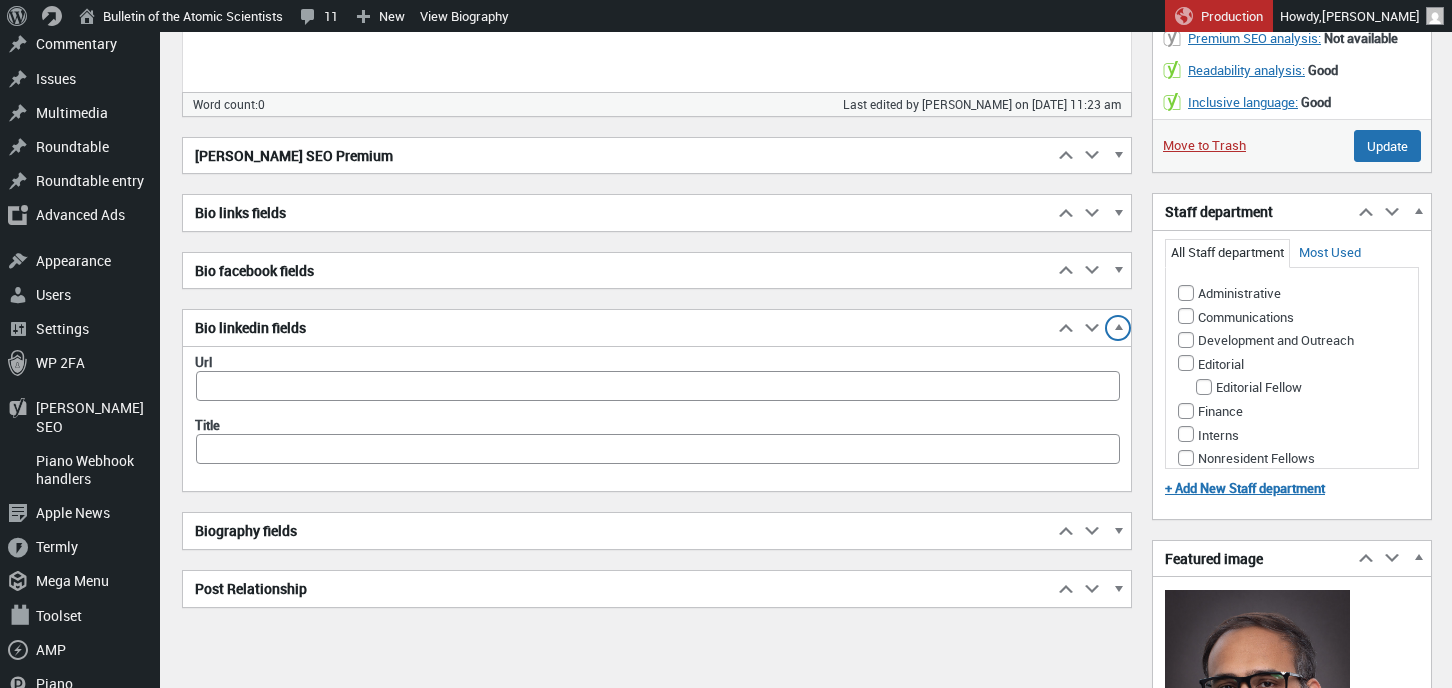 click at bounding box center (1118, 331) 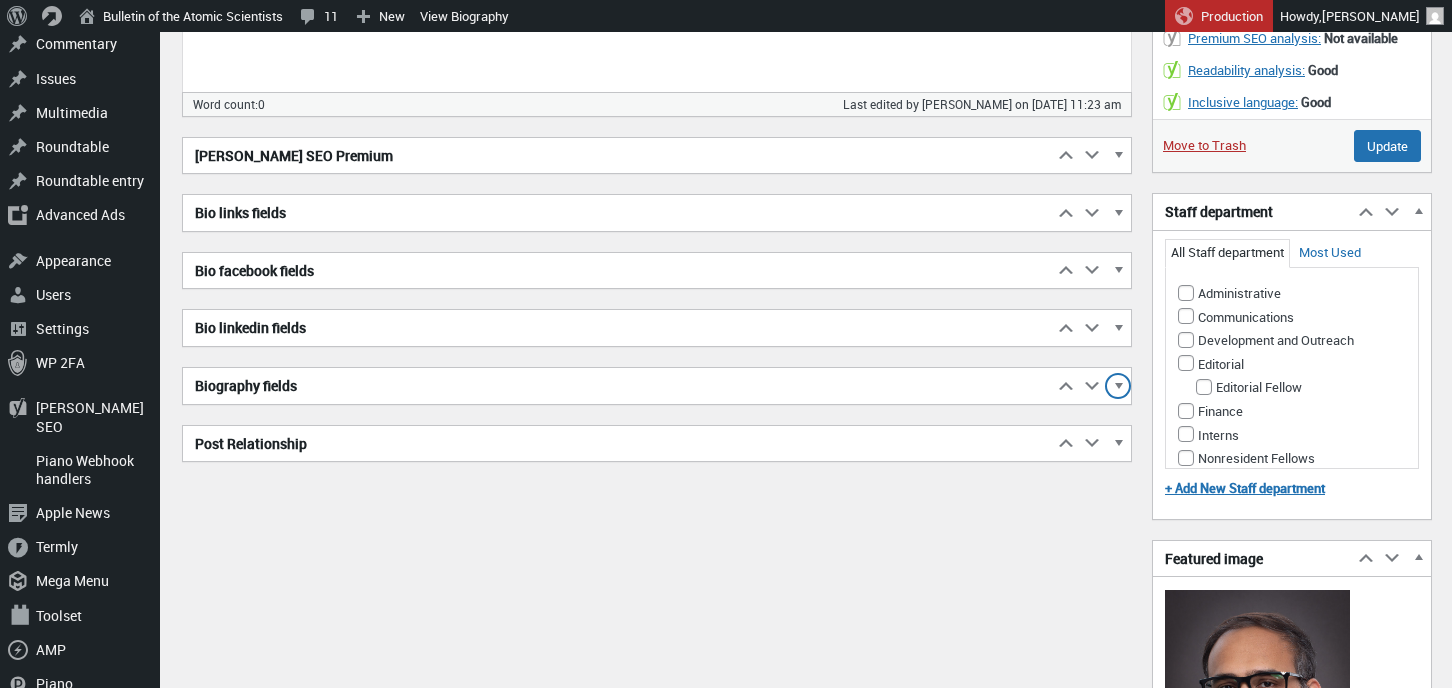 click at bounding box center [1118, 389] 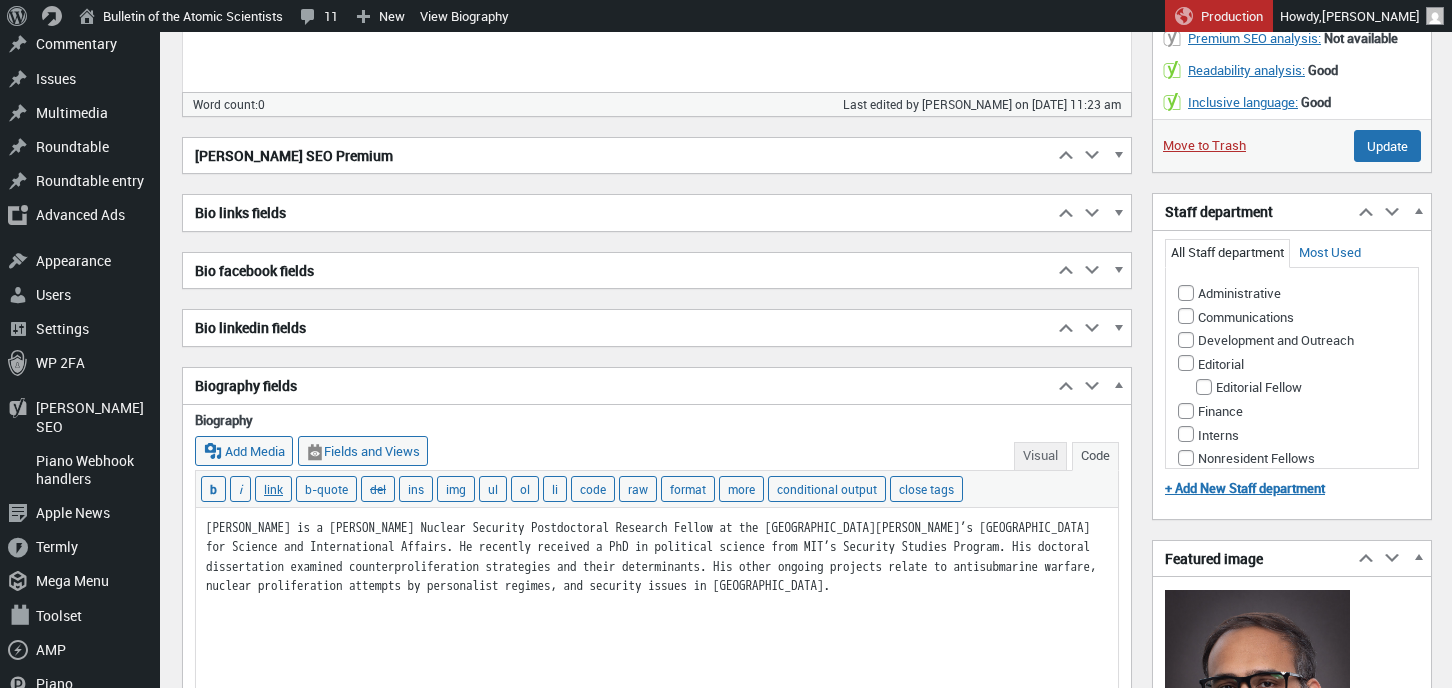 click on "Enter title here
Kunal Singh
Skip to Editor
Permalink:
https://thebulletin.org/biography/ kunal-singh /
‎ Edit
kunal-singh
Complete the custom search setup by inserting the results This page should display the results of the custom search provided by the View  . You can copy and paste this shortcode wherever you want to display the results:  Also, you can click in the  Views  button and select   in the  View  section. Then, select the option to display just the results for the custom search. Finally, if you use a page builder, activate it on this page, create a  Toolset View  widget/module/block and select   in the  View  selection control. Then, select the option to display just the results for the custom search.
Add Media Fields and Views
Visual
Code
b i link b-quote del ins img ul ol li code raw format more conditional output close tags
Drop files to upload
Word count:  0" at bounding box center [807, 704] 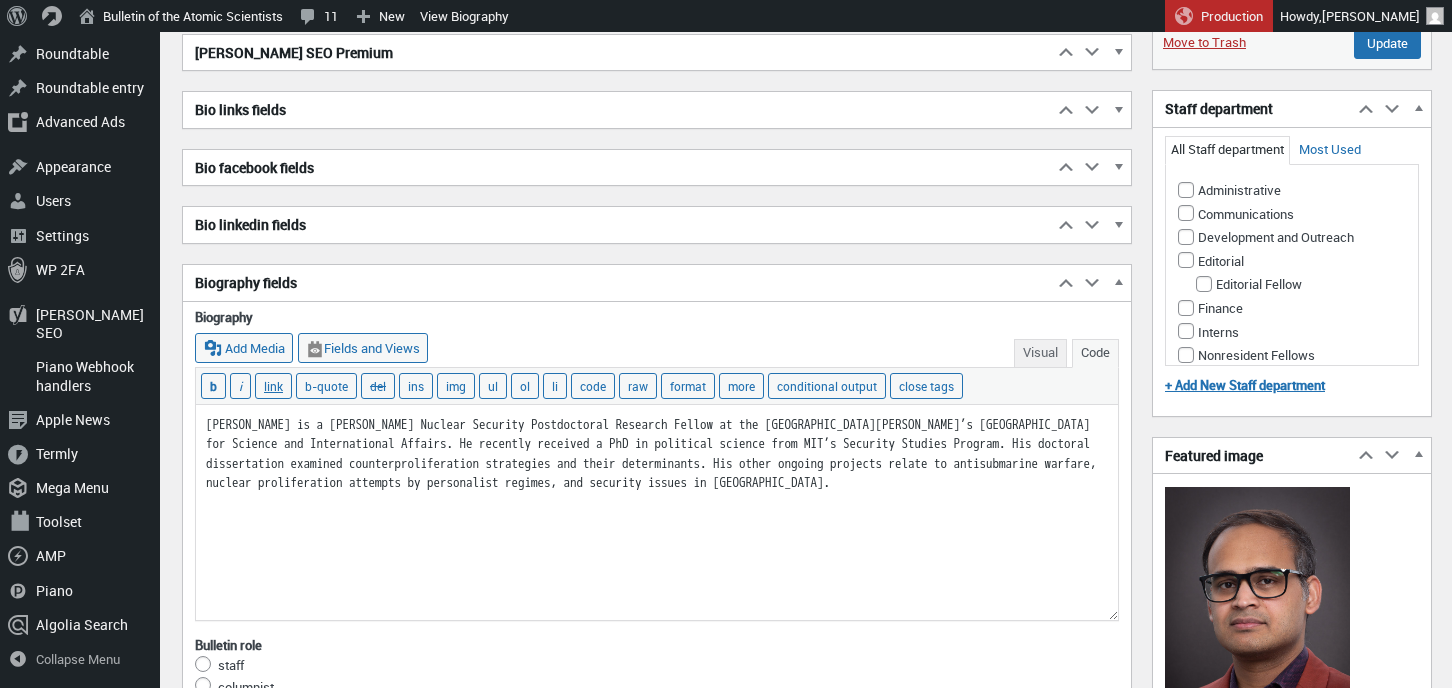 scroll, scrollTop: 570, scrollLeft: 0, axis: vertical 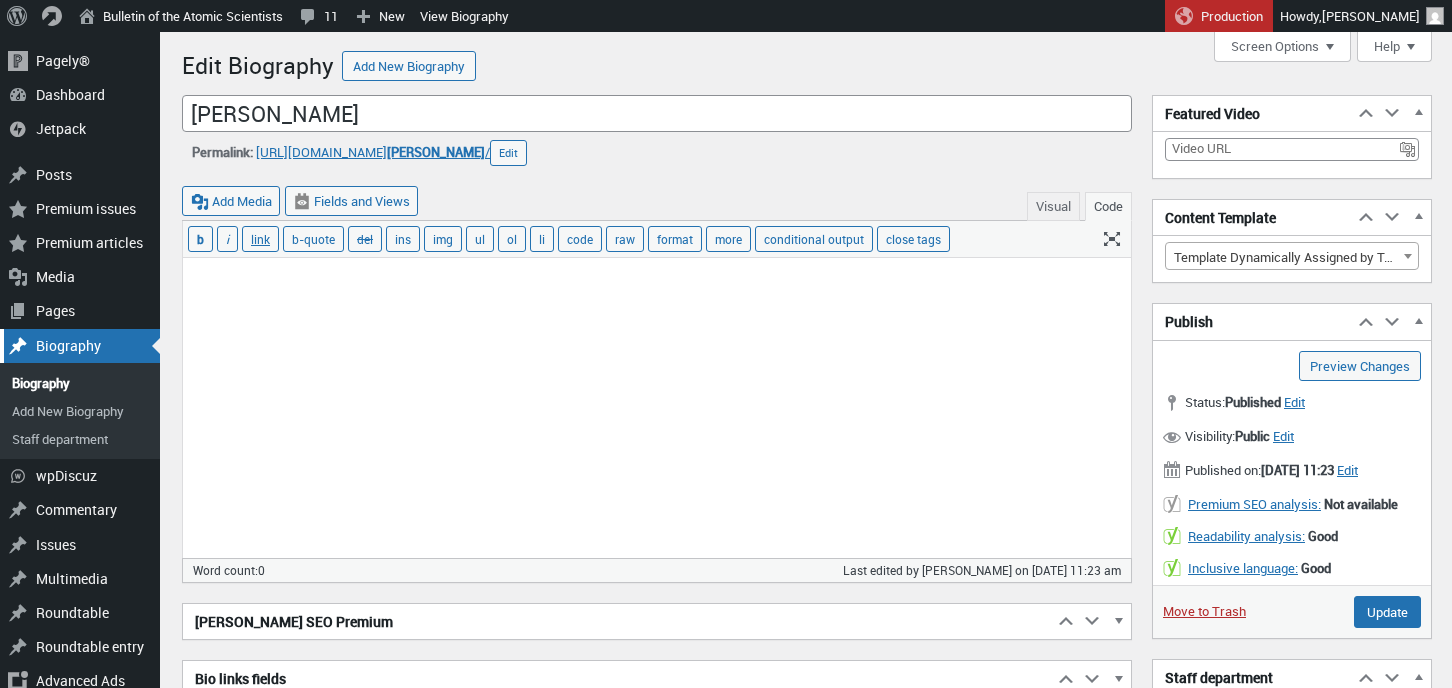 click on "Biography" at bounding box center [80, 346] 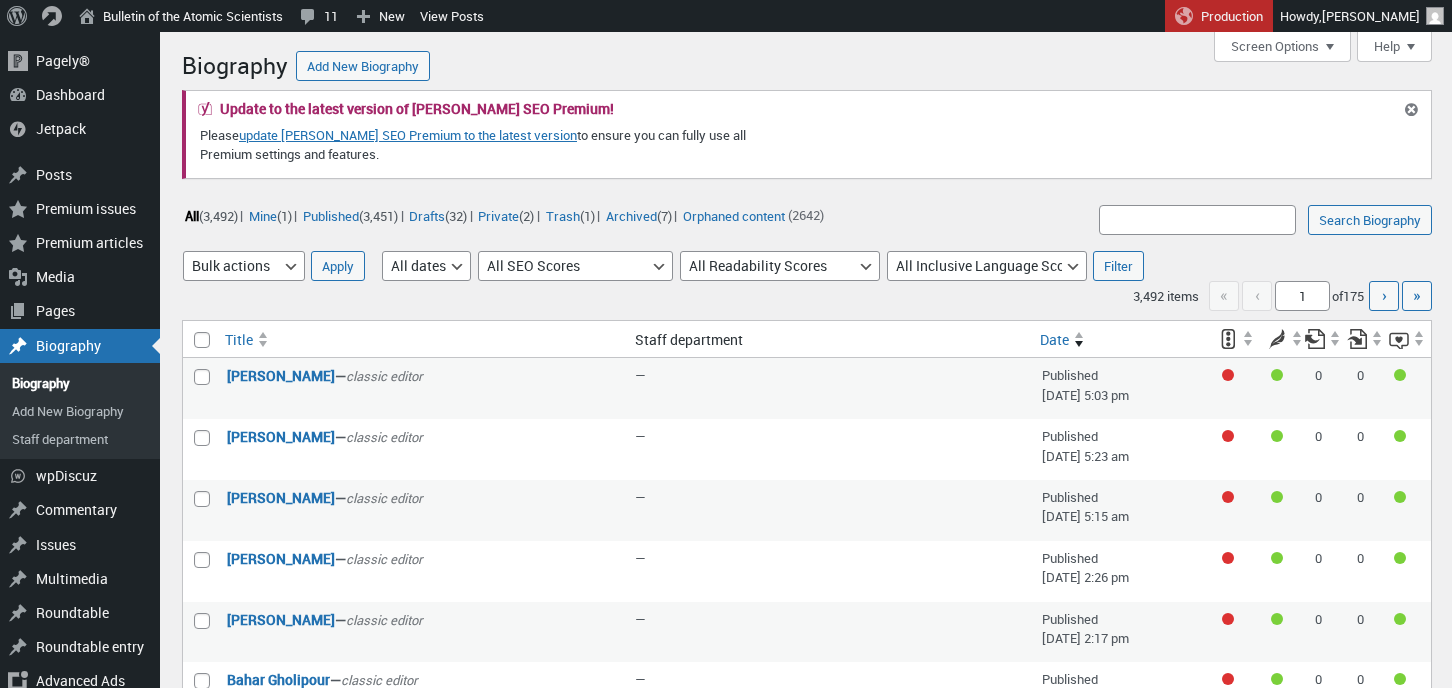 scroll, scrollTop: 0, scrollLeft: 0, axis: both 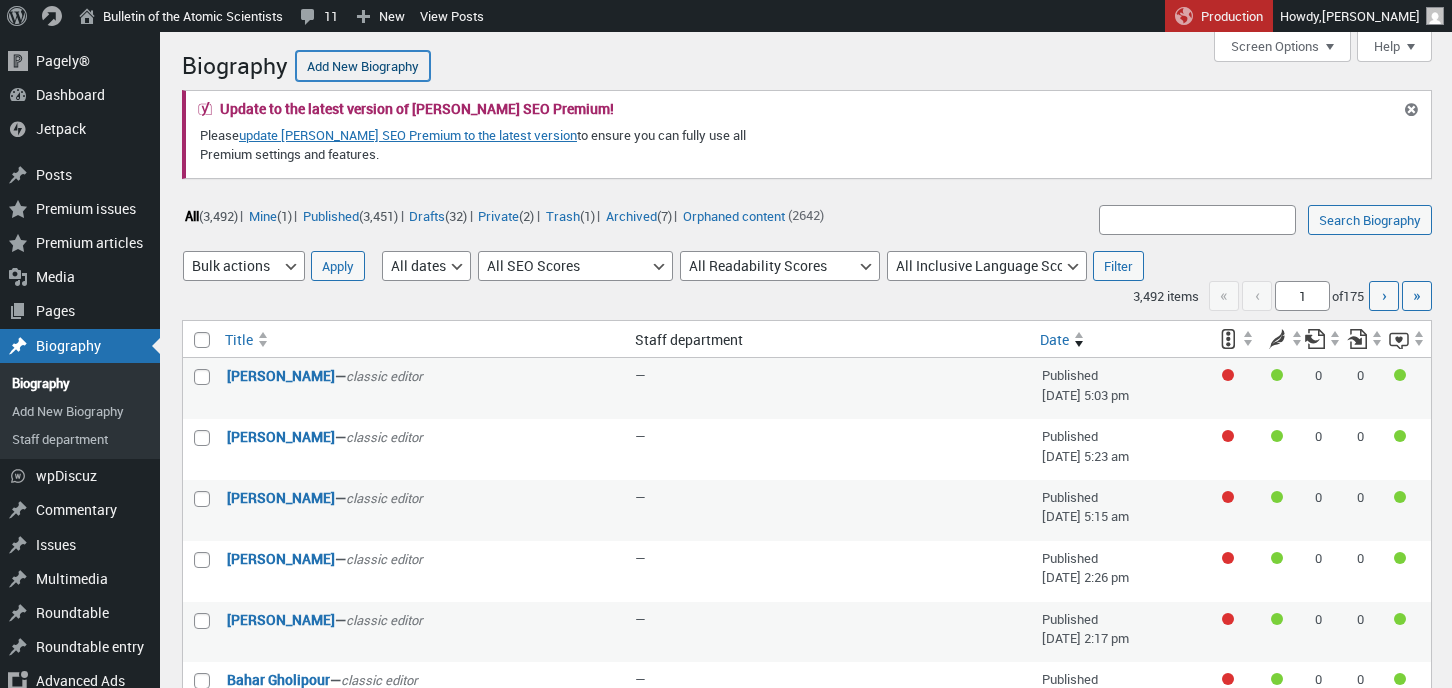 click on "Add New Biography" at bounding box center (363, 66) 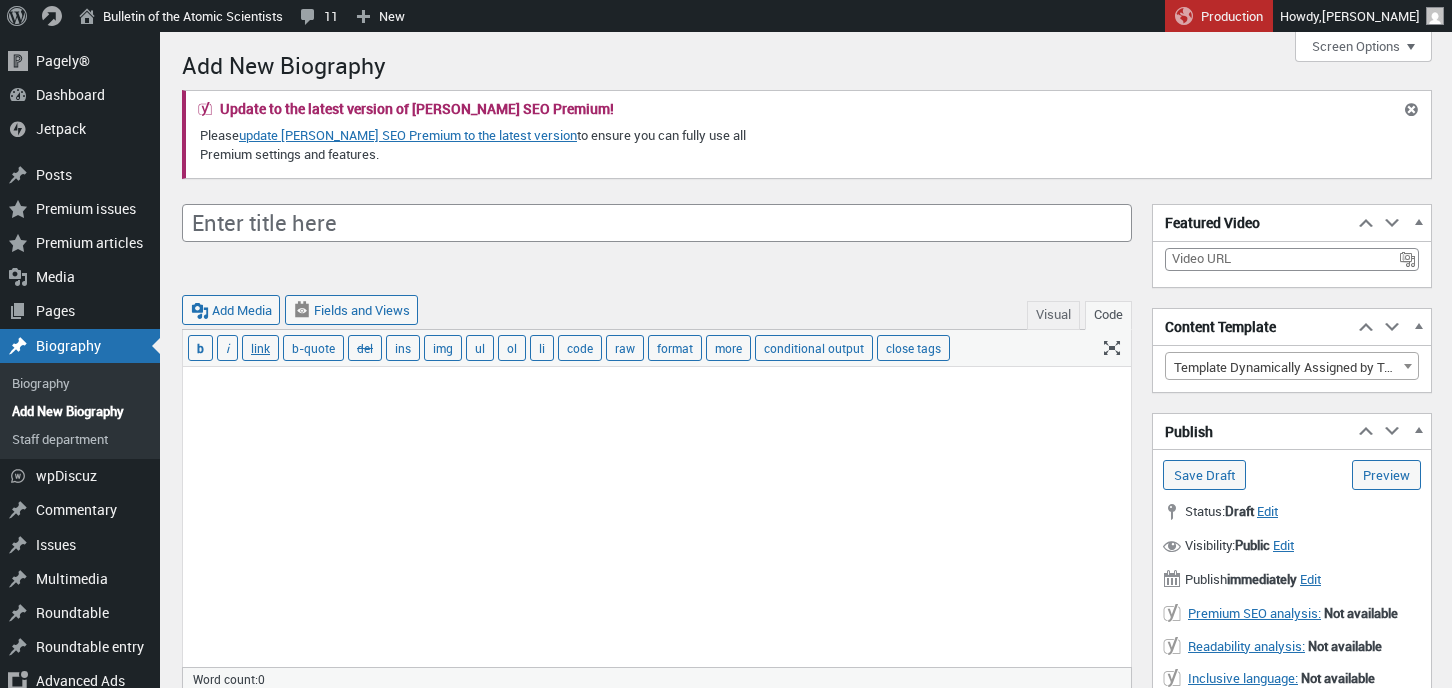 scroll, scrollTop: 0, scrollLeft: 0, axis: both 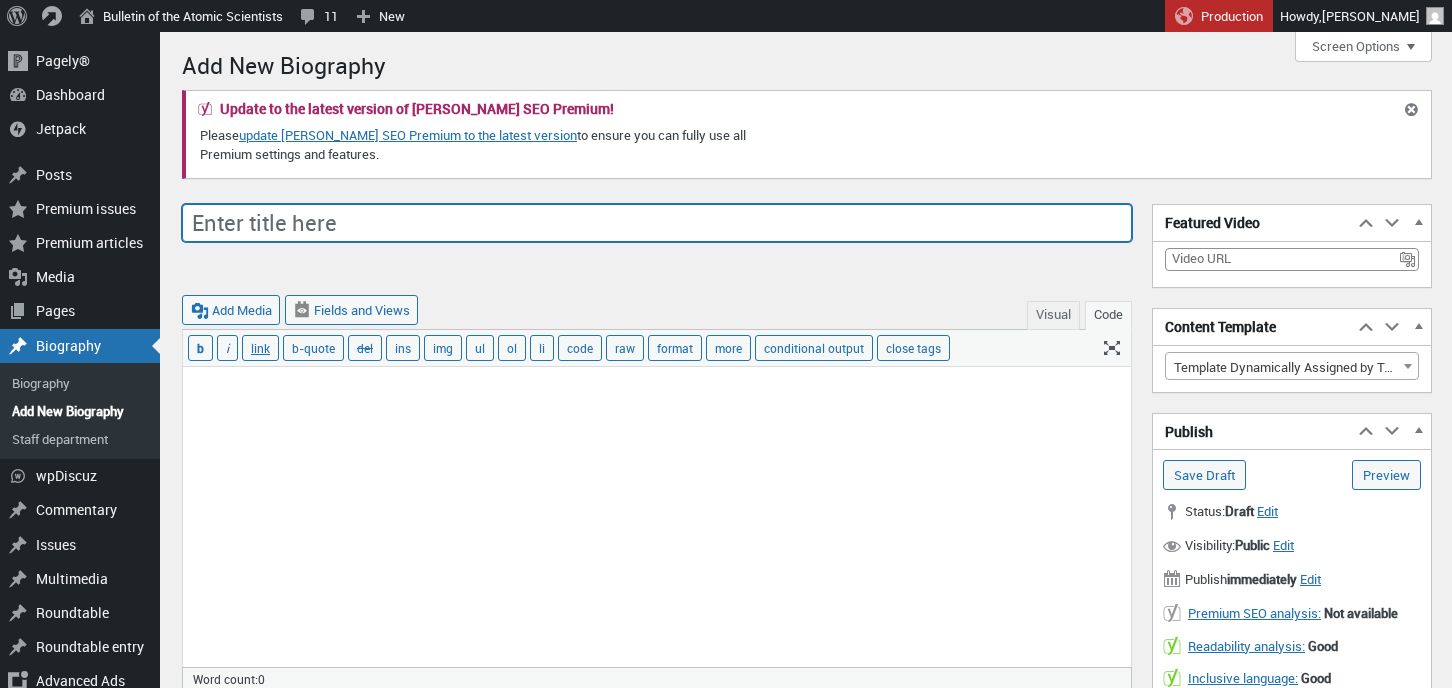 paste on "Frances Mack" 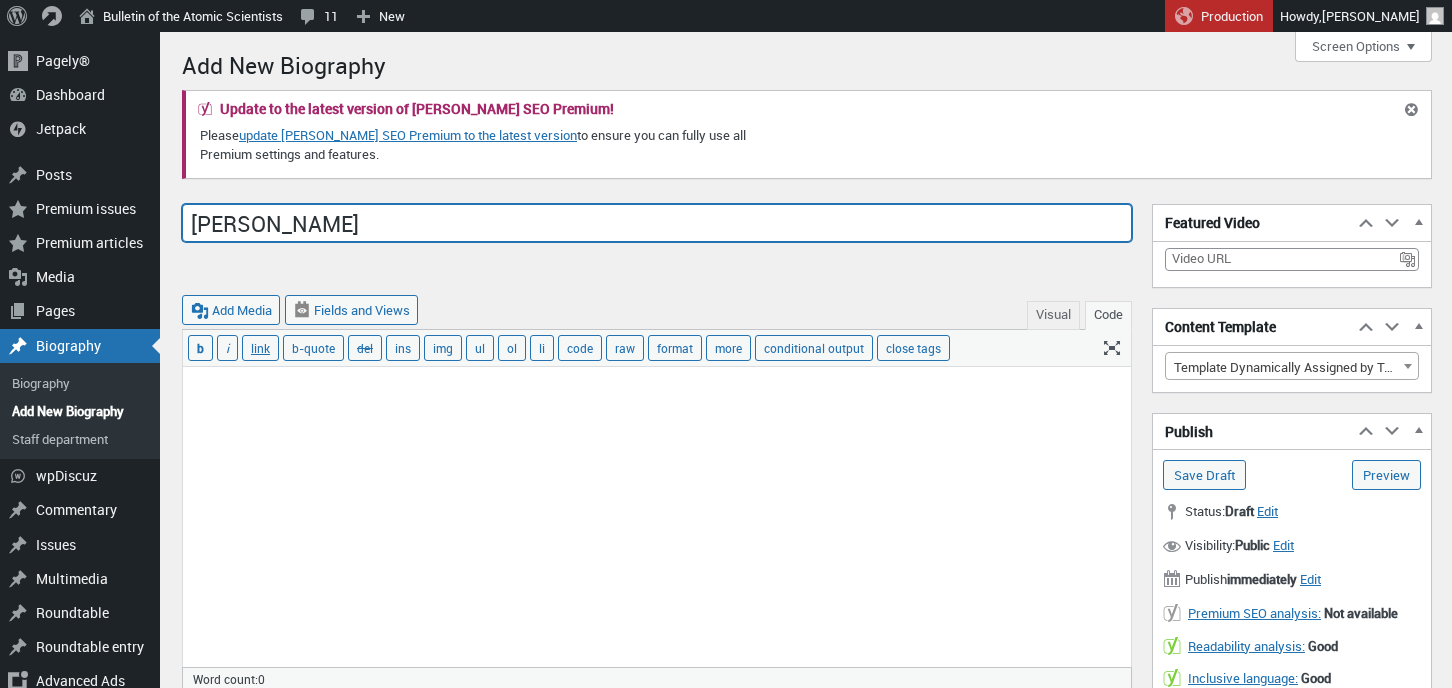 type on "Frances Mack" 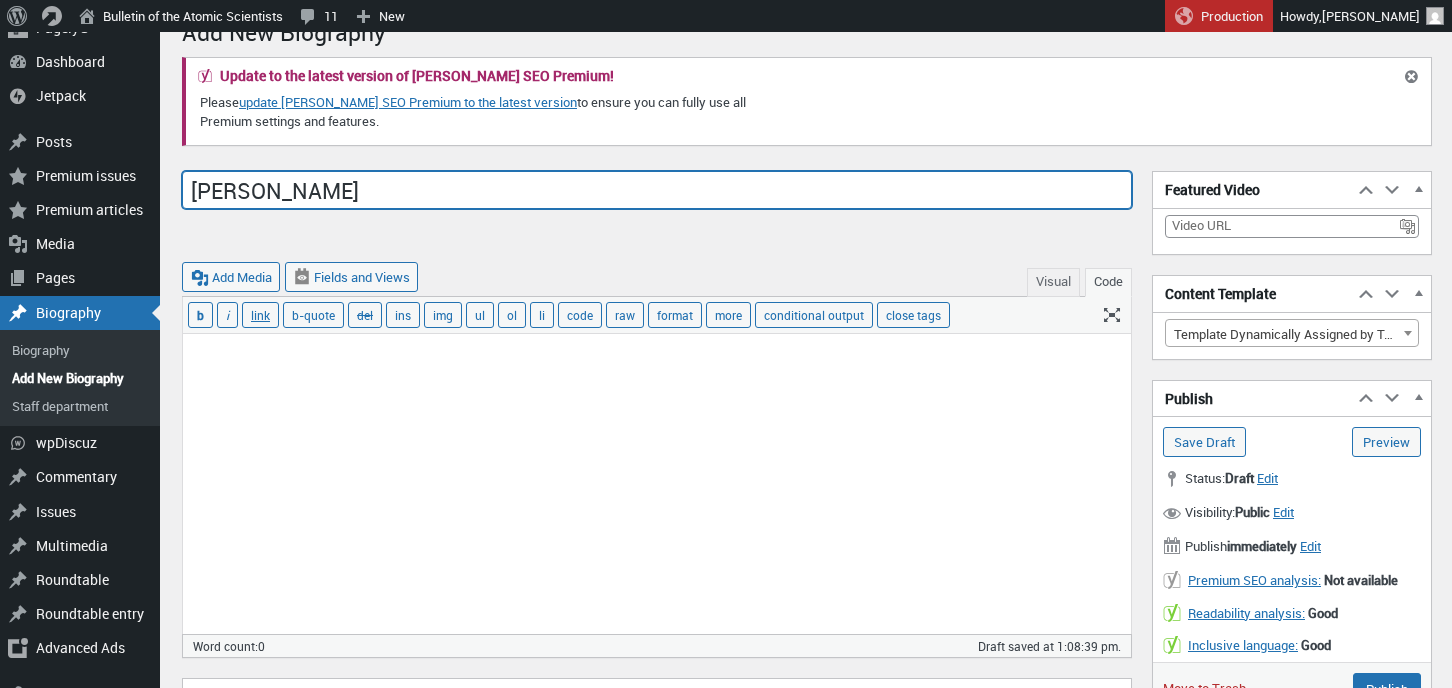 scroll, scrollTop: 35, scrollLeft: 0, axis: vertical 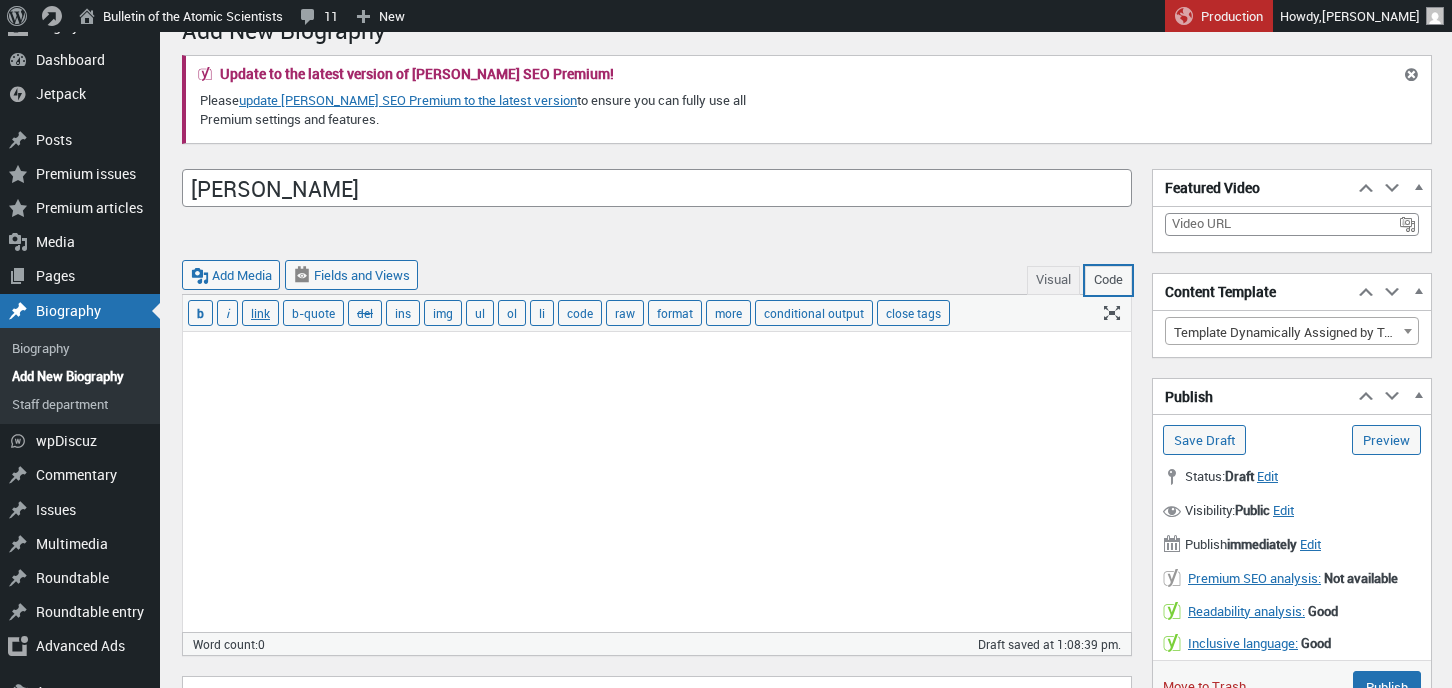 click on "Code" at bounding box center (1108, 280) 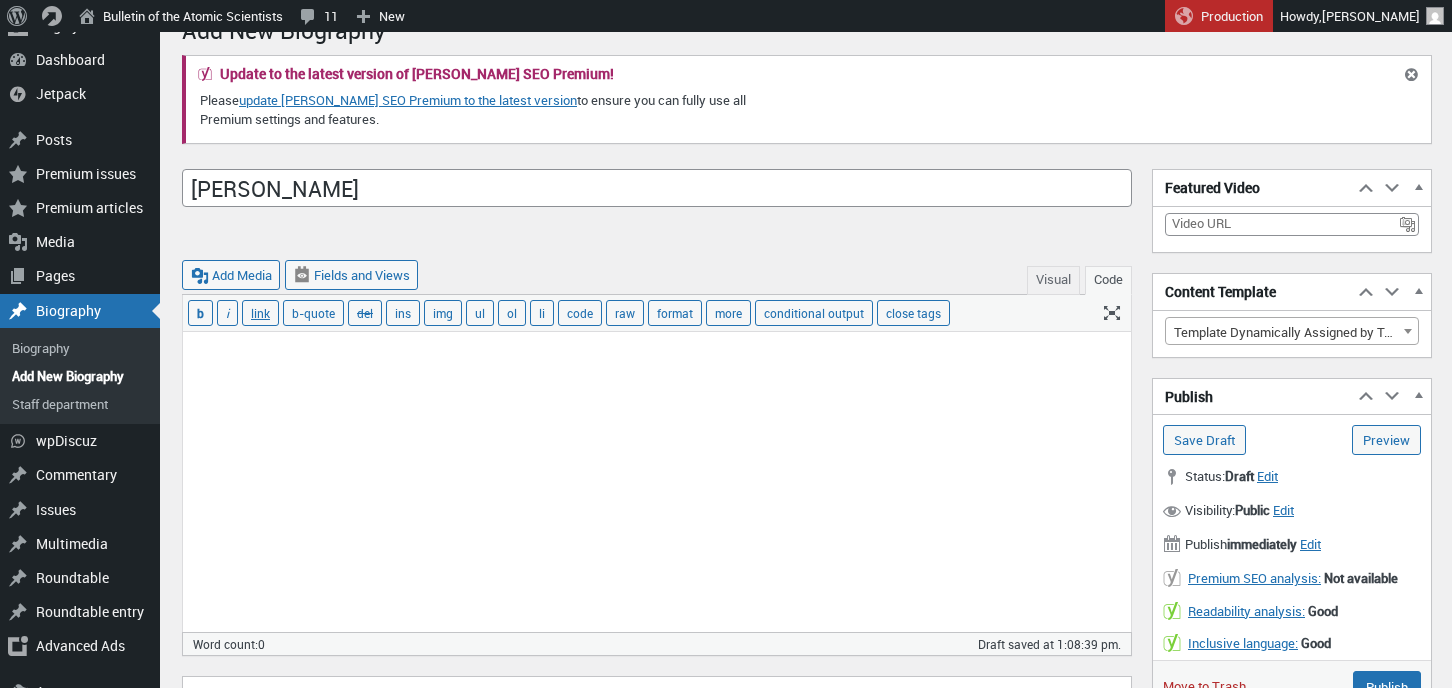 click at bounding box center [657, 482] 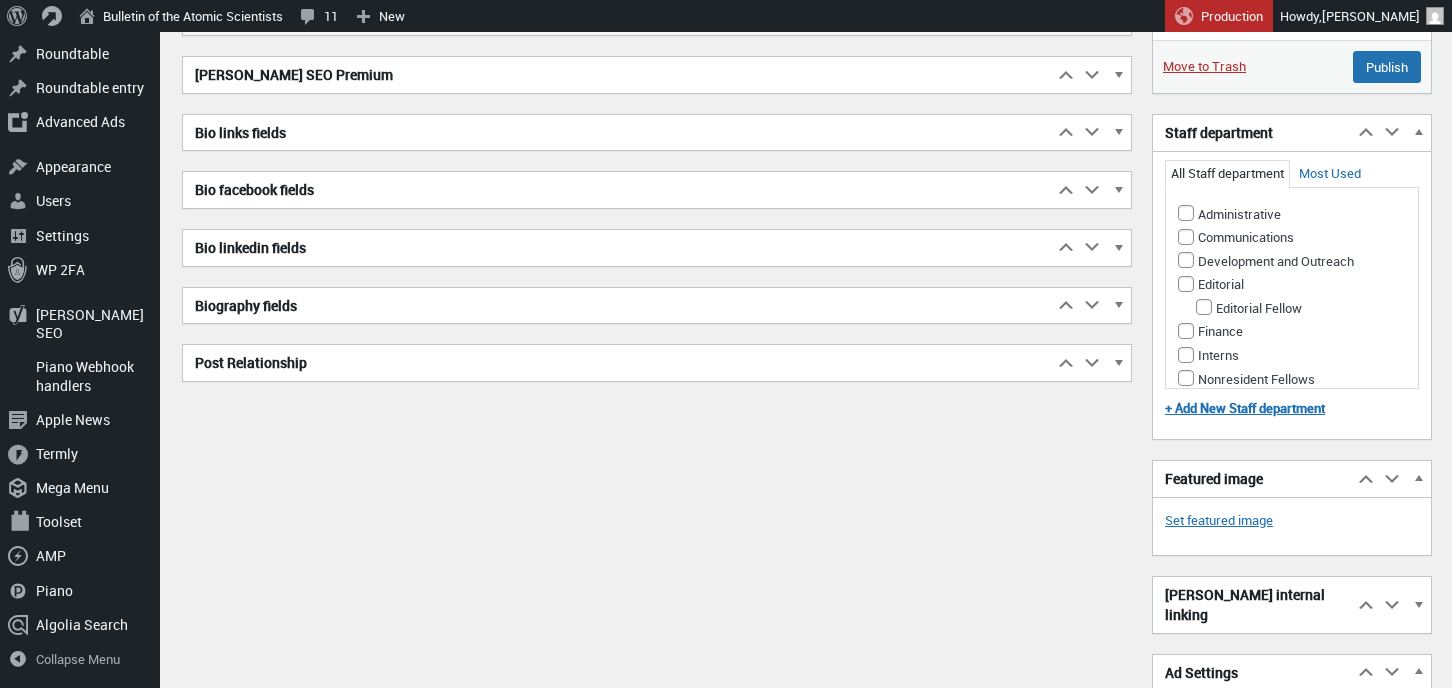 scroll, scrollTop: 729, scrollLeft: 0, axis: vertical 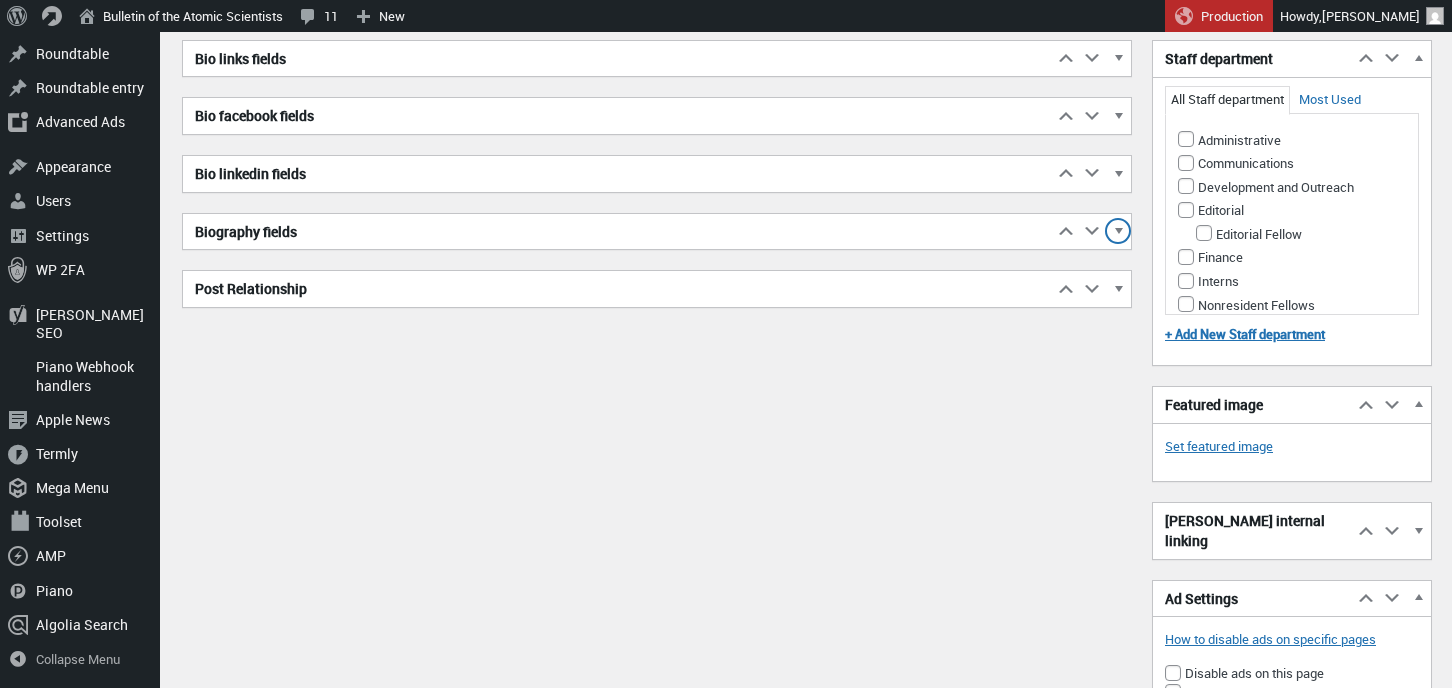 click at bounding box center (1118, 234) 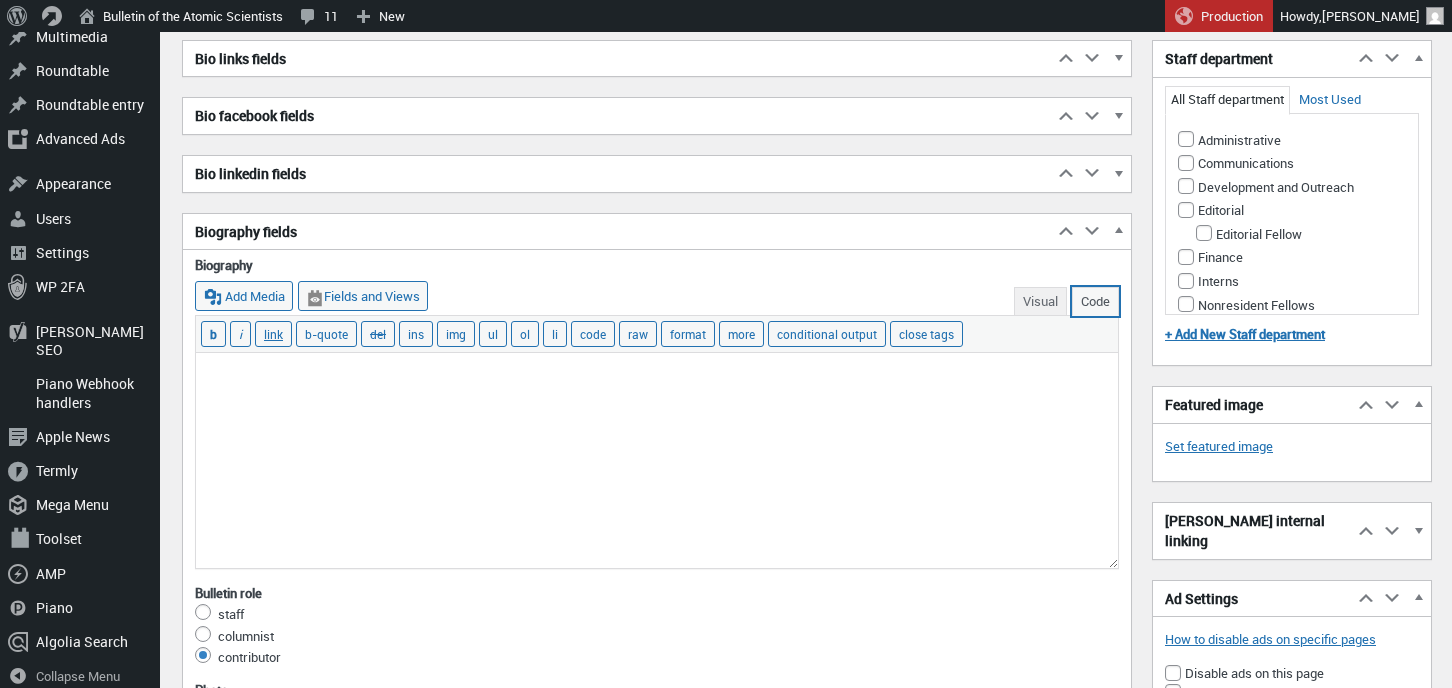 click on "Code" at bounding box center (1095, 301) 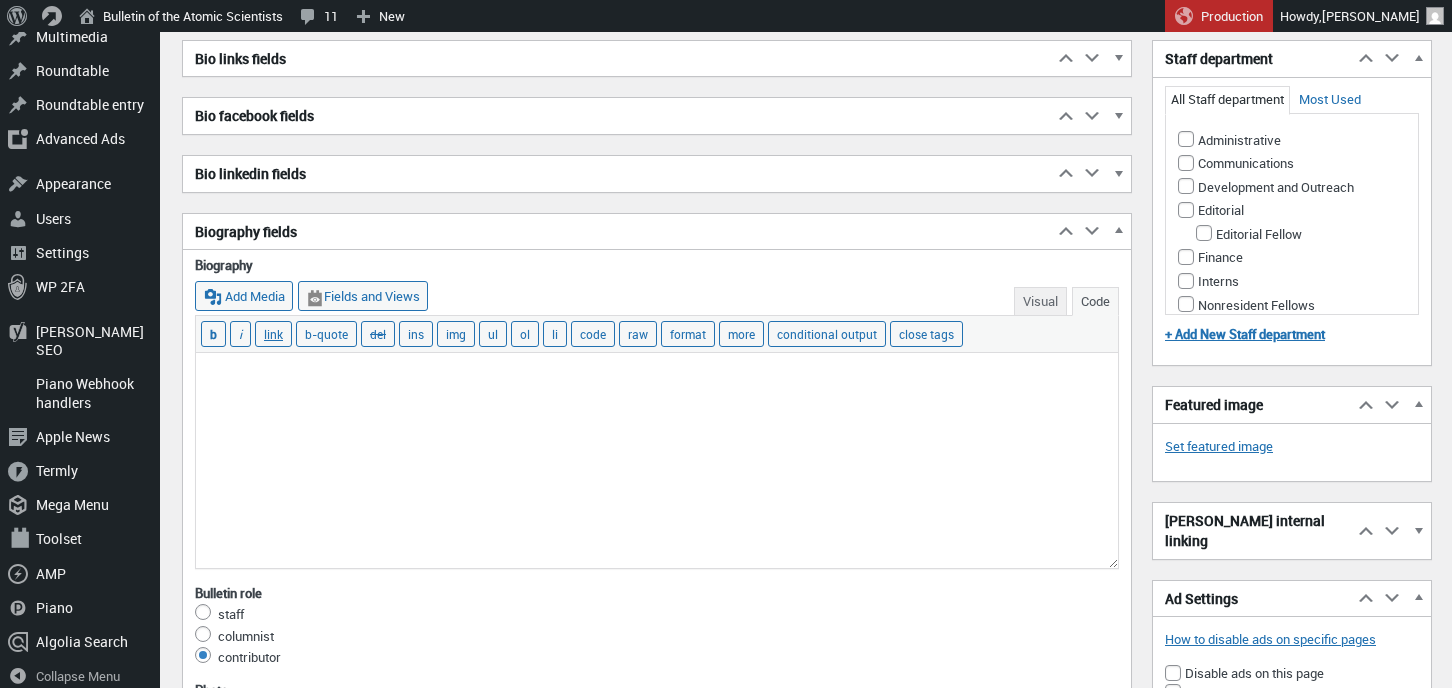 click at bounding box center (657, 460) 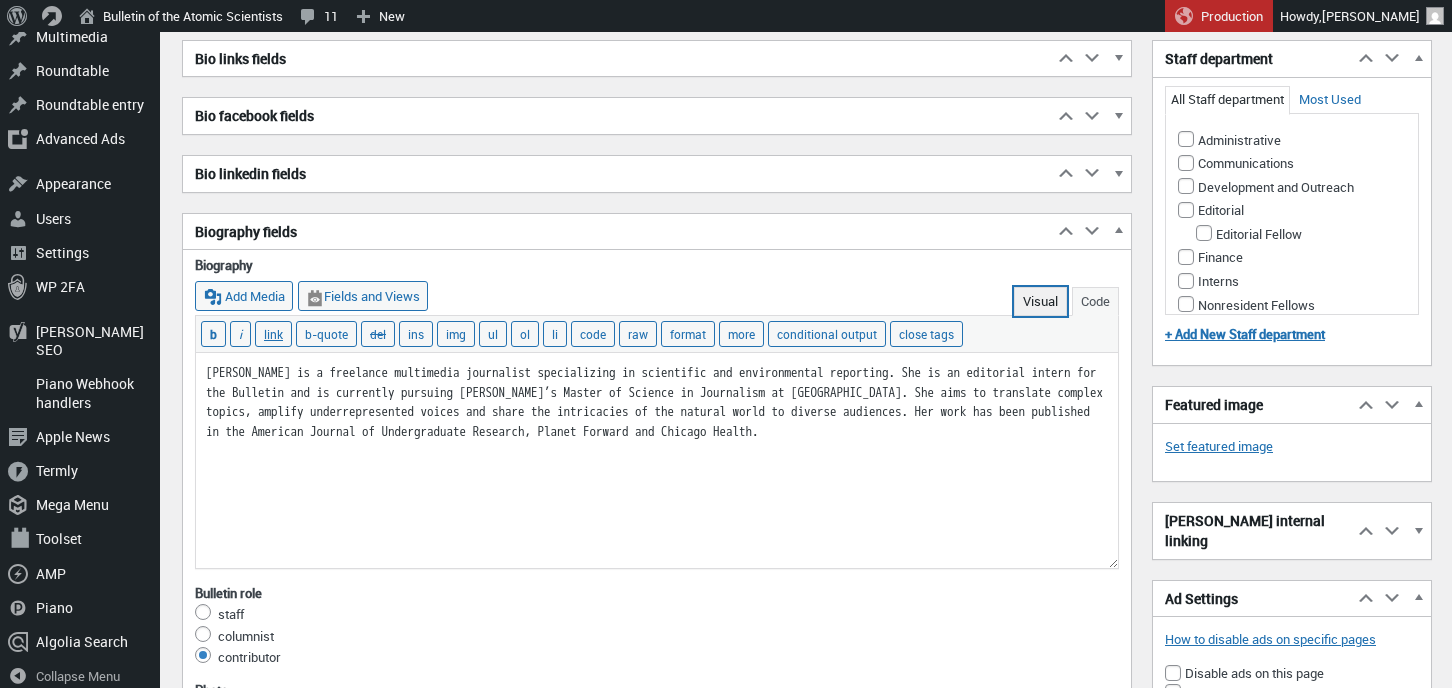 click on "Visual" at bounding box center (1040, 301) 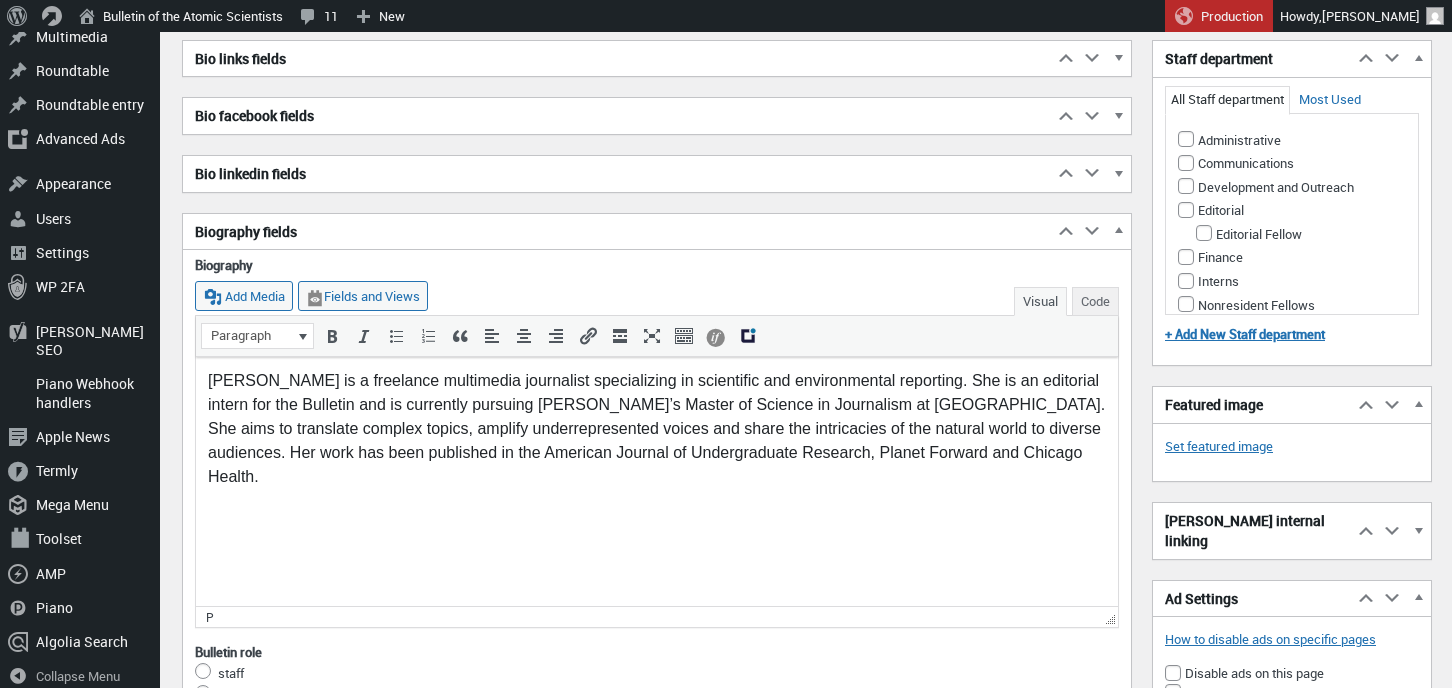 scroll, scrollTop: 0, scrollLeft: 0, axis: both 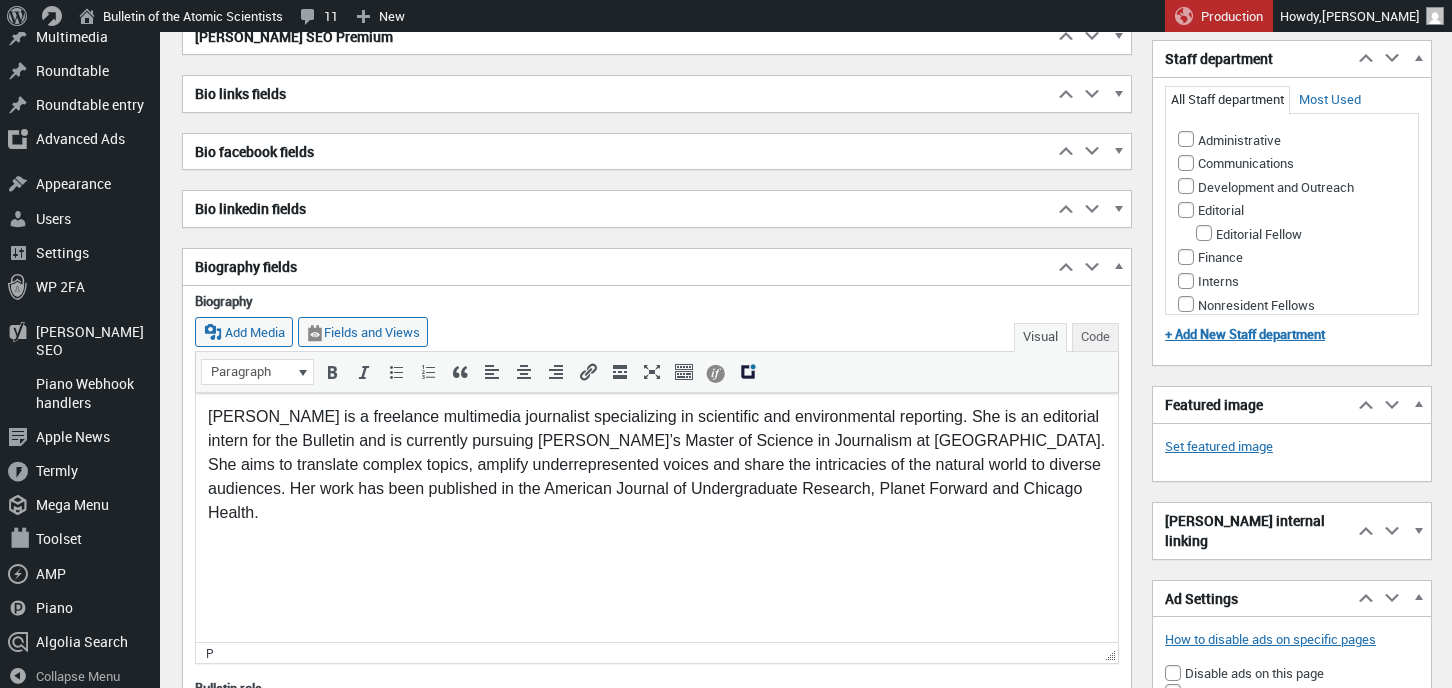 drag, startPoint x: 205, startPoint y: 439, endPoint x: 238, endPoint y: 439, distance: 33 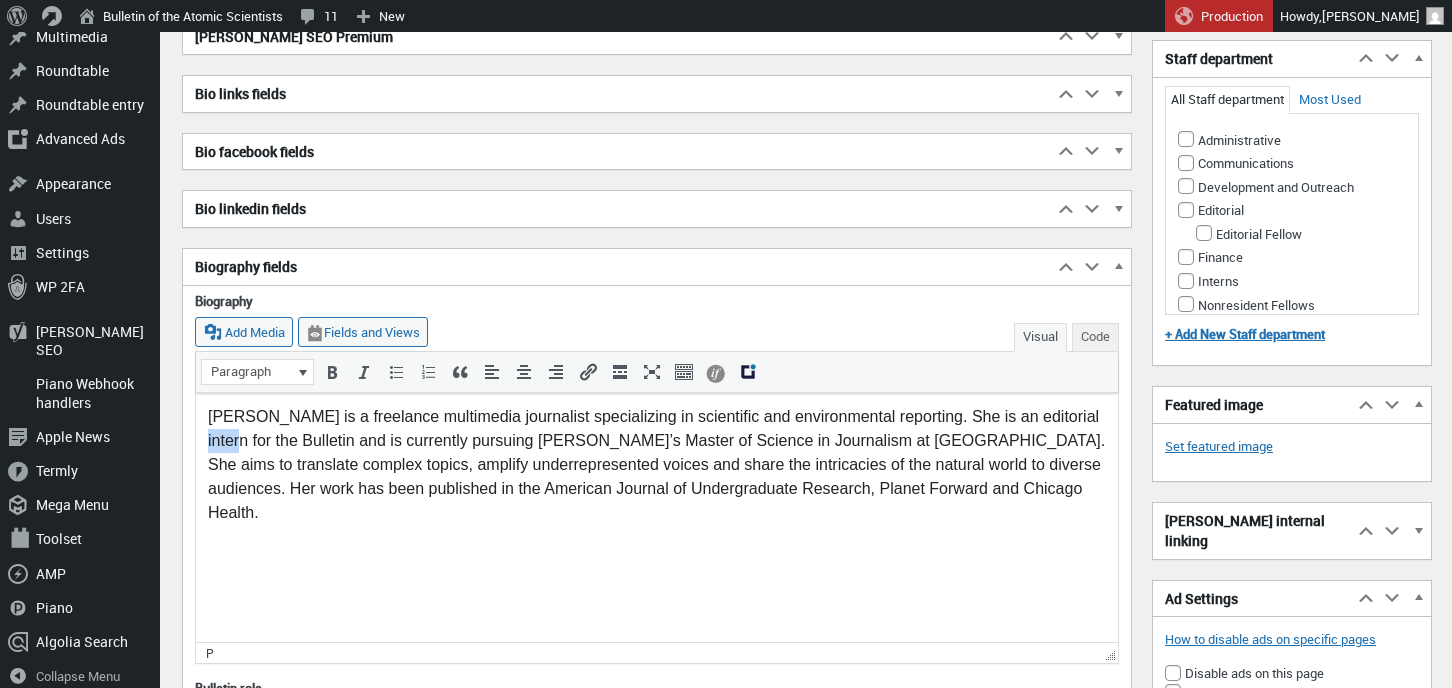 drag, startPoint x: 246, startPoint y: 440, endPoint x: 207, endPoint y: 440, distance: 39 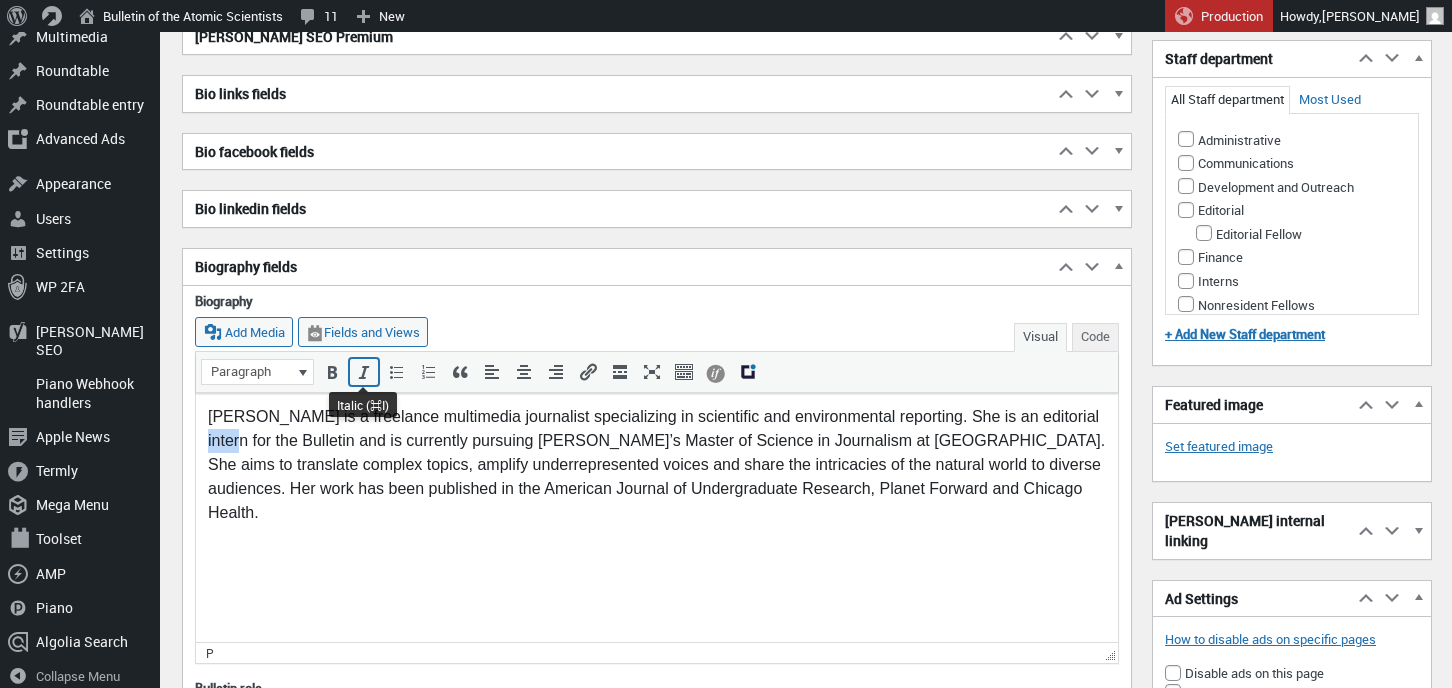 click at bounding box center [364, 372] 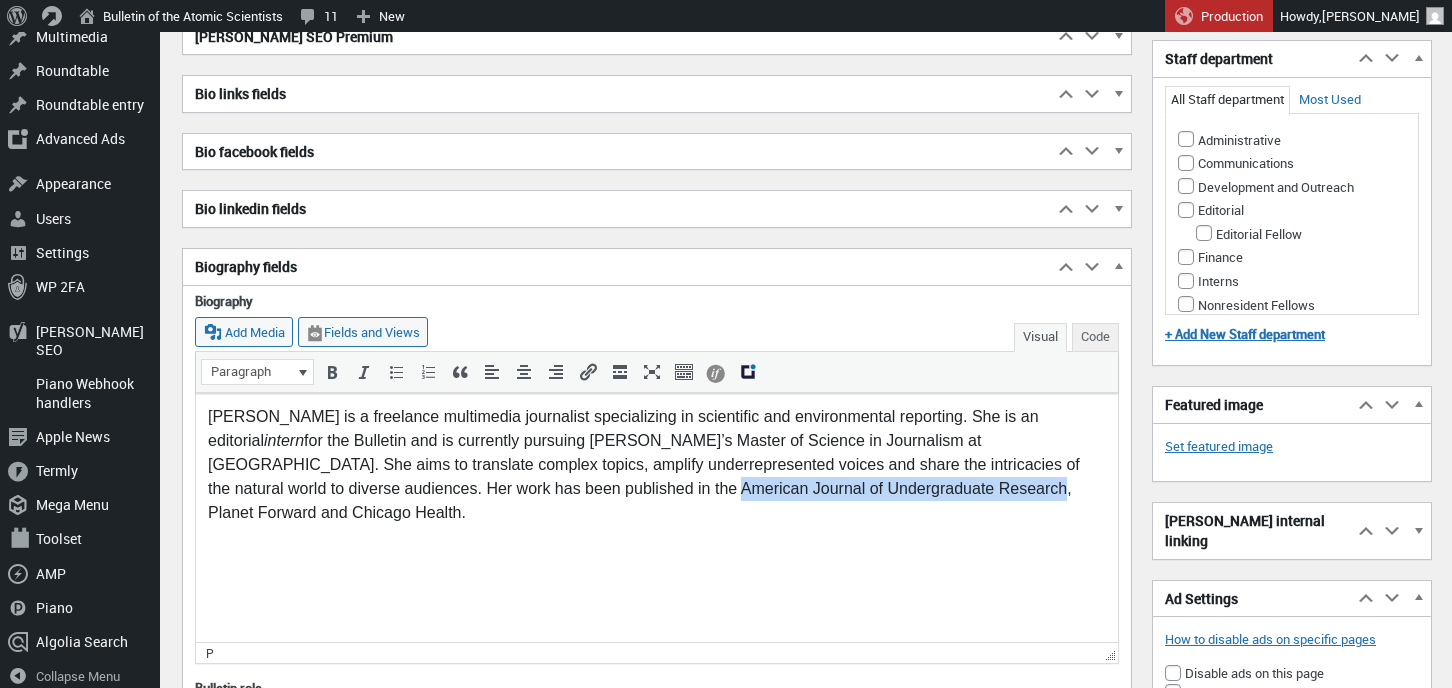 drag, startPoint x: 547, startPoint y: 487, endPoint x: 870, endPoint y: 482, distance: 323.0387 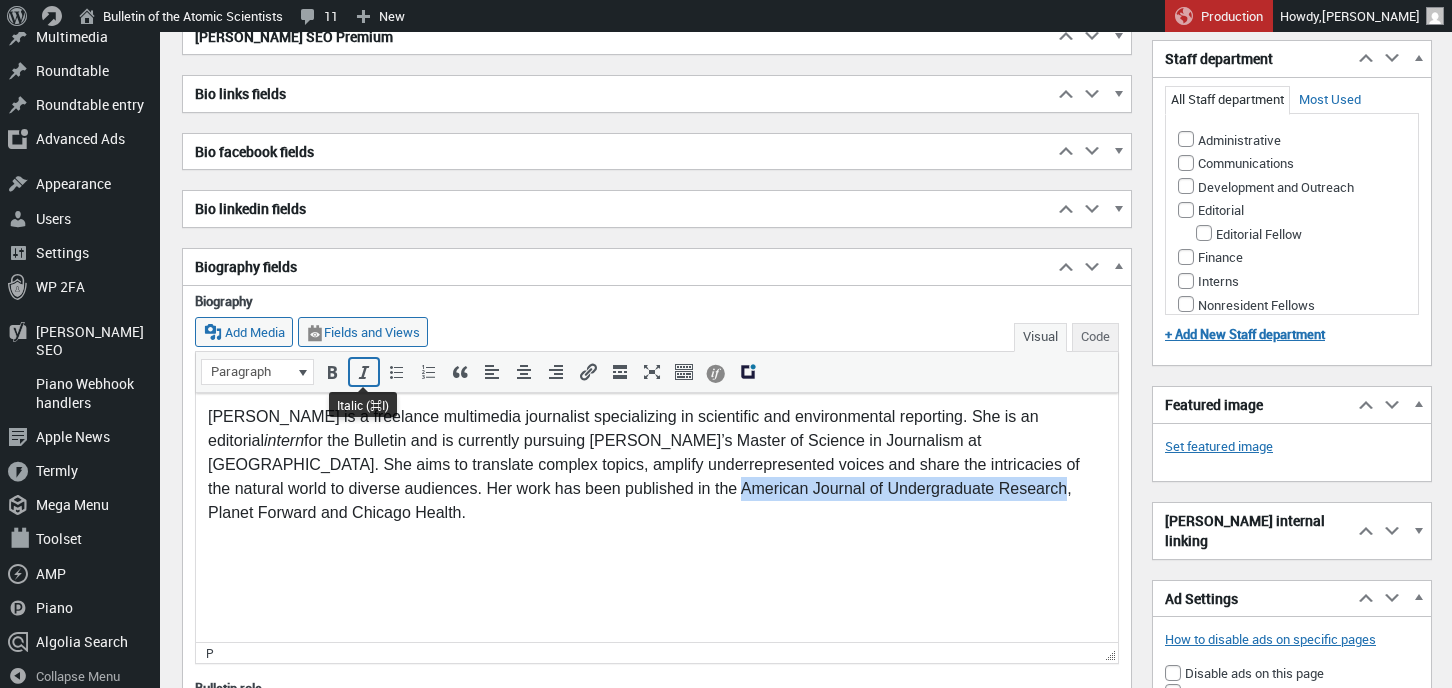 click at bounding box center (364, 372) 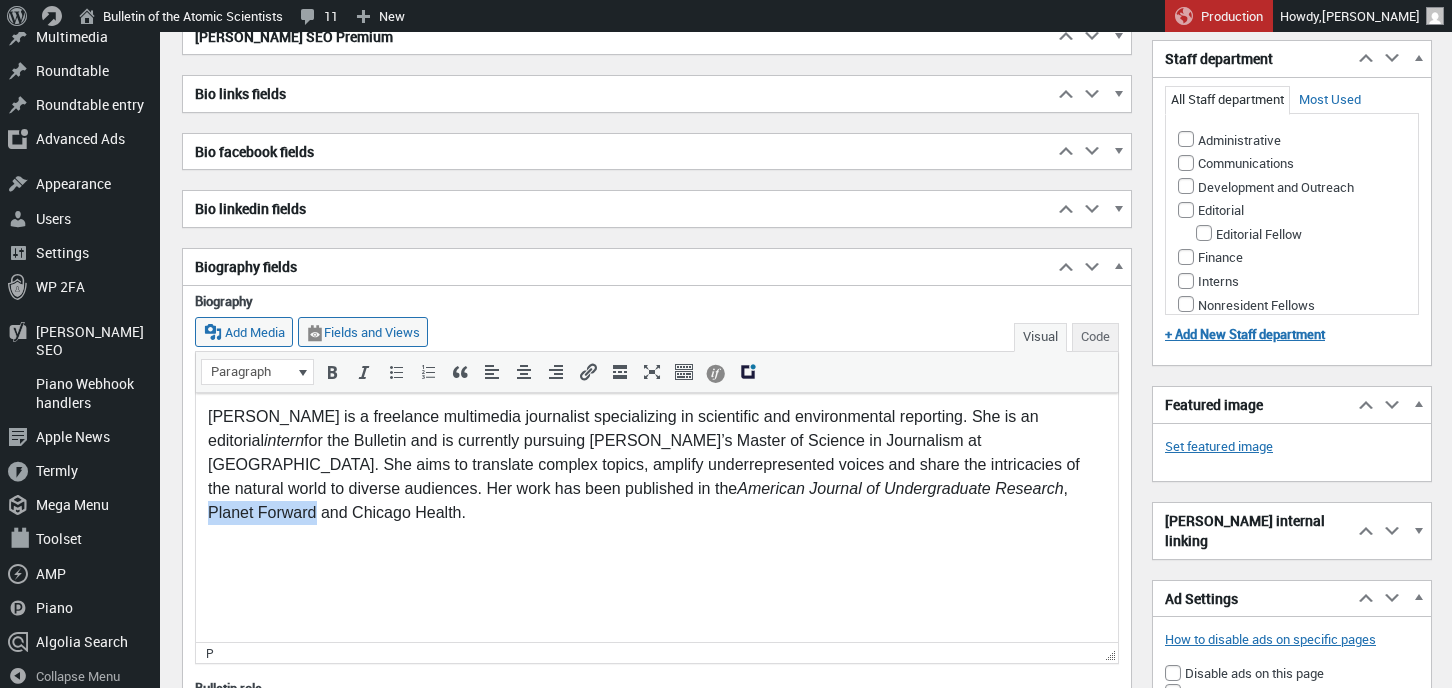 drag, startPoint x: 880, startPoint y: 491, endPoint x: 986, endPoint y: 487, distance: 106.07545 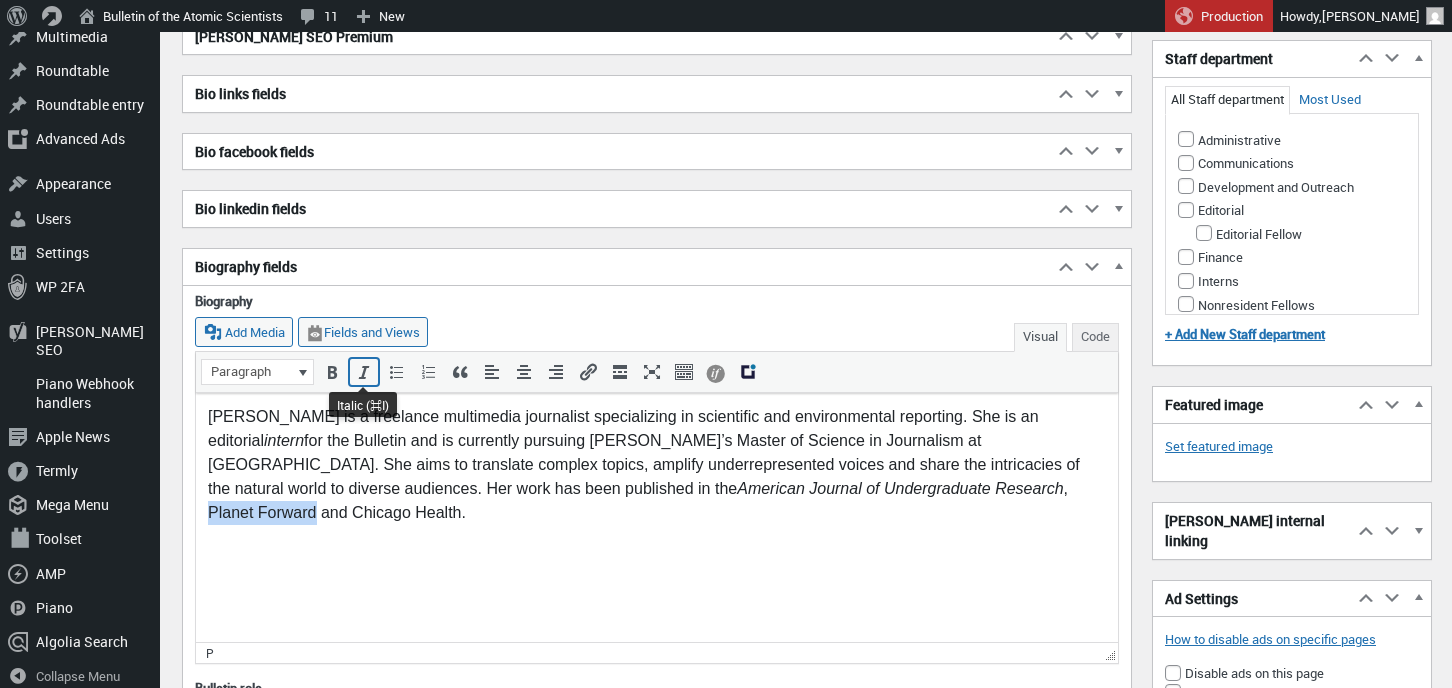 click at bounding box center [364, 372] 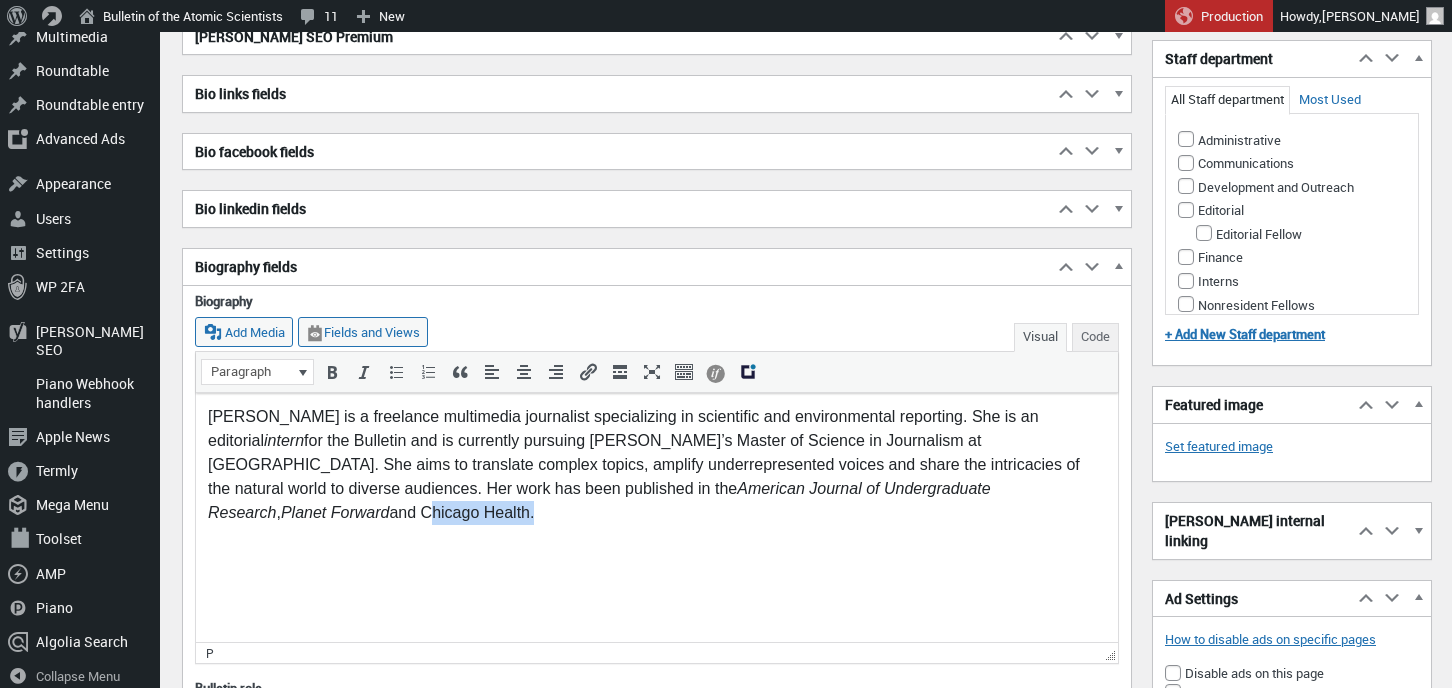 drag, startPoint x: 1026, startPoint y: 486, endPoint x: 356, endPoint y: 450, distance: 670.9665 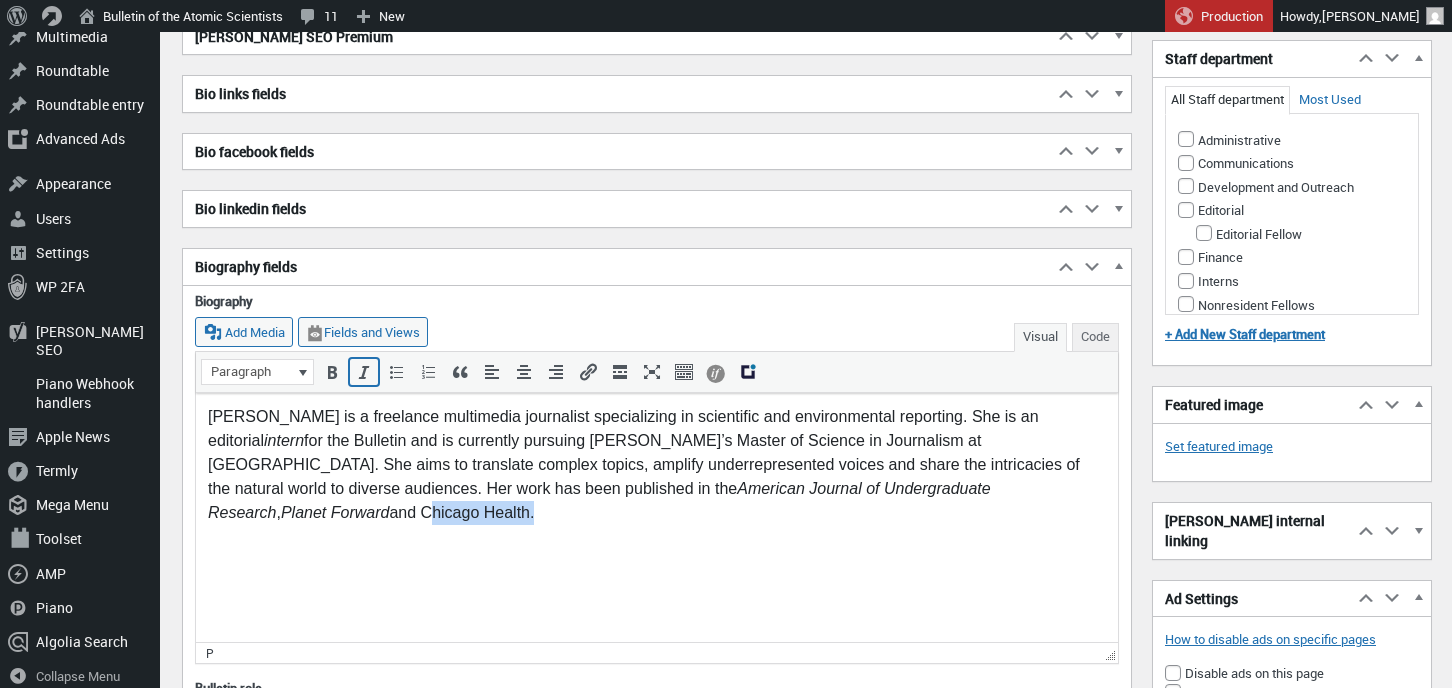 click at bounding box center (364, 372) 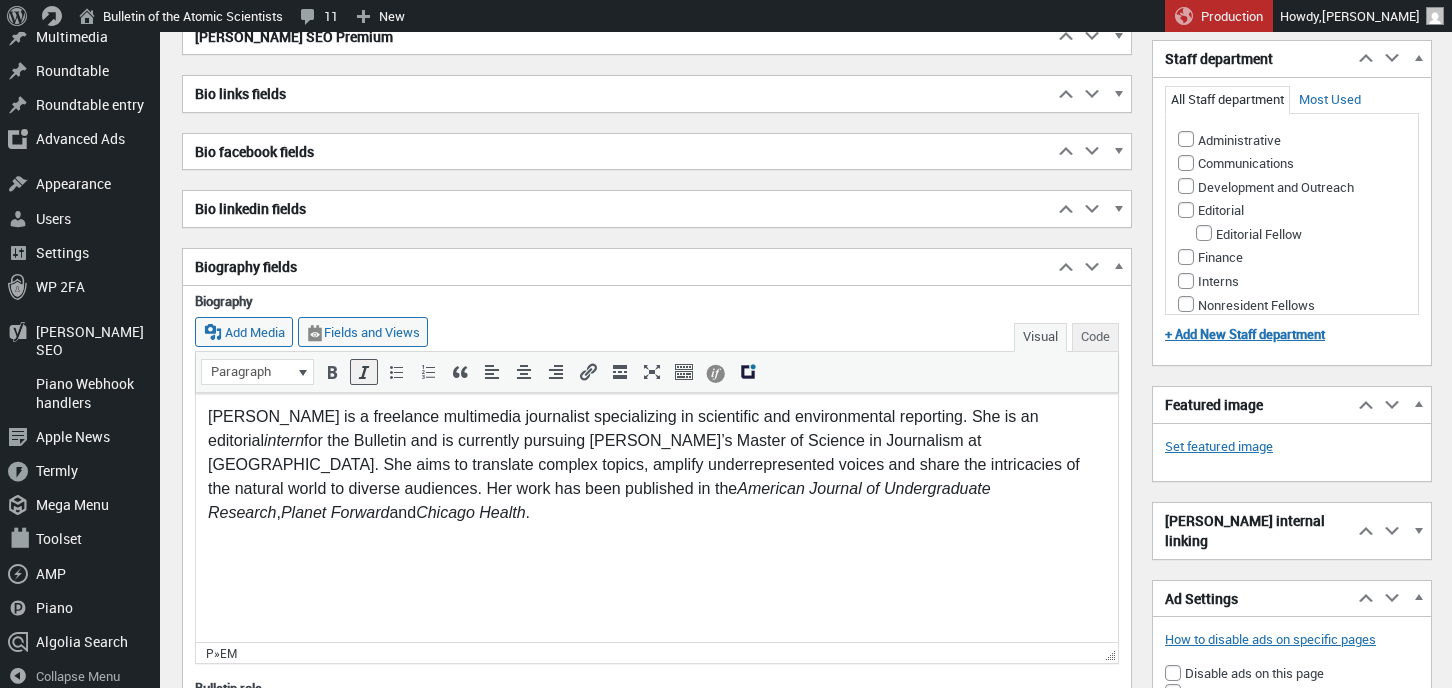 click on "Frances Mack is a freelance multimedia journalist specializing in scientific and environmental reporting. She is an editorial  intern  for the Bulletin and is currently pursuing Medill’s Master of Science in Journalism at Northwestern University. She aims to translate complex topics, amplify underrepresented voices and share the intricacies of the natural world to diverse audiences. Her work has been published in the  American Journal of Undergraduate Research ,  Planet Forward  and  Chicago Health ." at bounding box center [657, 466] 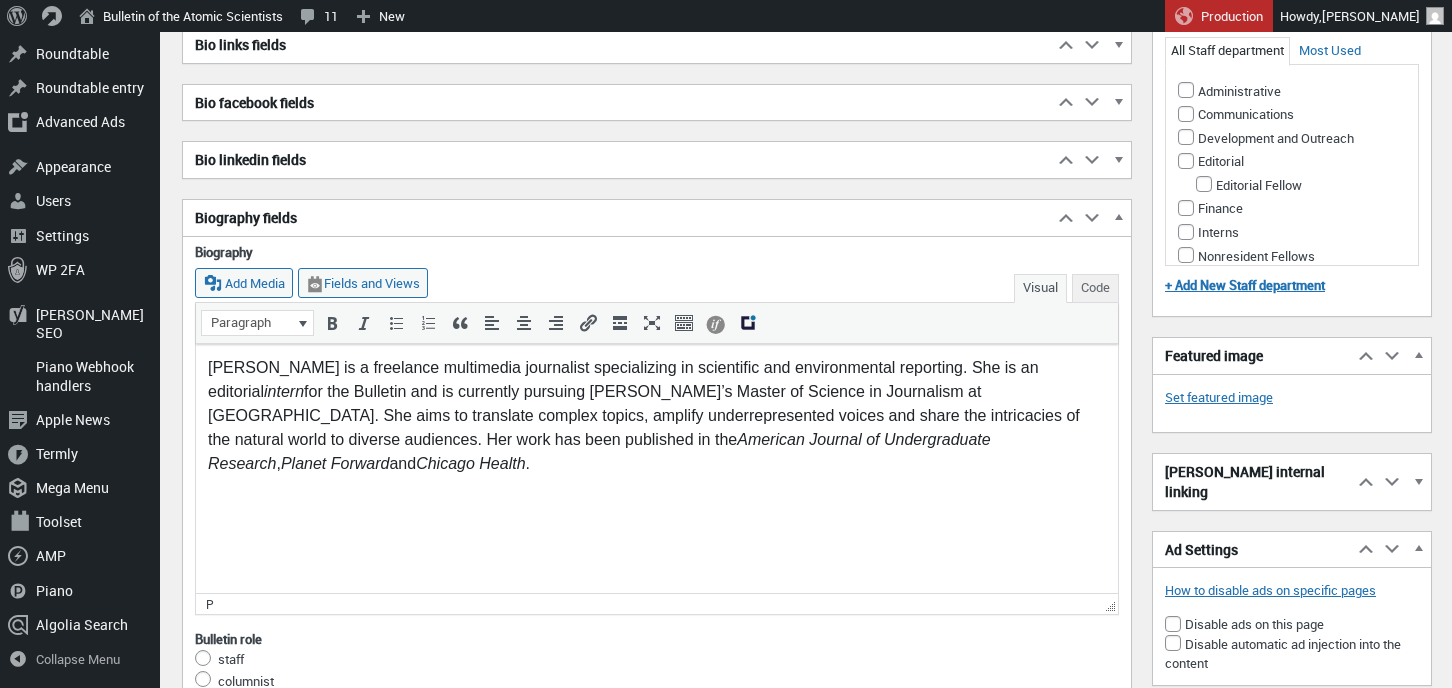 scroll, scrollTop: 781, scrollLeft: 0, axis: vertical 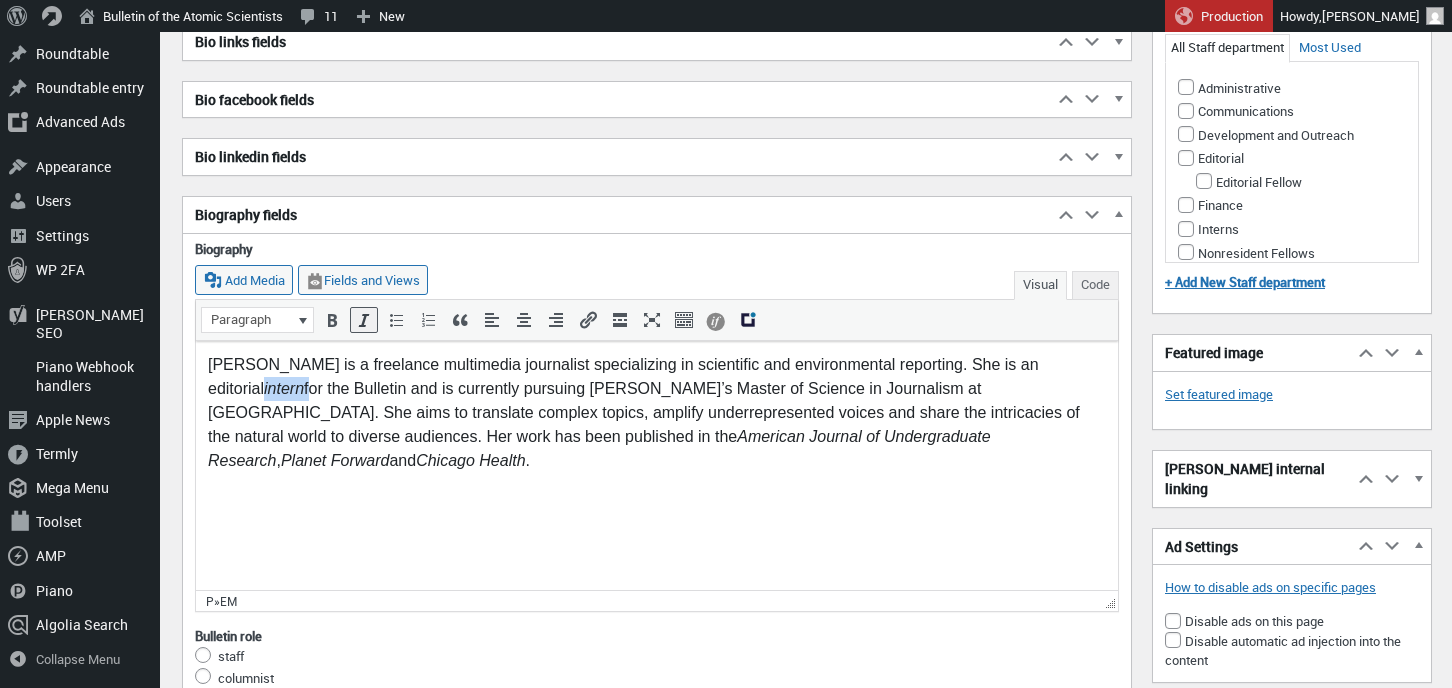 drag, startPoint x: 252, startPoint y: 384, endPoint x: 200, endPoint y: 382, distance: 52.03845 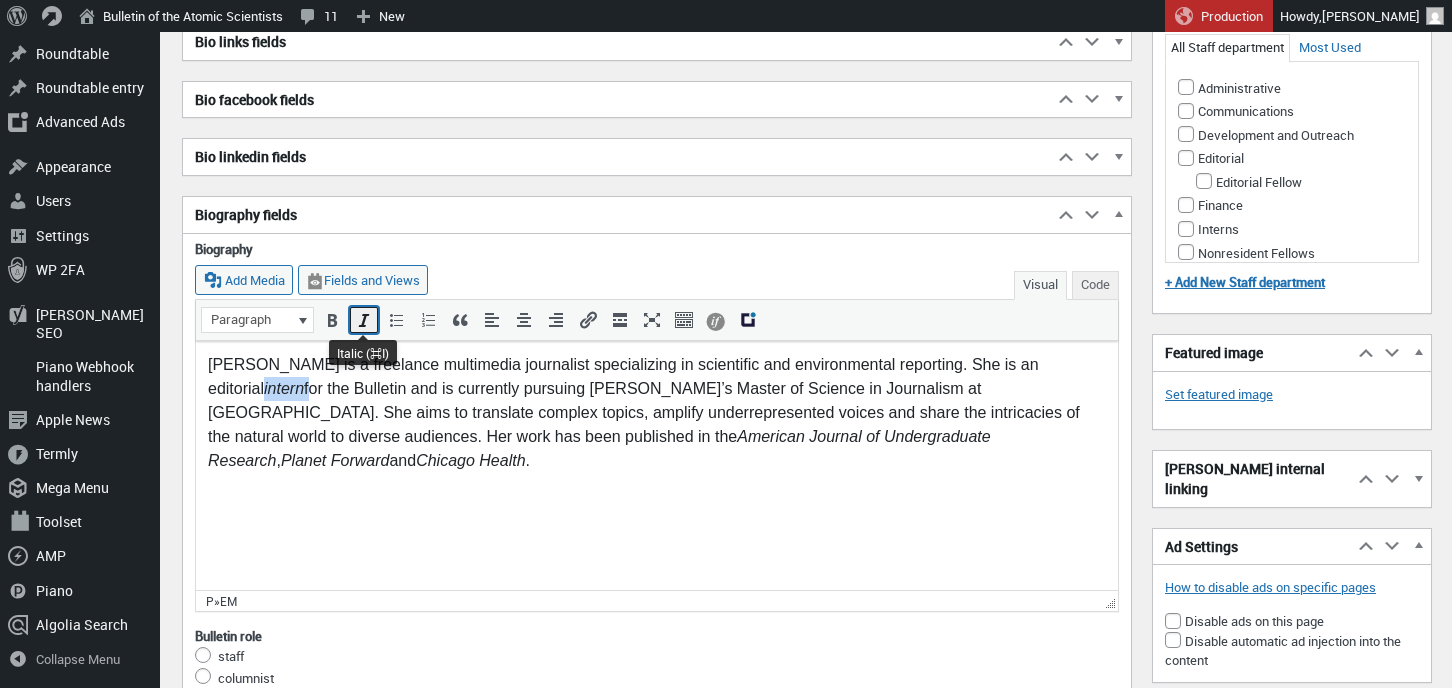 click at bounding box center [364, 320] 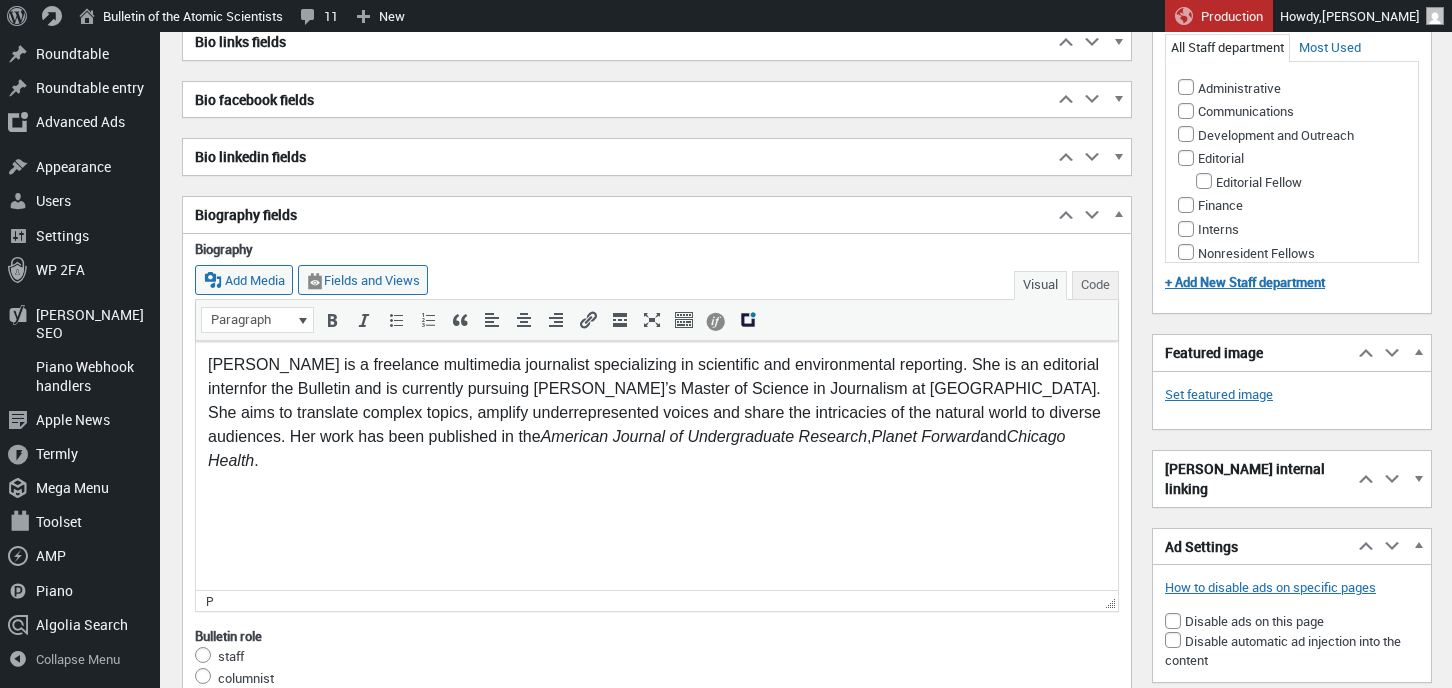 click on "Frances Mack is a freelance multimedia journalist specializing in scientific and environmental reporting. She is an editorial intern  for the Bulletin and is currently pursuing Medill’s Master of Science in Journalism at Northwestern University. She aims to translate complex topics, amplify underrepresented voices and share the intricacies of the natural world to diverse audiences. Her work has been published in the  American Journal of Undergraduate Research ,  Planet Forward  and  Chicago Health ." at bounding box center [657, 412] 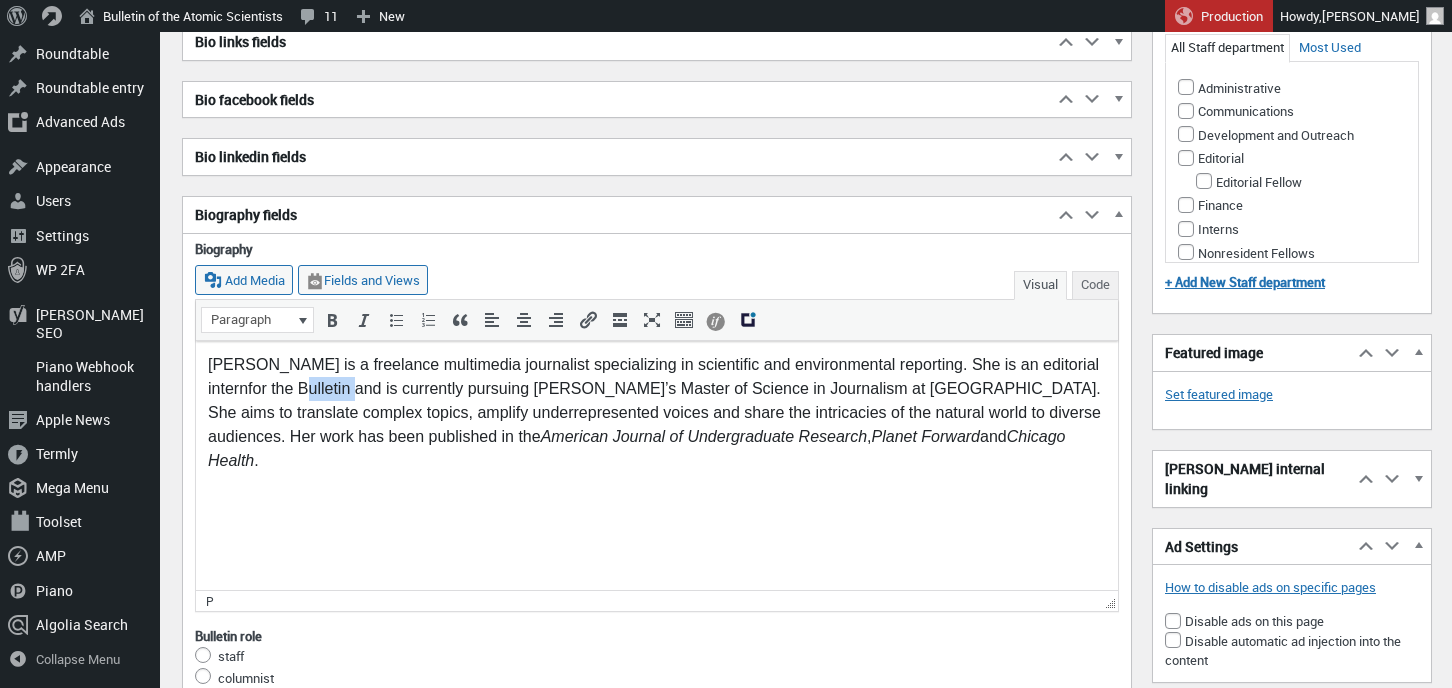 drag, startPoint x: 302, startPoint y: 387, endPoint x: 354, endPoint y: 386, distance: 52.009613 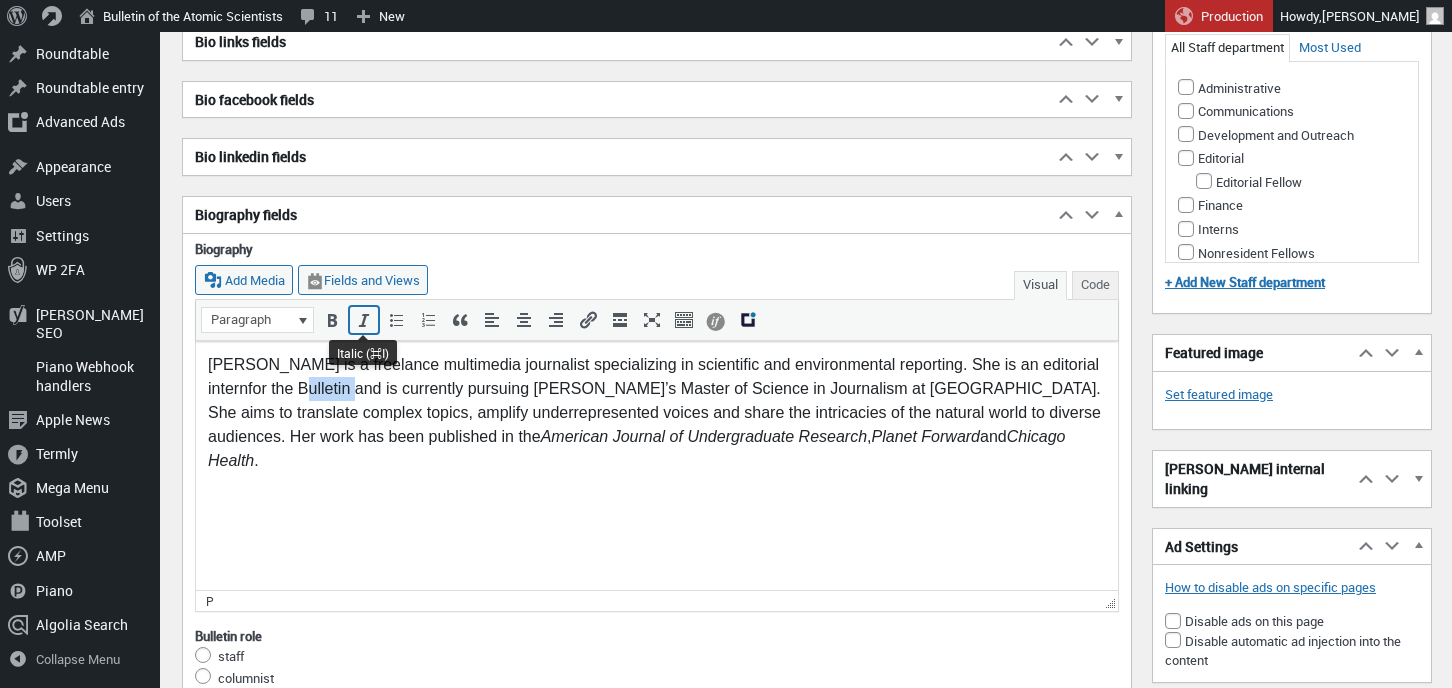 click at bounding box center [364, 320] 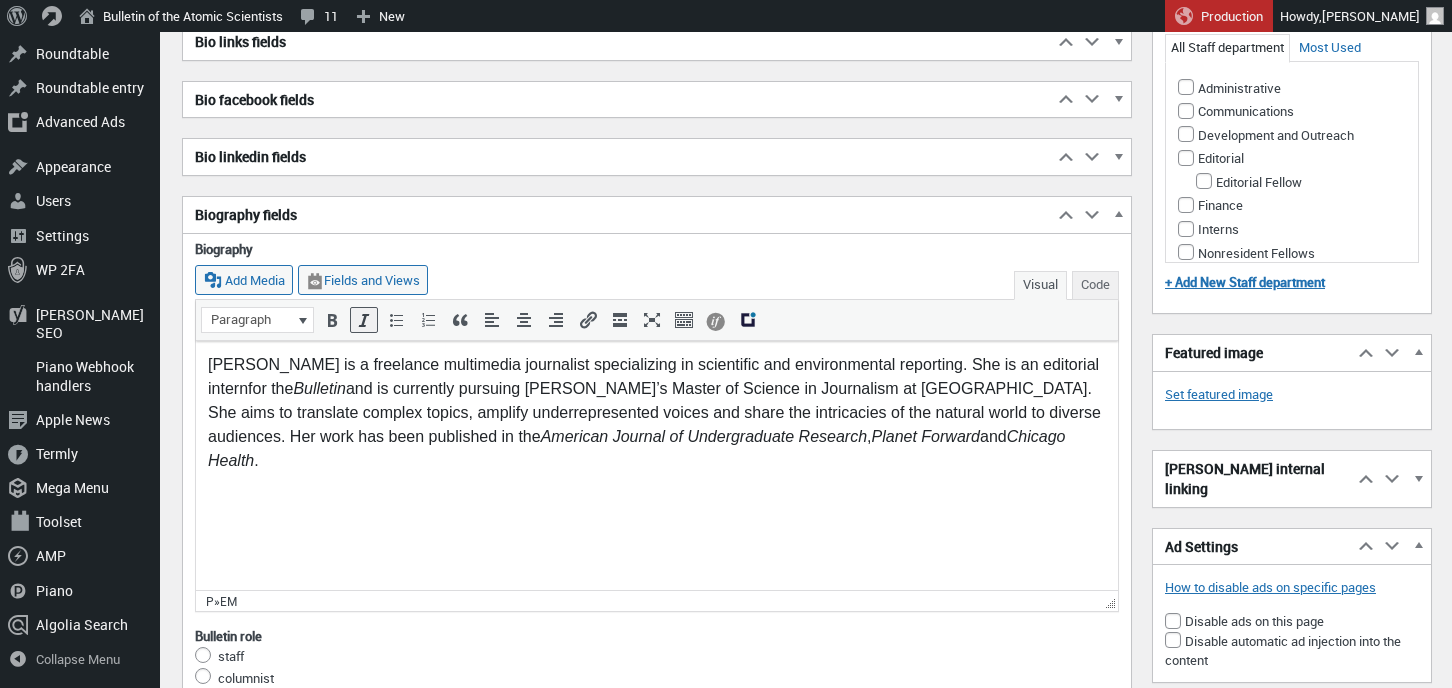 click on "Frances Mack is a freelance multimedia journalist specializing in scientific and environmental reporting. She is an editorial intern  for the  Bulletin  and is currently pursuing Medill’s Master of Science in Journalism at Northwestern University. She aims to translate complex topics, amplify underrepresented voices and share the intricacies of the natural world to diverse audiences. Her work has been published in the  American Journal of Undergraduate Research ,  Planet Forward  and  Chicago Health ." at bounding box center [657, 412] 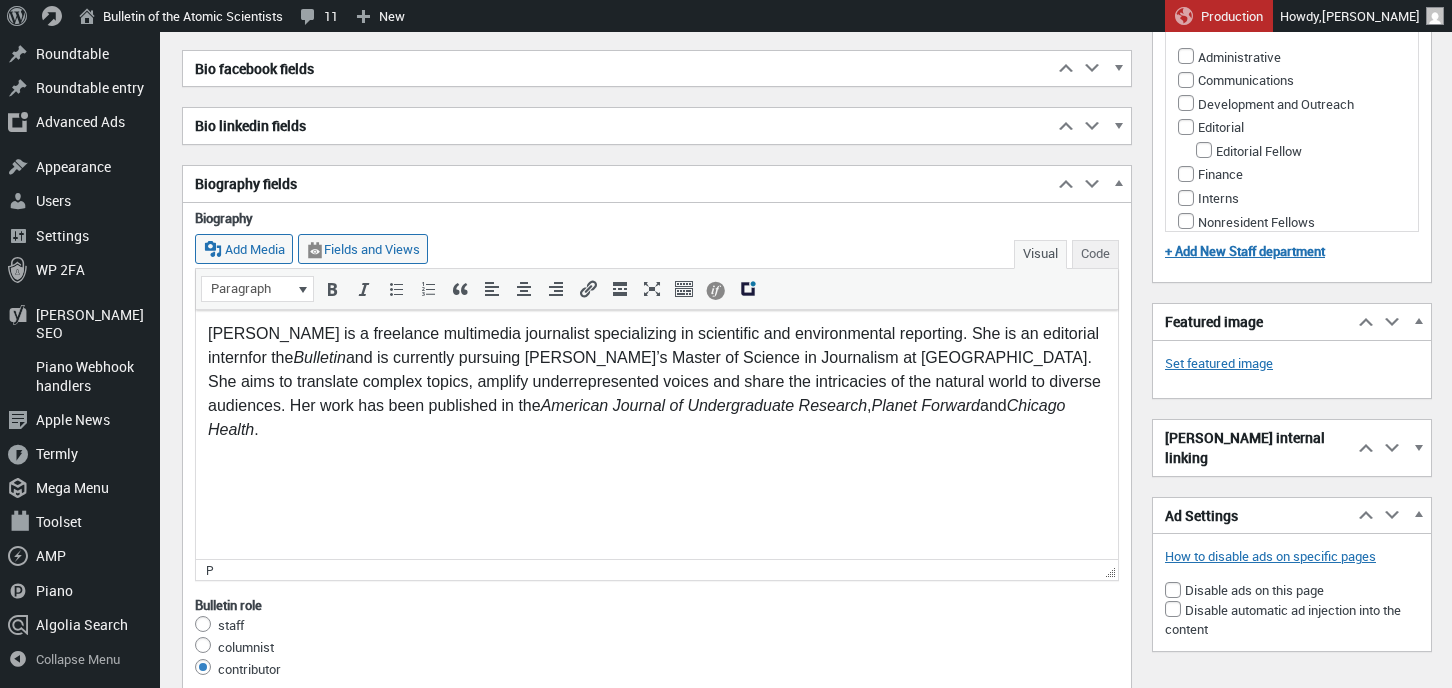 scroll, scrollTop: 826, scrollLeft: 0, axis: vertical 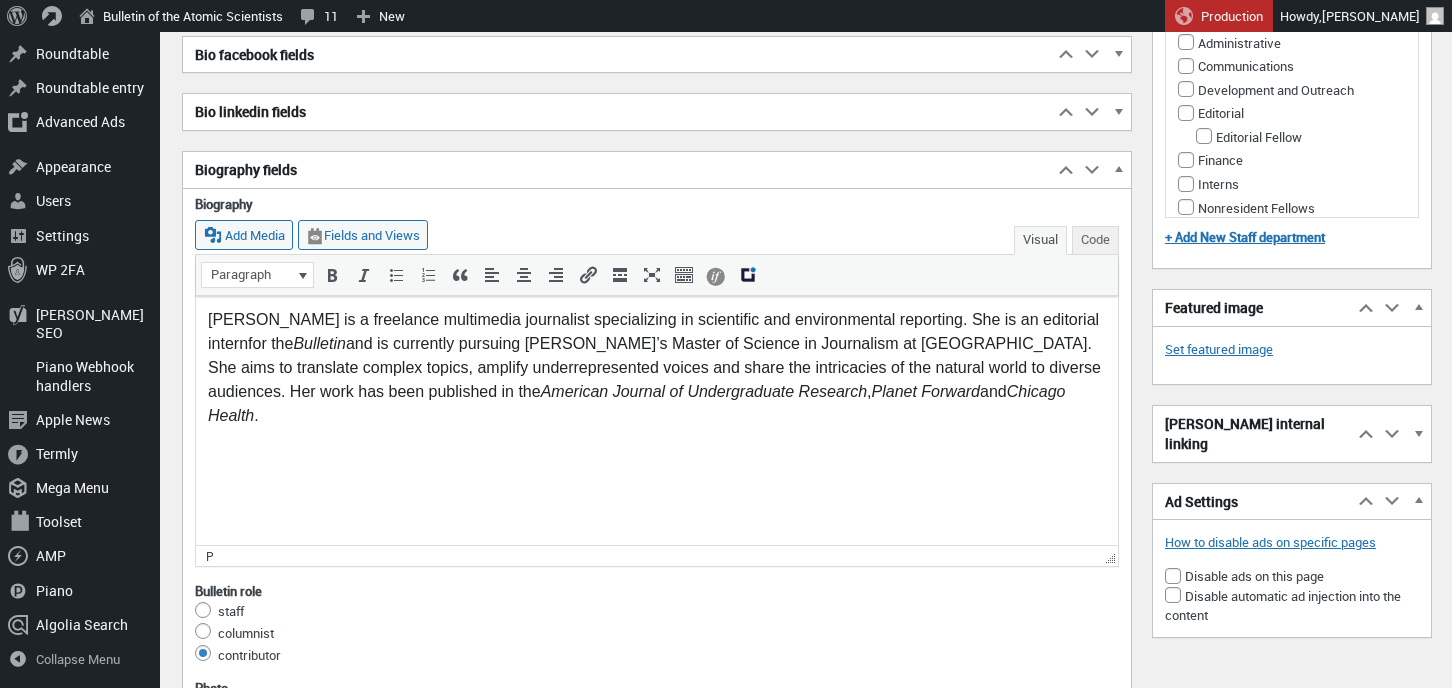 click on "Frances Mack is a freelance multimedia journalist specializing in scientific and environmental reporting. She is an editorial intern  for the  Bulletin  and is currently pursuing Medill’s Master of Science in Journalism at Northwestern University. She aims to translate complex topics, amplify underrepresented voices and share the intricacies of the natural world to diverse audiences. Her work has been published in the  American Journal of Undergraduate Research ,  Planet Forward  and  Chicago Health ." at bounding box center (657, 367) 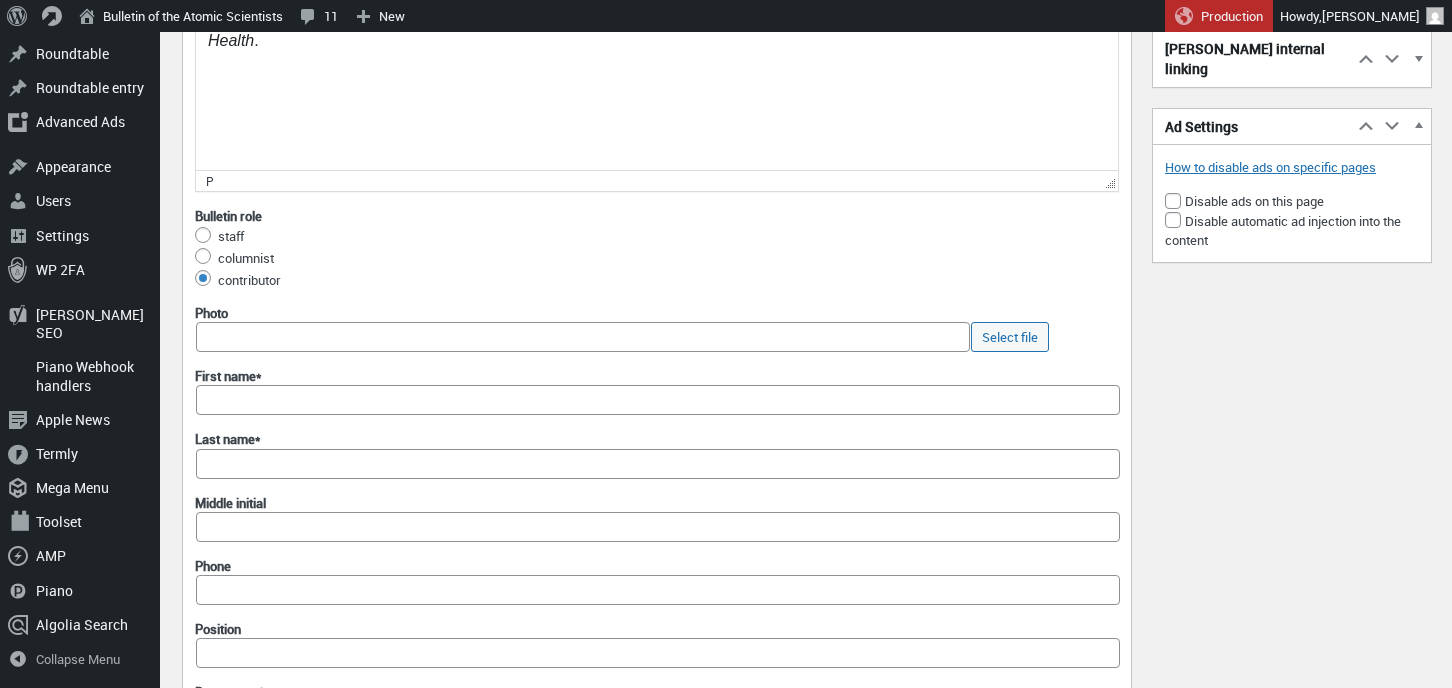 scroll, scrollTop: 1203, scrollLeft: 0, axis: vertical 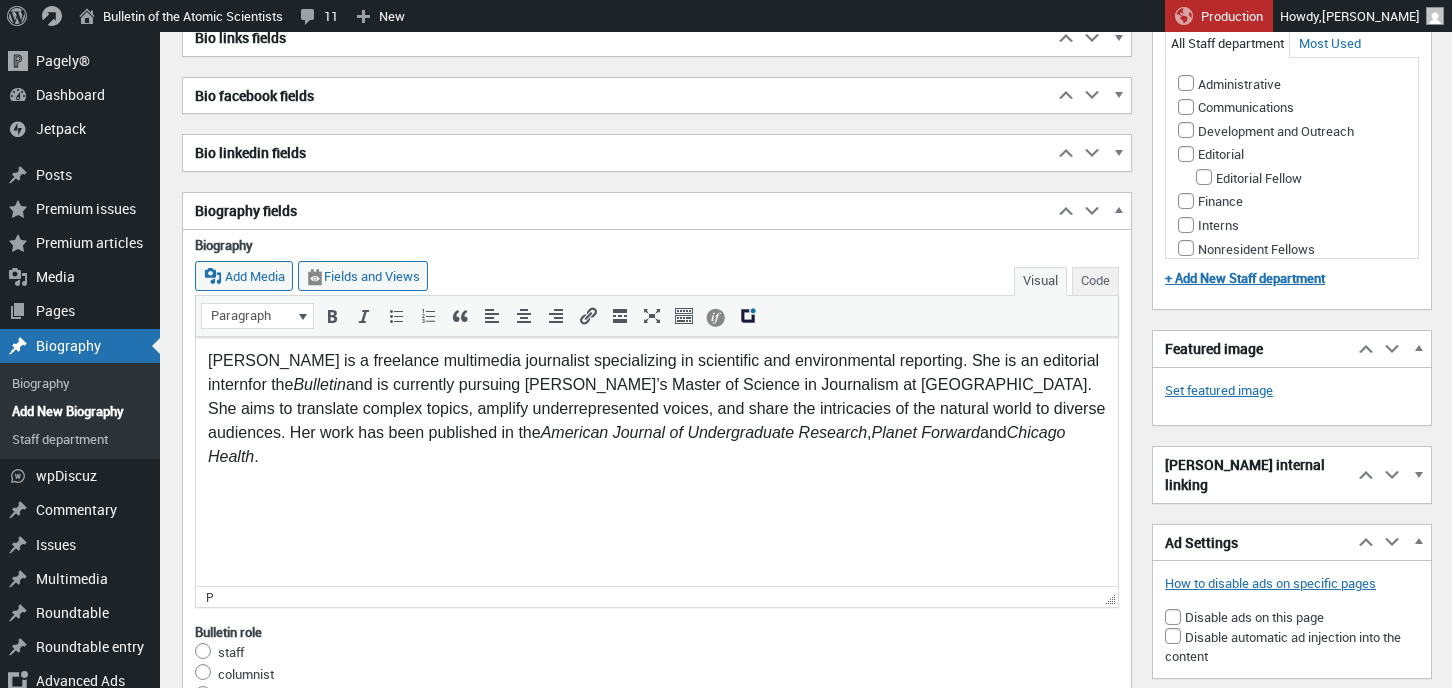click on "Frances Mack is a freelance multimedia journalist specializing in scientific and environmental reporting. She is an editorial intern  for the  Bulletin  and is currently pursuing Medill’s Master of Science in Journalism at Northwestern University. She aims to translate complex topics, amplify underrepresented voices, and share the intricacies of the natural world to diverse audiences. Her work has been published in the  American Journal of Undergraduate Research ,  Planet Forward  and  Chicago Health ." at bounding box center (657, 408) 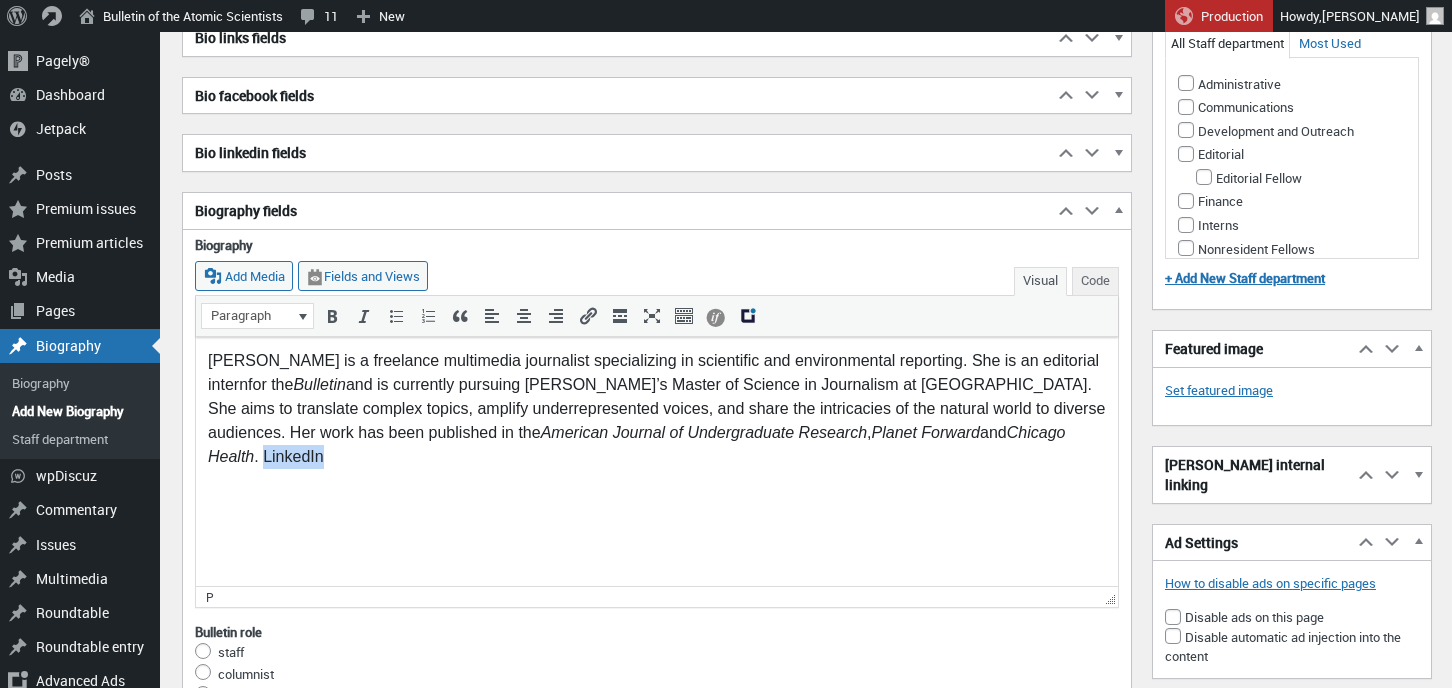 drag, startPoint x: 322, startPoint y: 457, endPoint x: 263, endPoint y: 444, distance: 60.41523 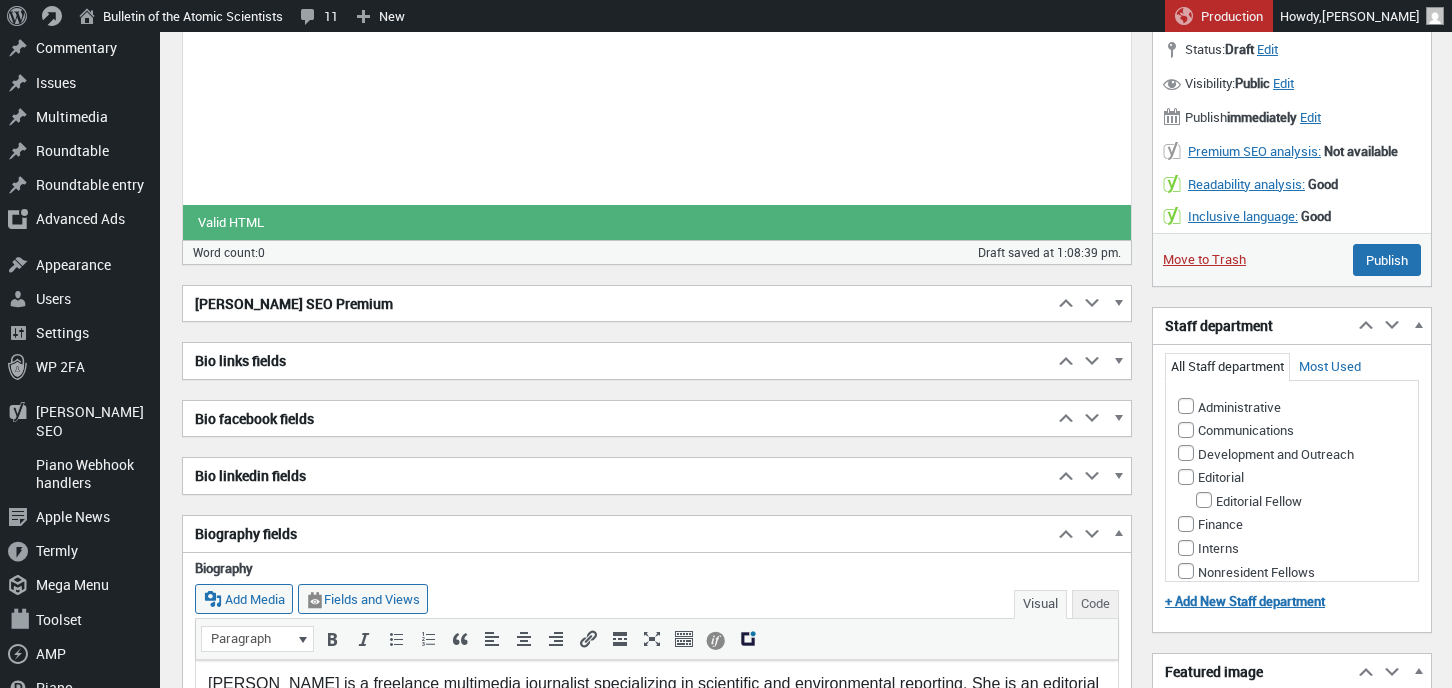 scroll, scrollTop: 463, scrollLeft: 0, axis: vertical 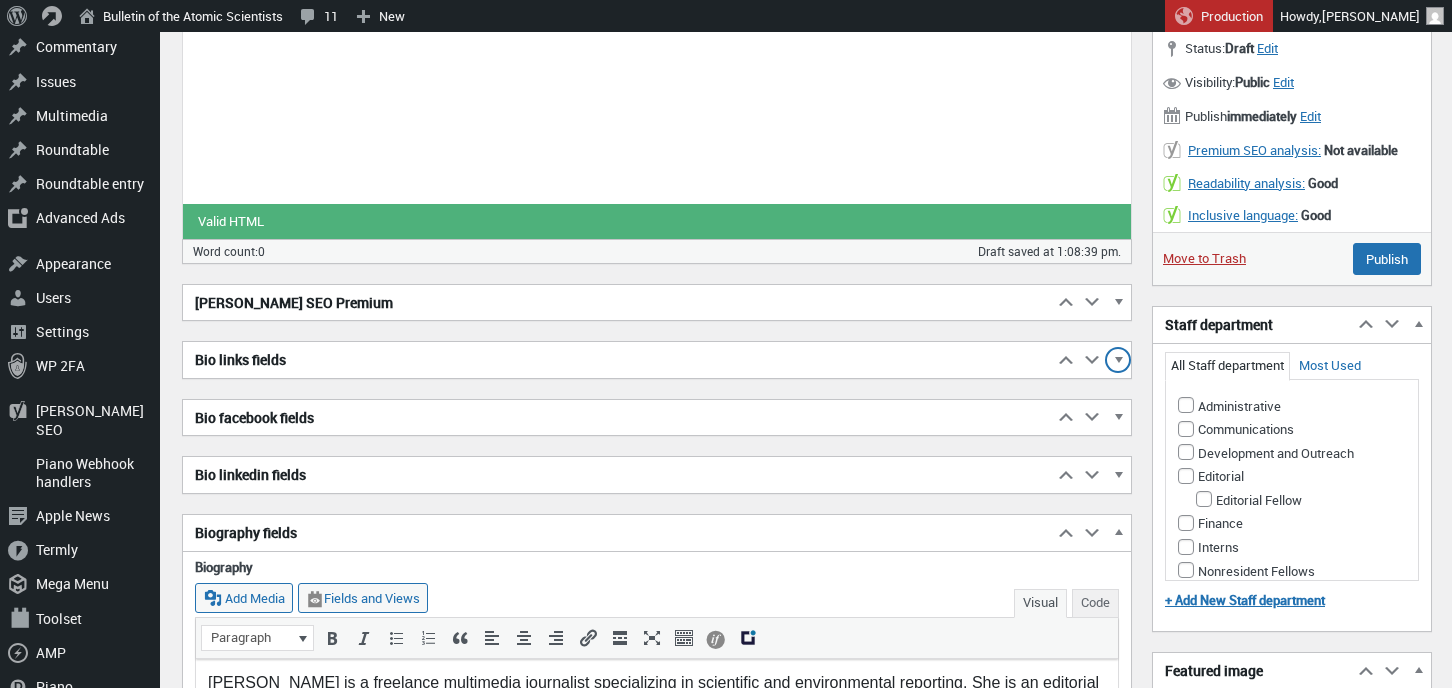 click at bounding box center [1118, 363] 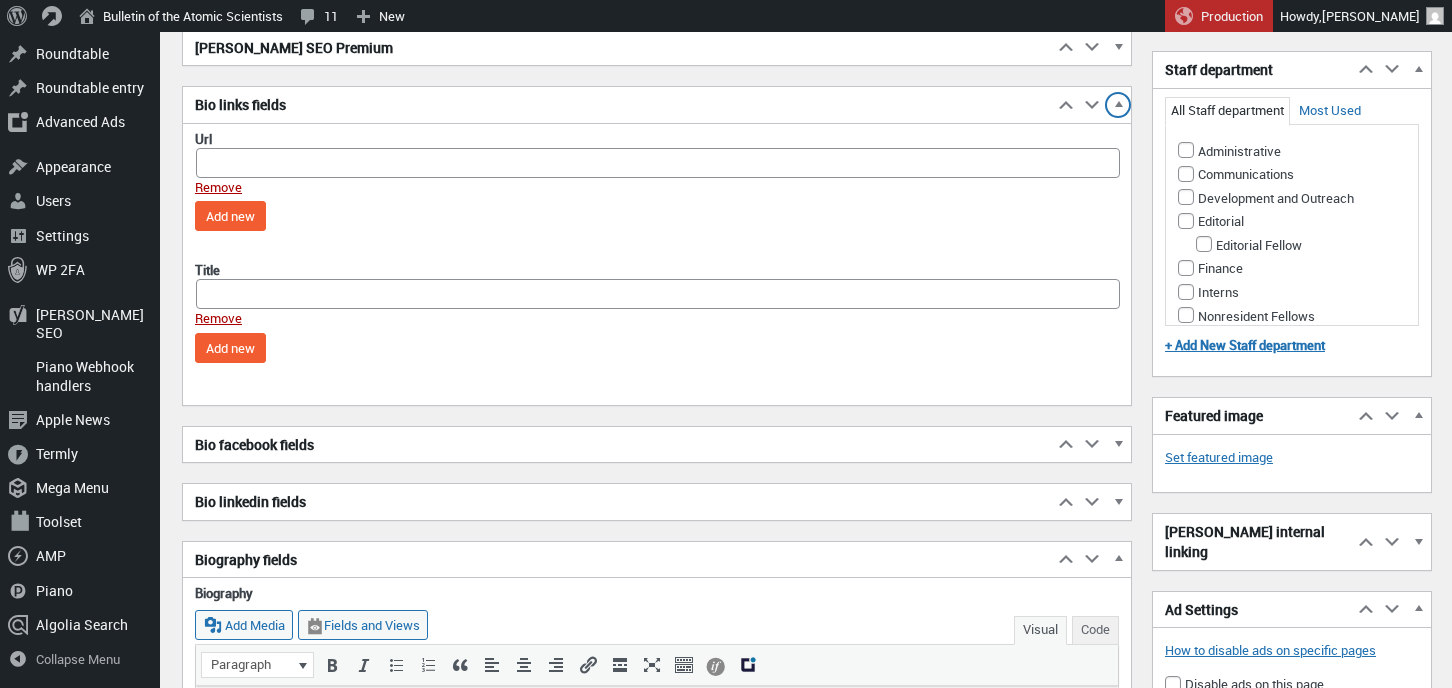 scroll, scrollTop: 732, scrollLeft: 0, axis: vertical 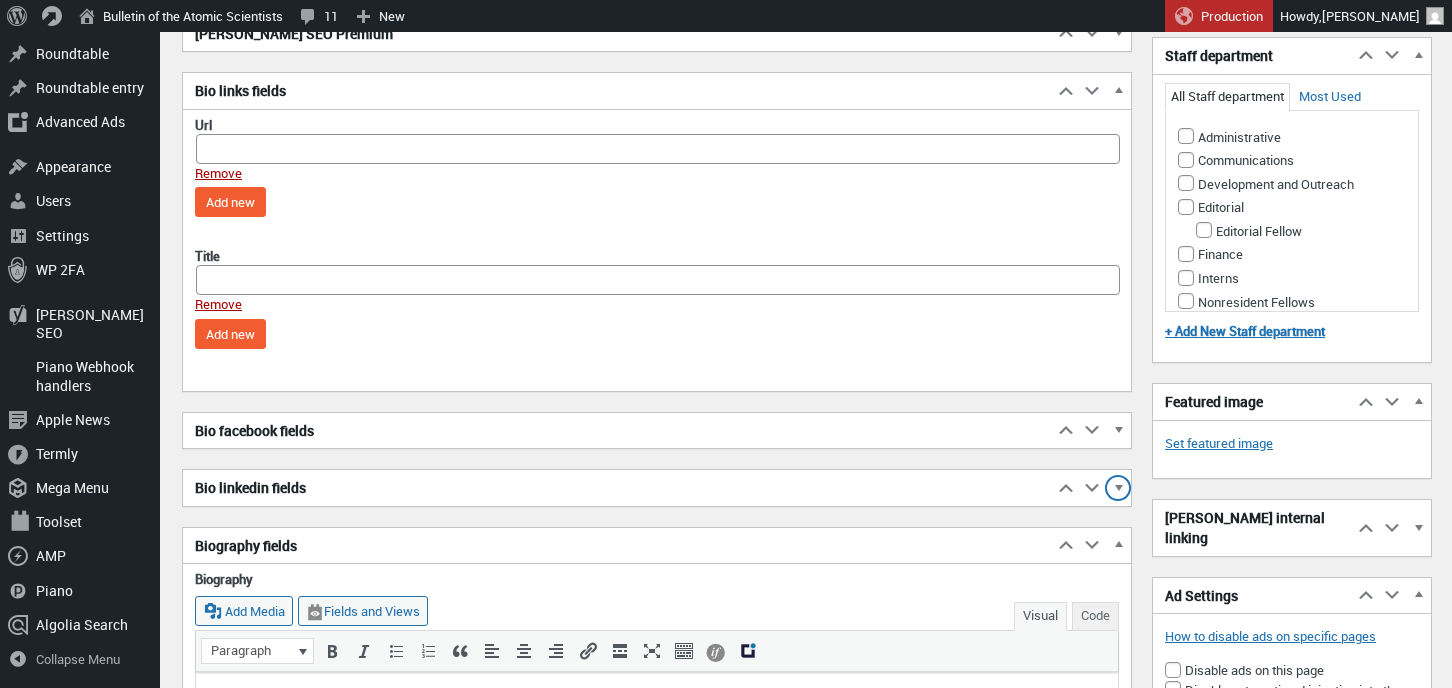 click at bounding box center (1118, 491) 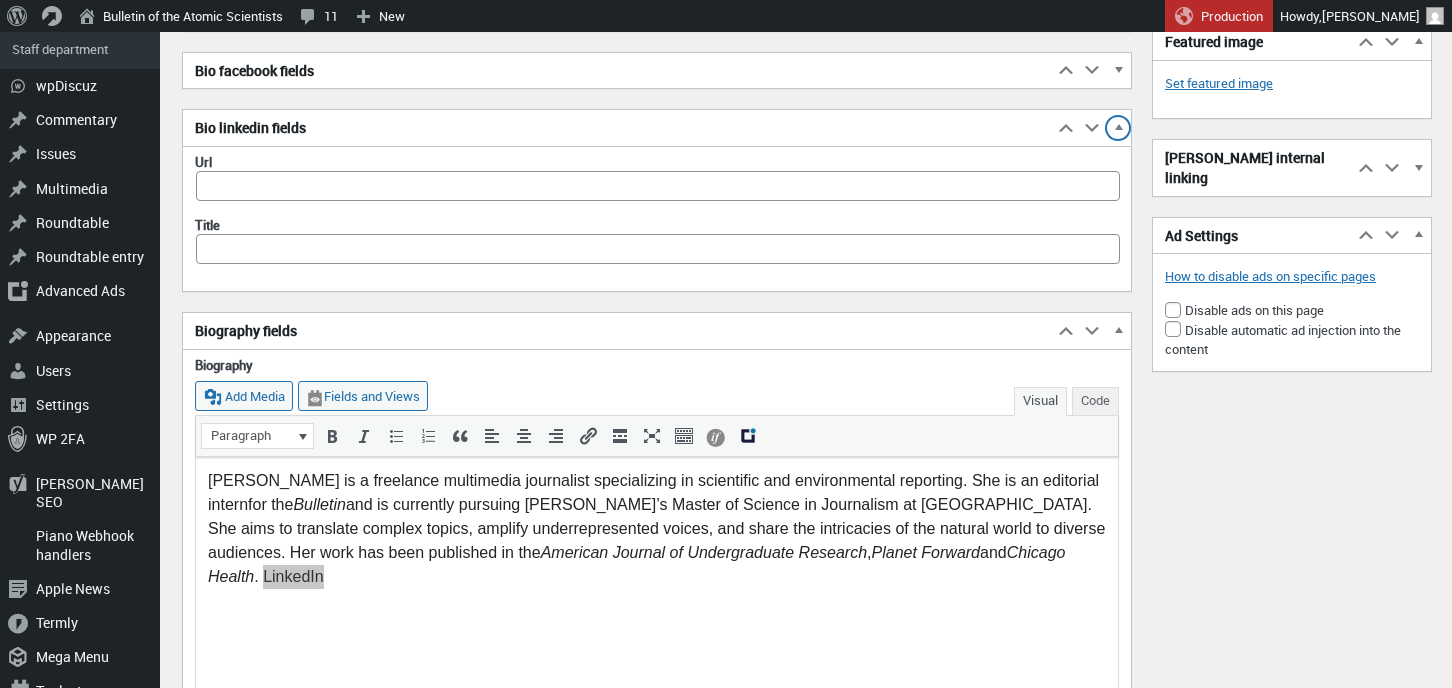 scroll, scrollTop: 1080, scrollLeft: 0, axis: vertical 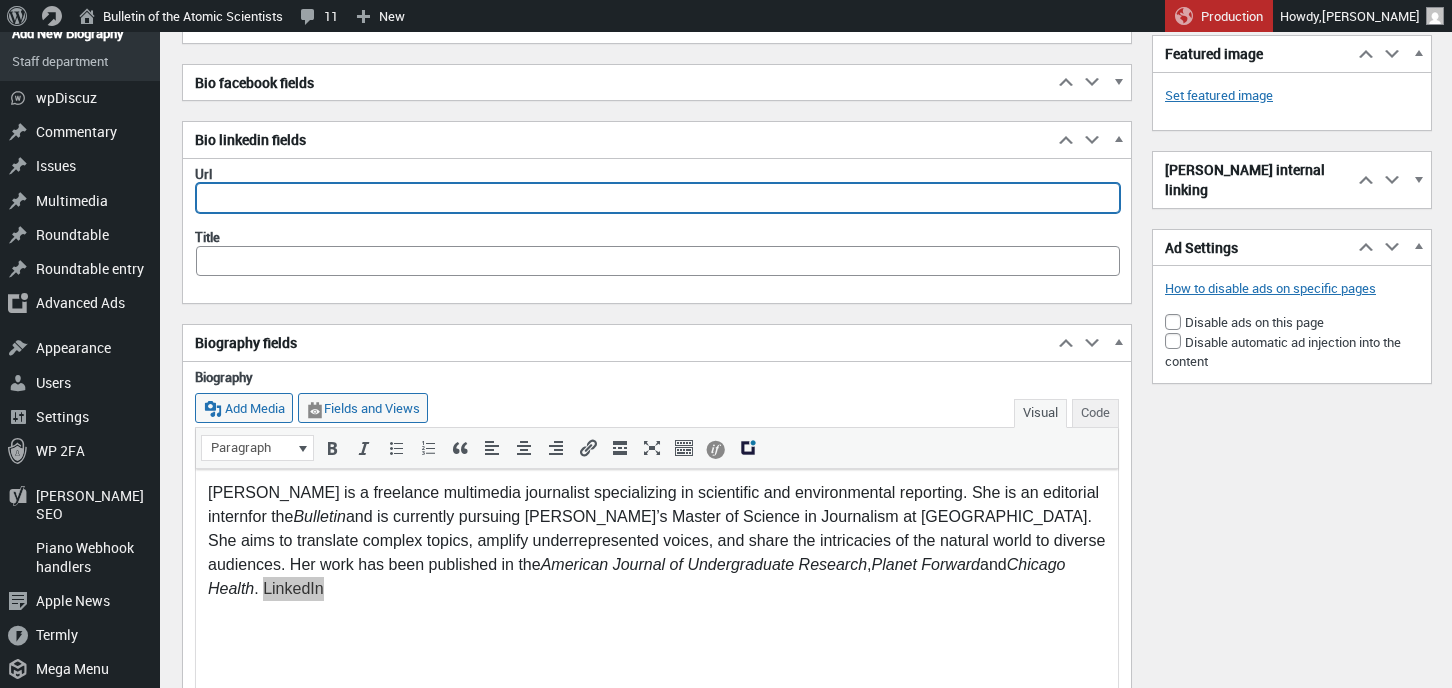 click on "Url" at bounding box center (658, 198) 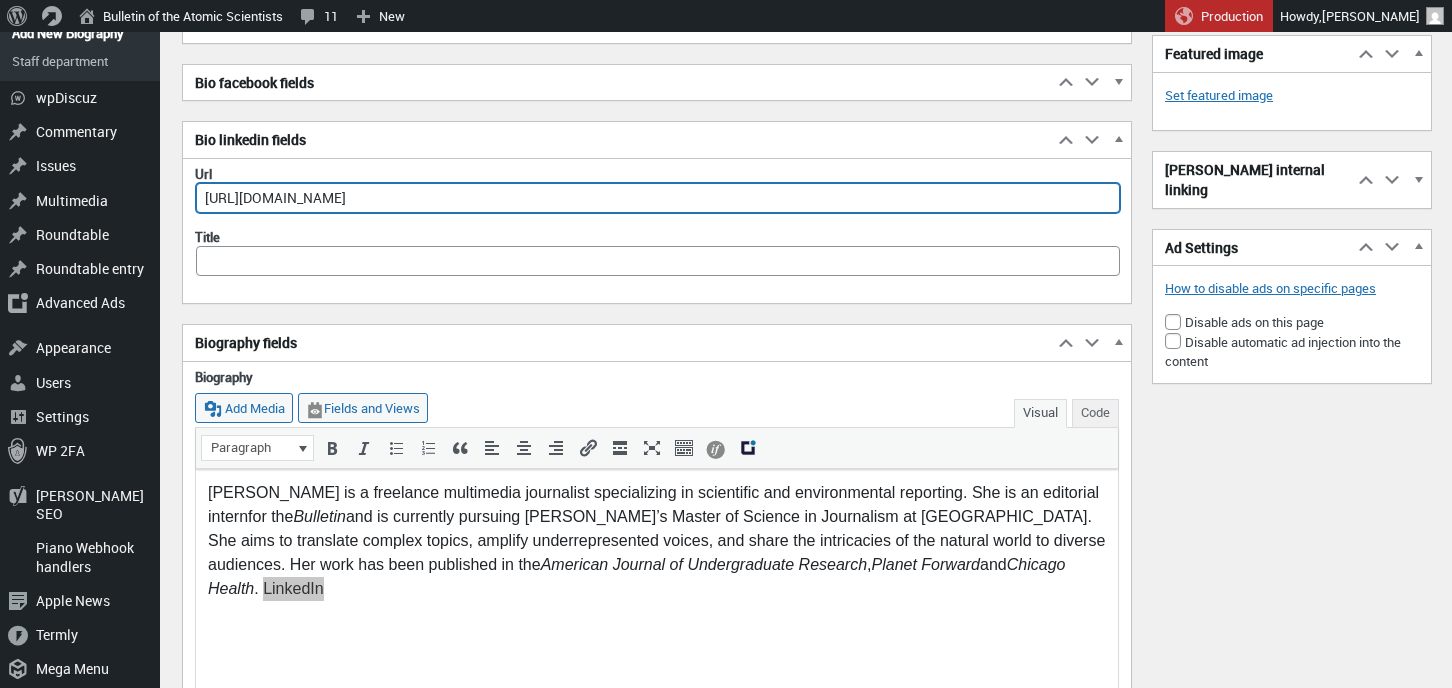 type on "[URL][DOMAIN_NAME]" 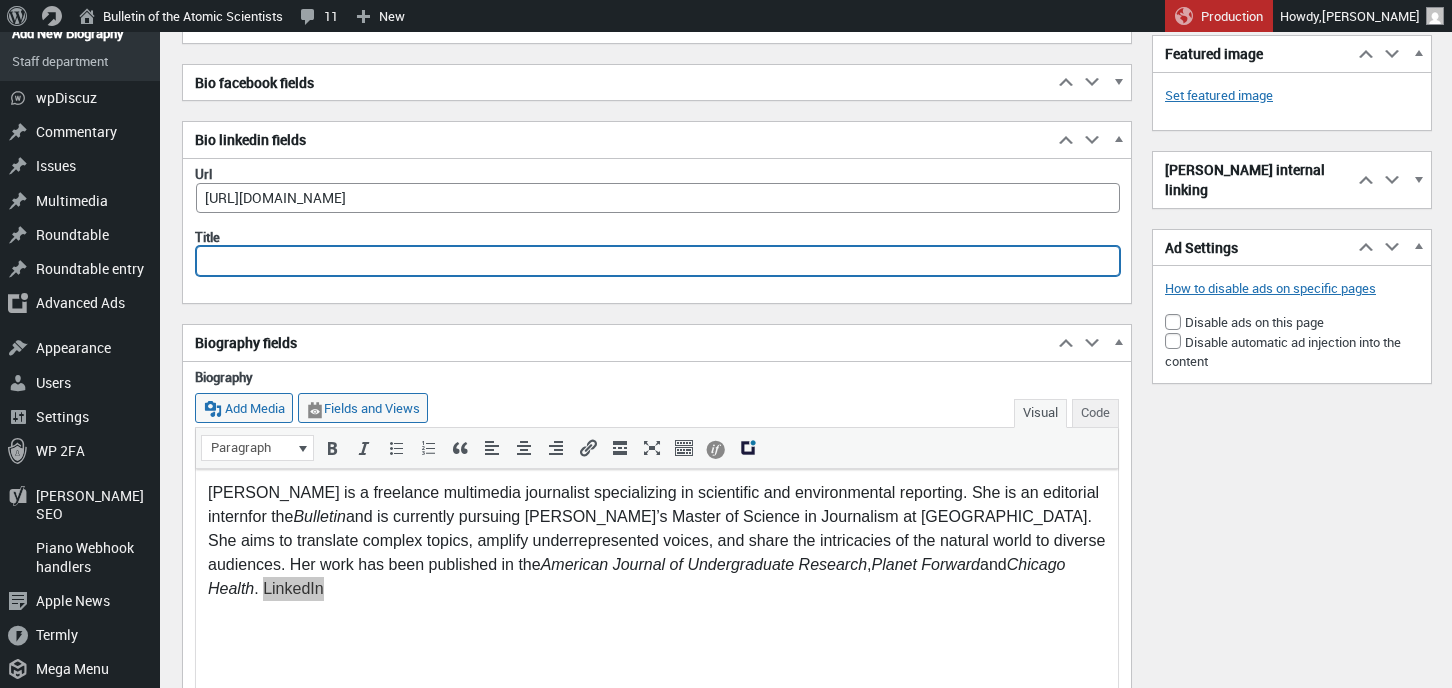 click on "Title" at bounding box center (658, 261) 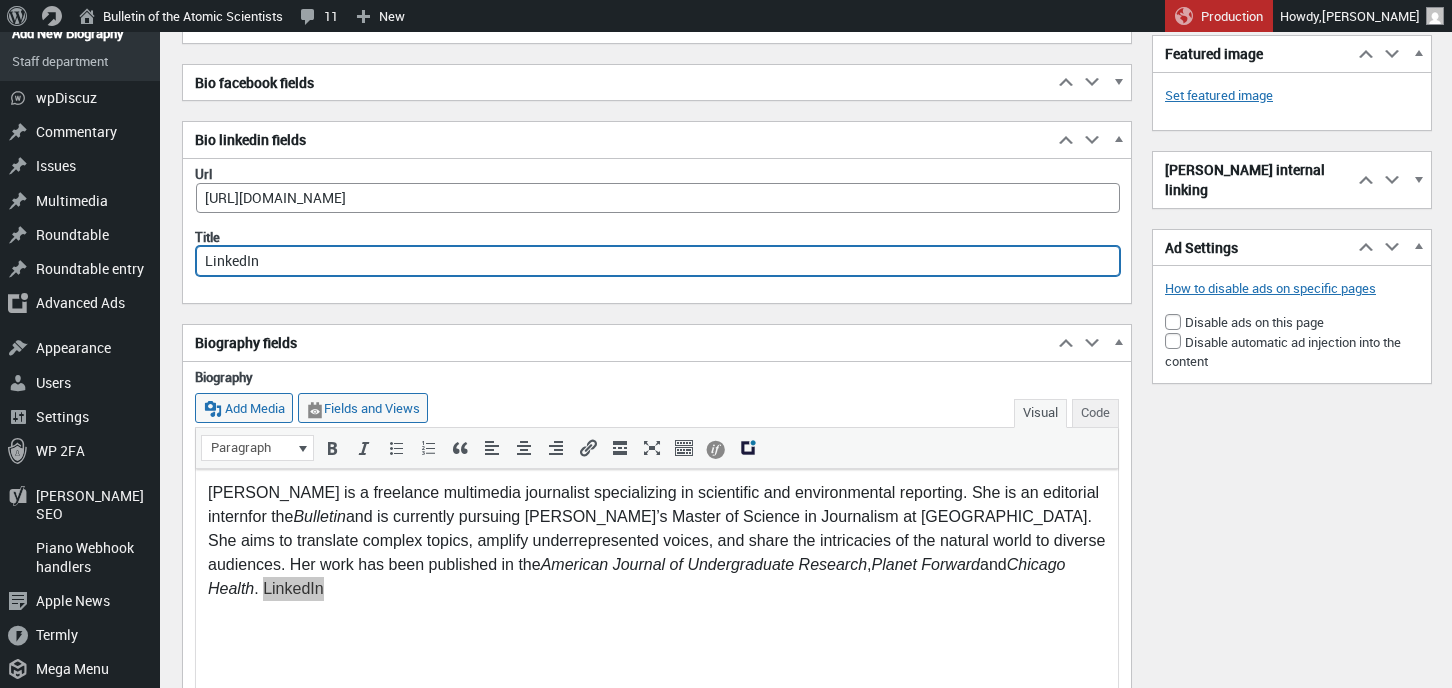 type on "LinkedIn" 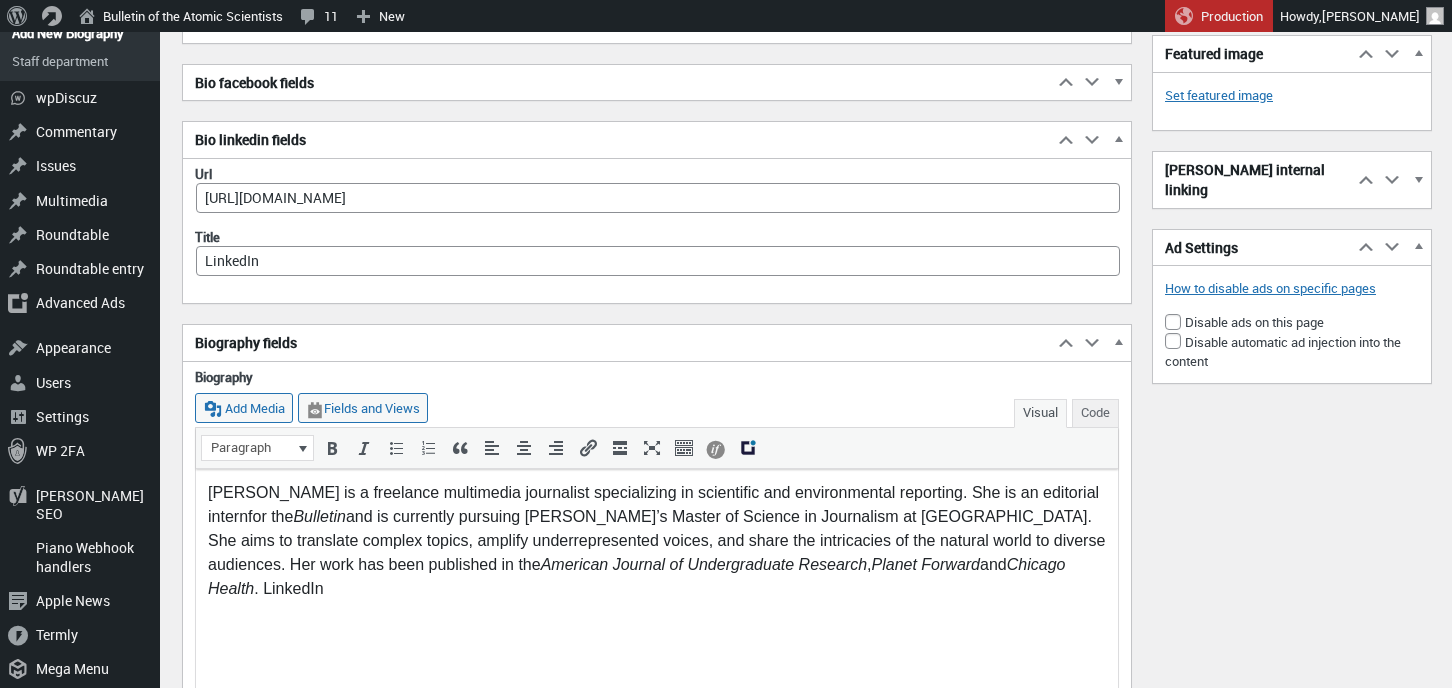 drag, startPoint x: 345, startPoint y: 600, endPoint x: 337, endPoint y: 591, distance: 12.0415945 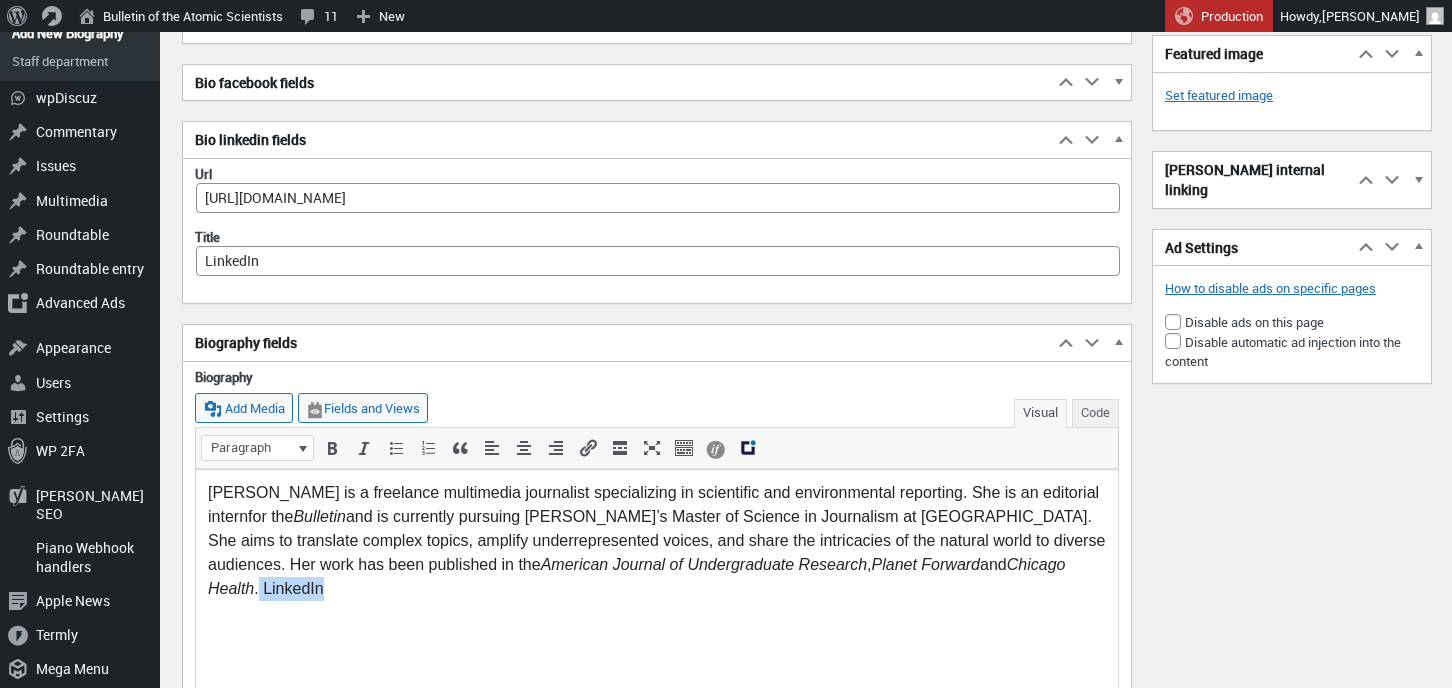 drag, startPoint x: 302, startPoint y: 584, endPoint x: 260, endPoint y: 586, distance: 42.047592 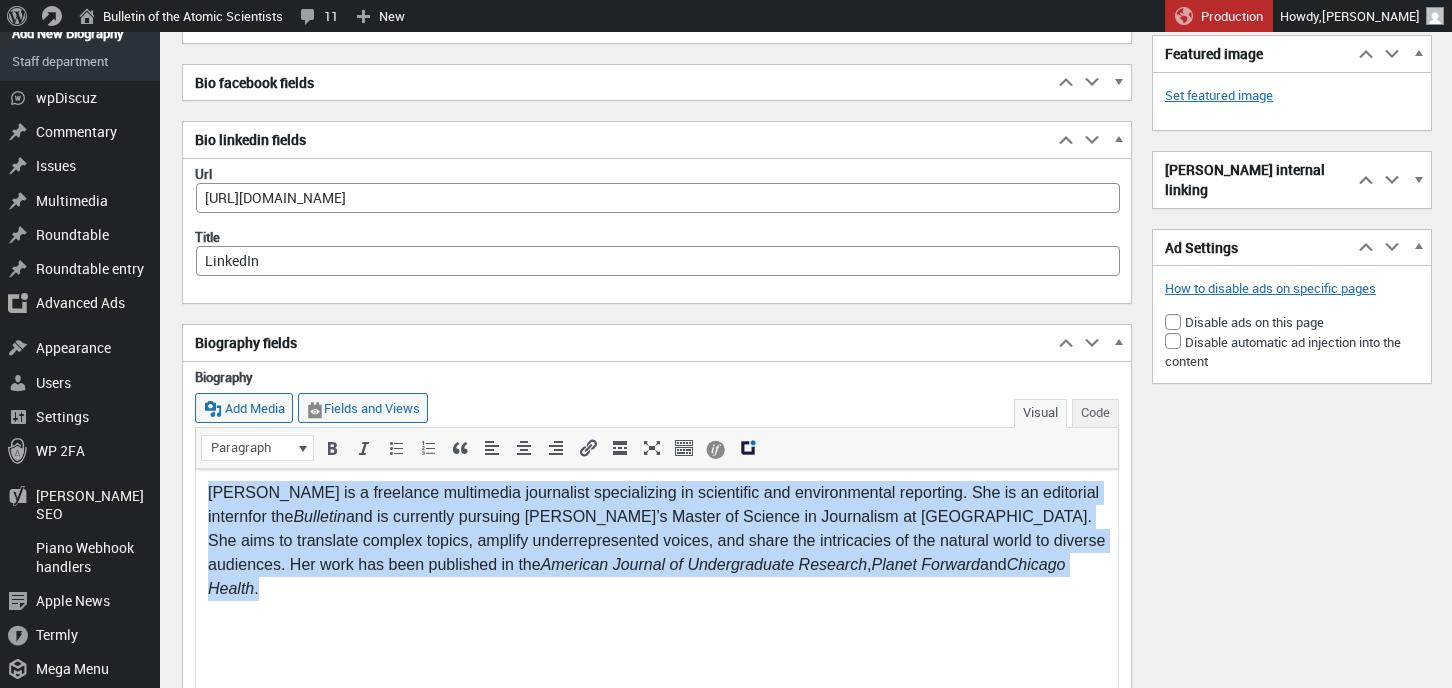 drag, startPoint x: 291, startPoint y: 589, endPoint x: 201, endPoint y: 493, distance: 131.59027 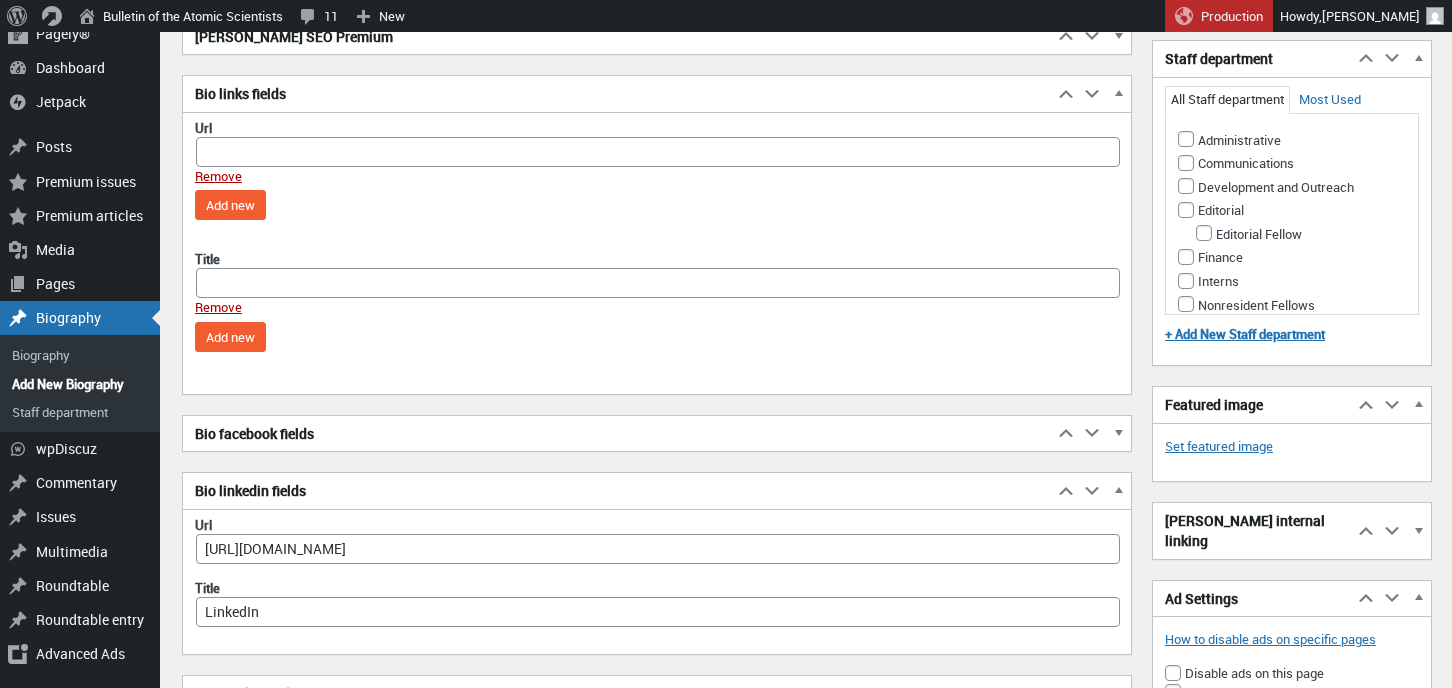 scroll, scrollTop: 73, scrollLeft: 0, axis: vertical 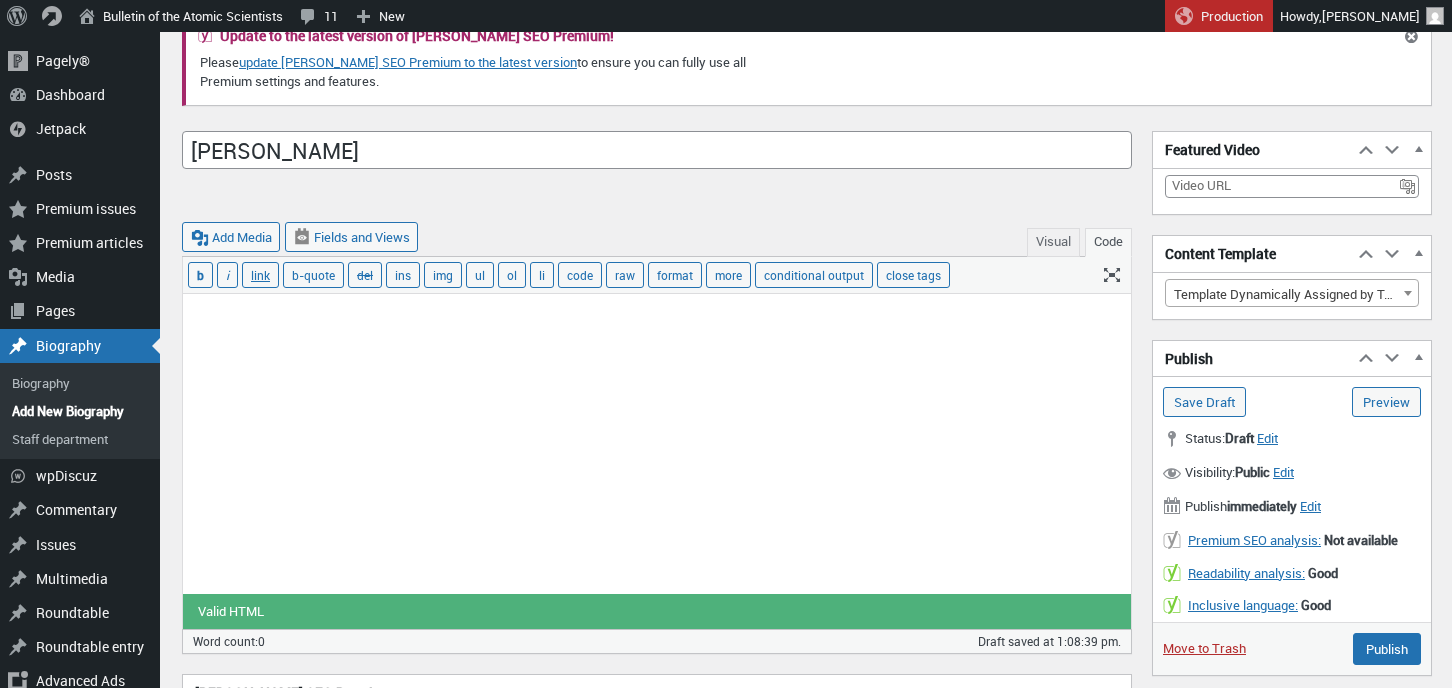click at bounding box center (657, 444) 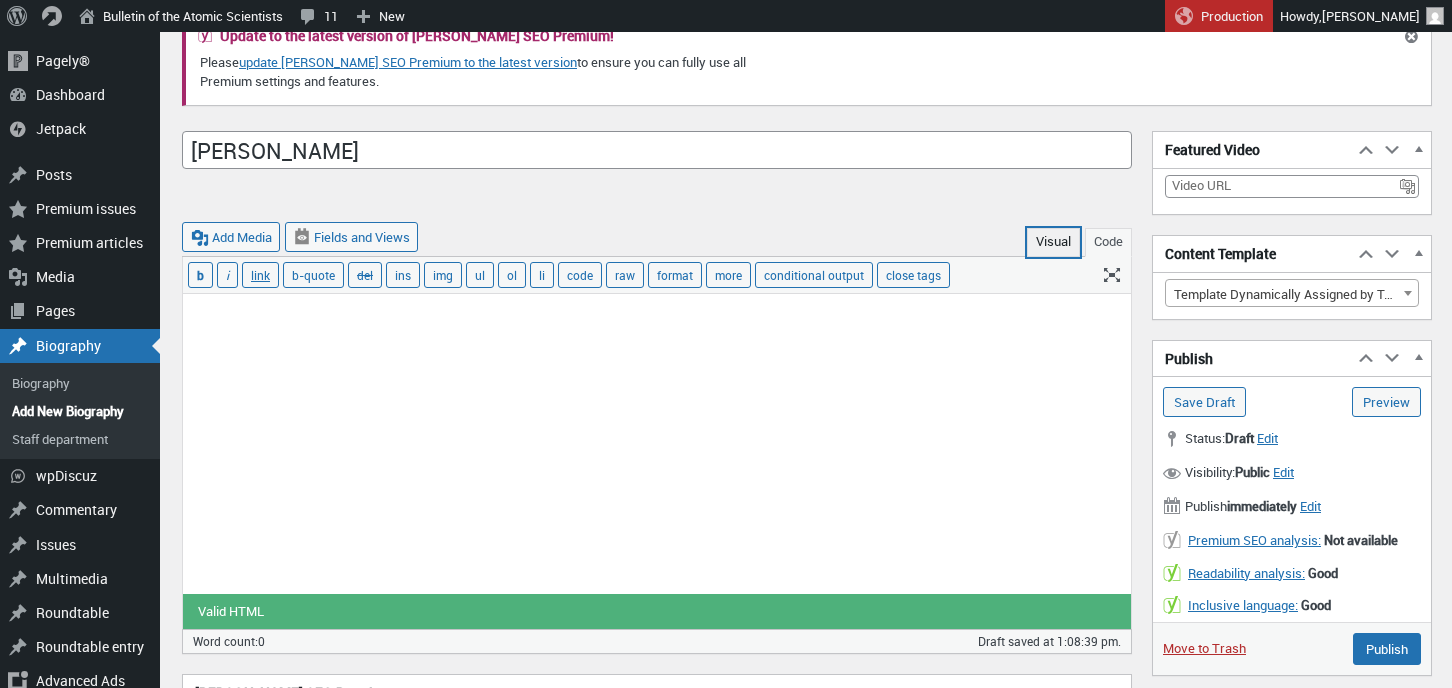 click on "Visual" at bounding box center [1053, 242] 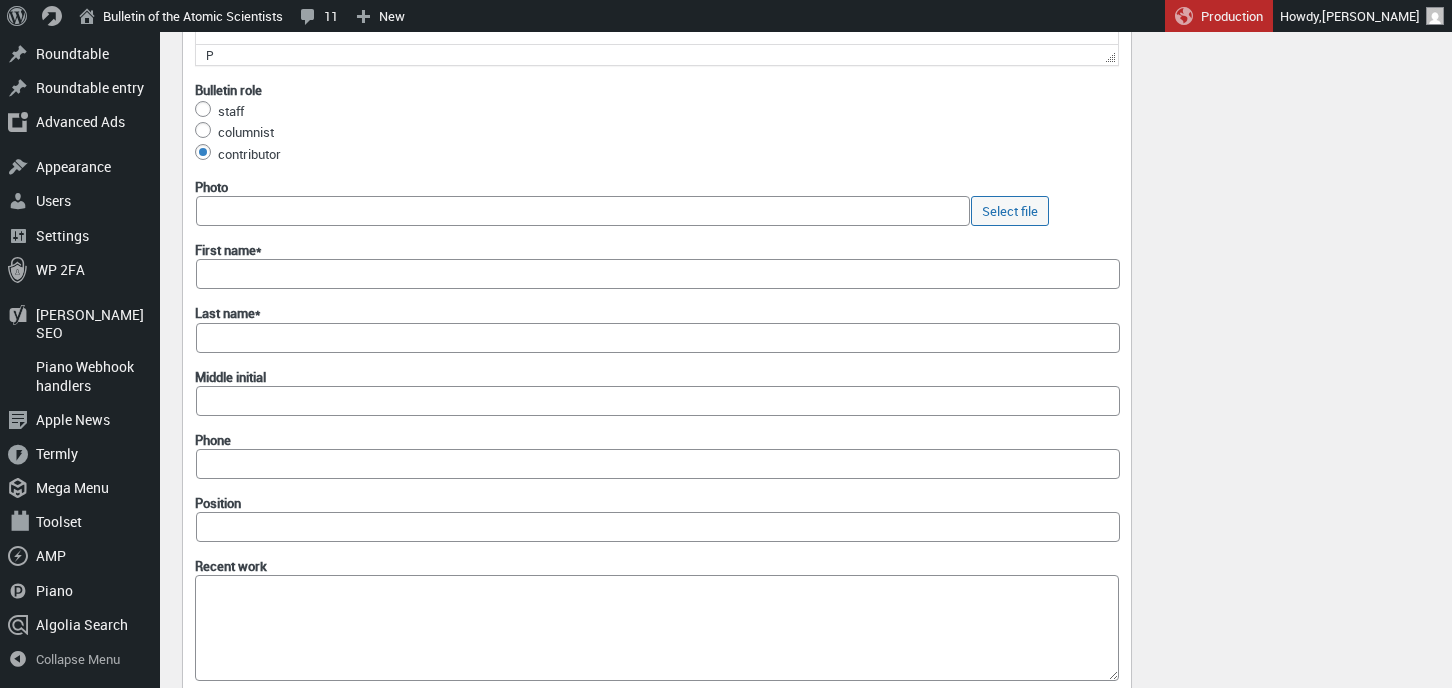 scroll, scrollTop: 1844, scrollLeft: 0, axis: vertical 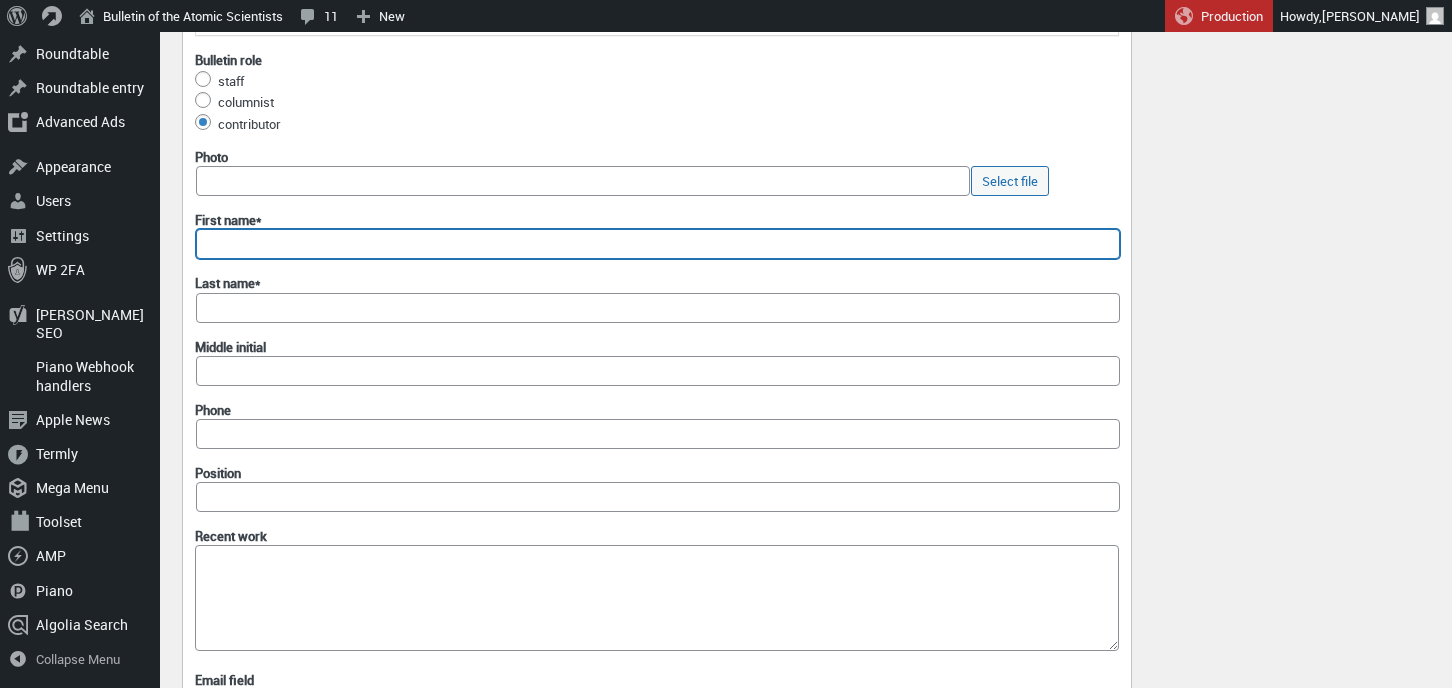 click on "First name*" at bounding box center (658, 244) 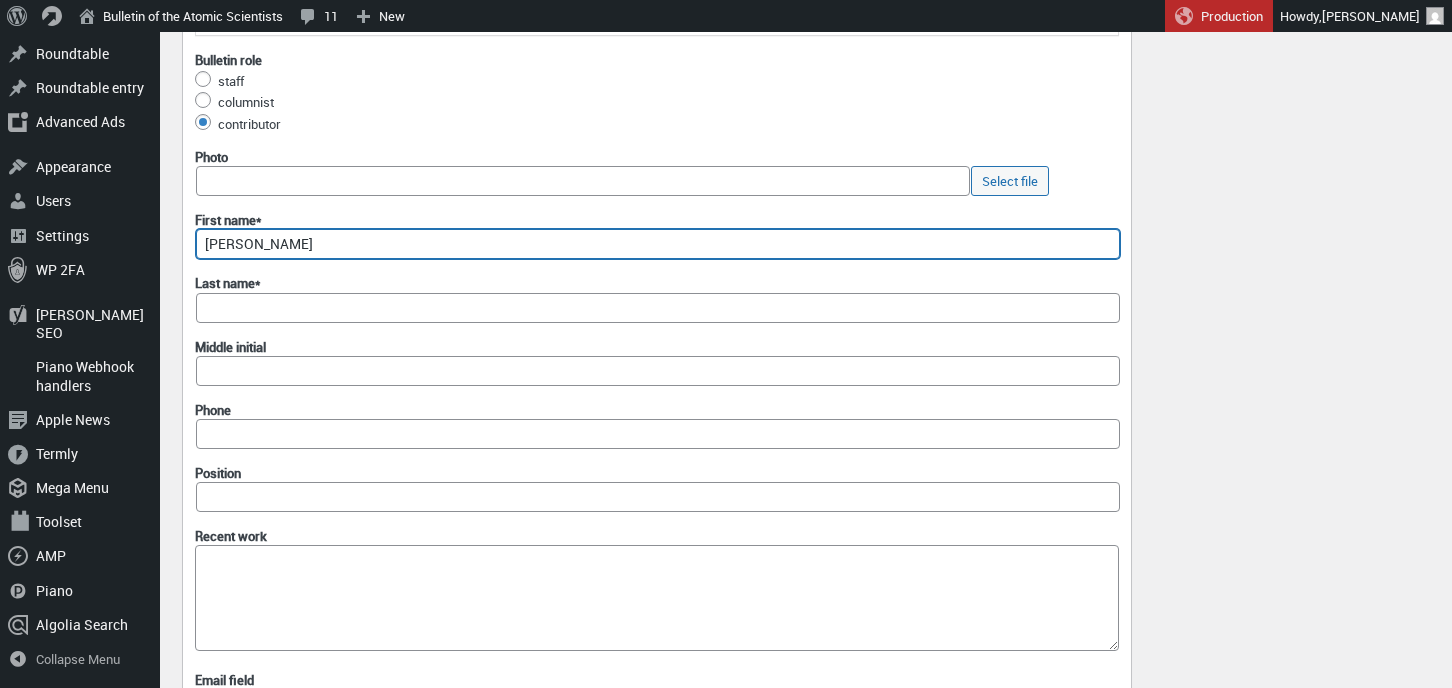 type on "Frances" 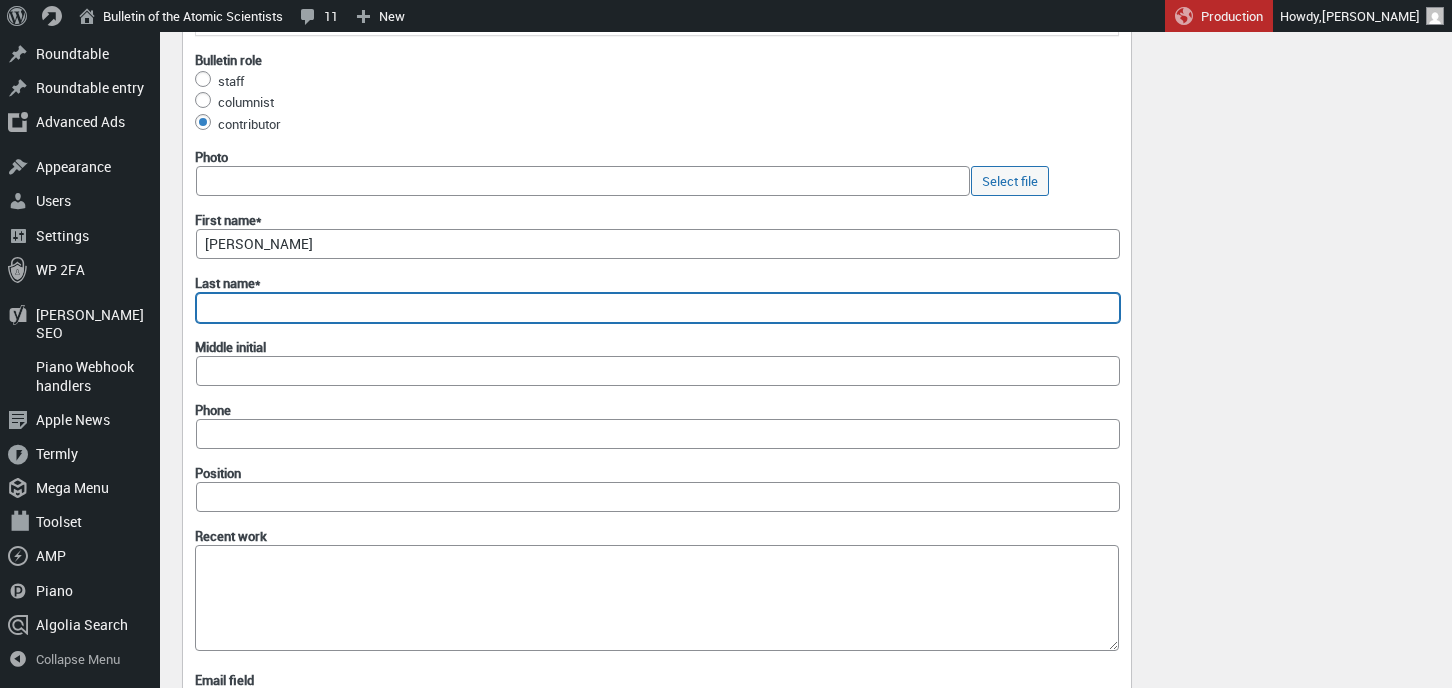 click on "Last name*" at bounding box center (658, 308) 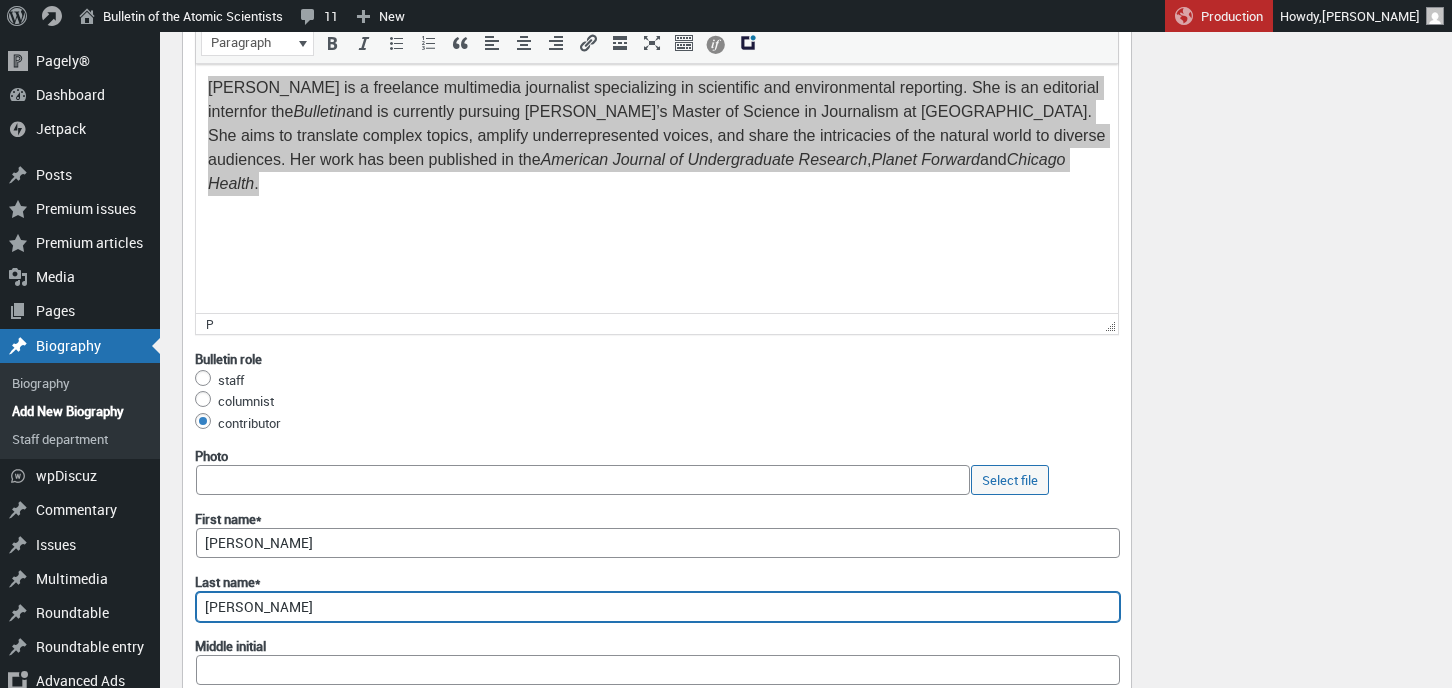 scroll, scrollTop: 1526, scrollLeft: 0, axis: vertical 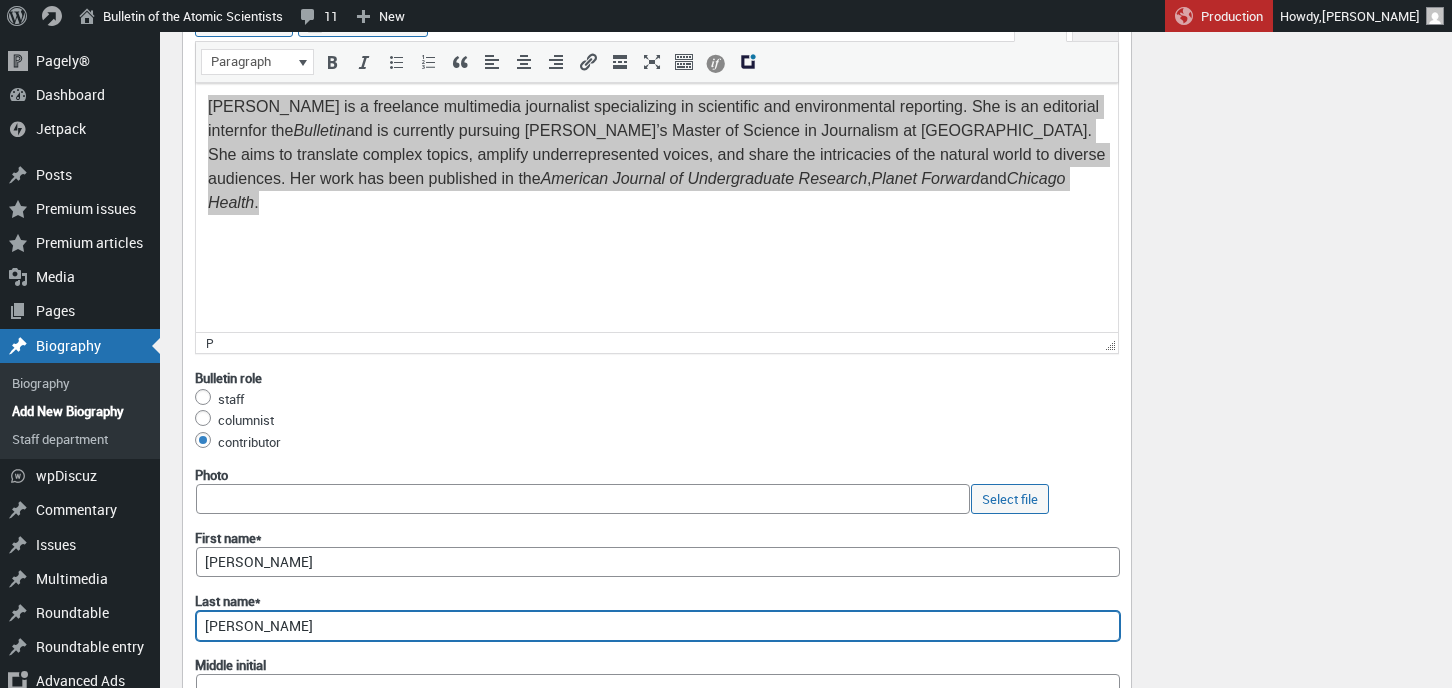 type on "Mack" 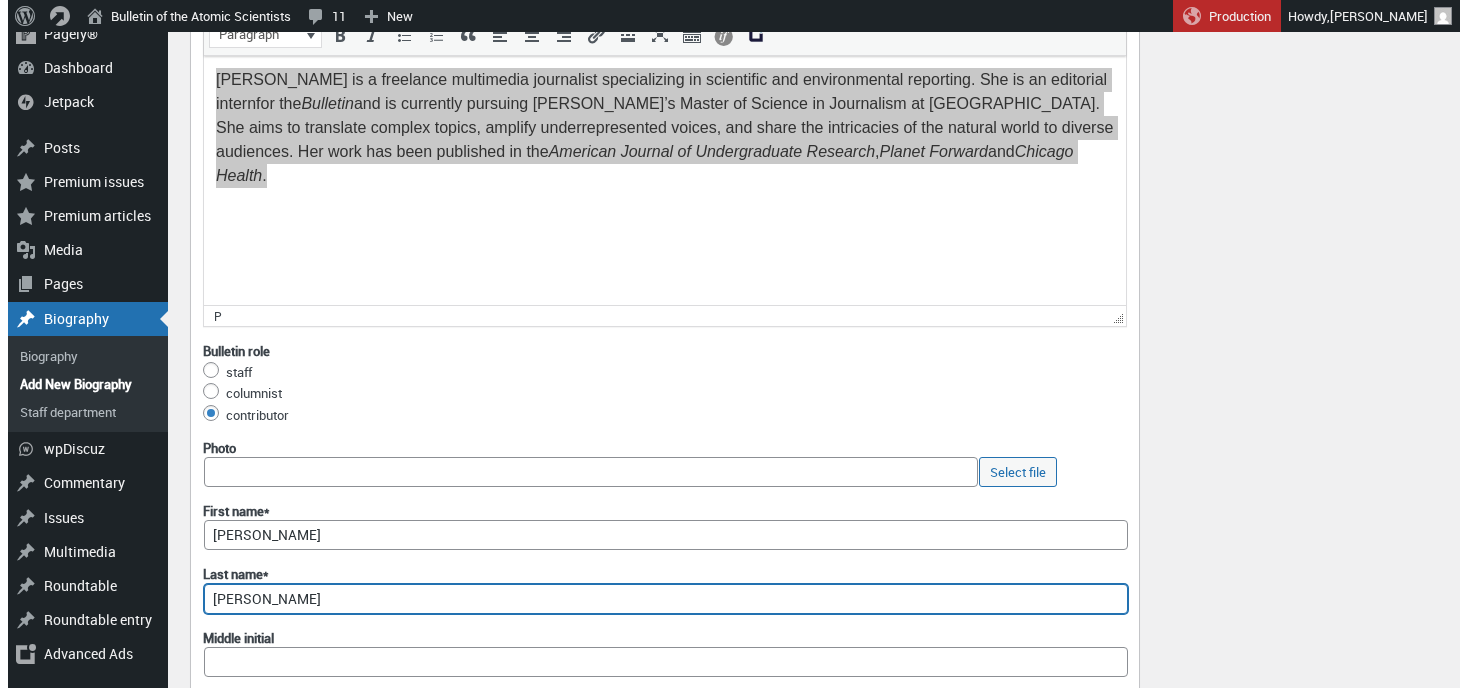 scroll, scrollTop: 1640, scrollLeft: 0, axis: vertical 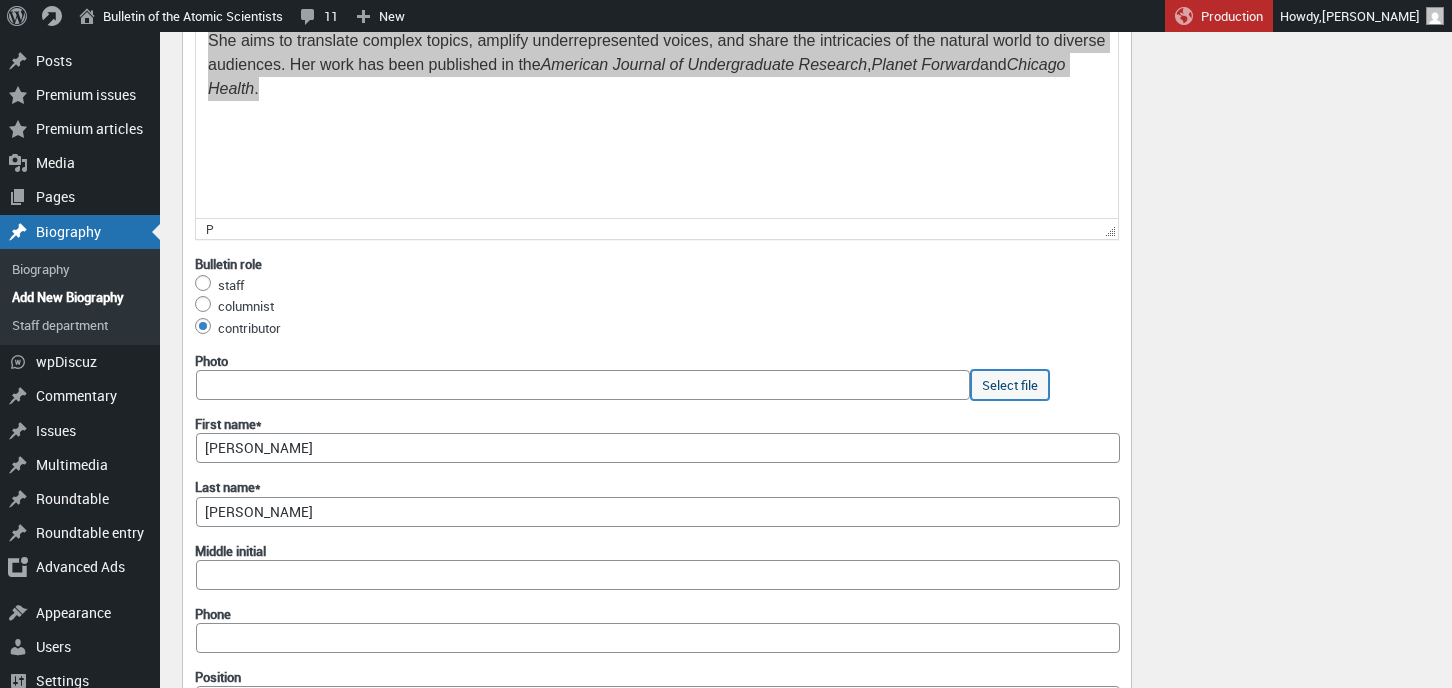click on "Select file" at bounding box center [1010, 385] 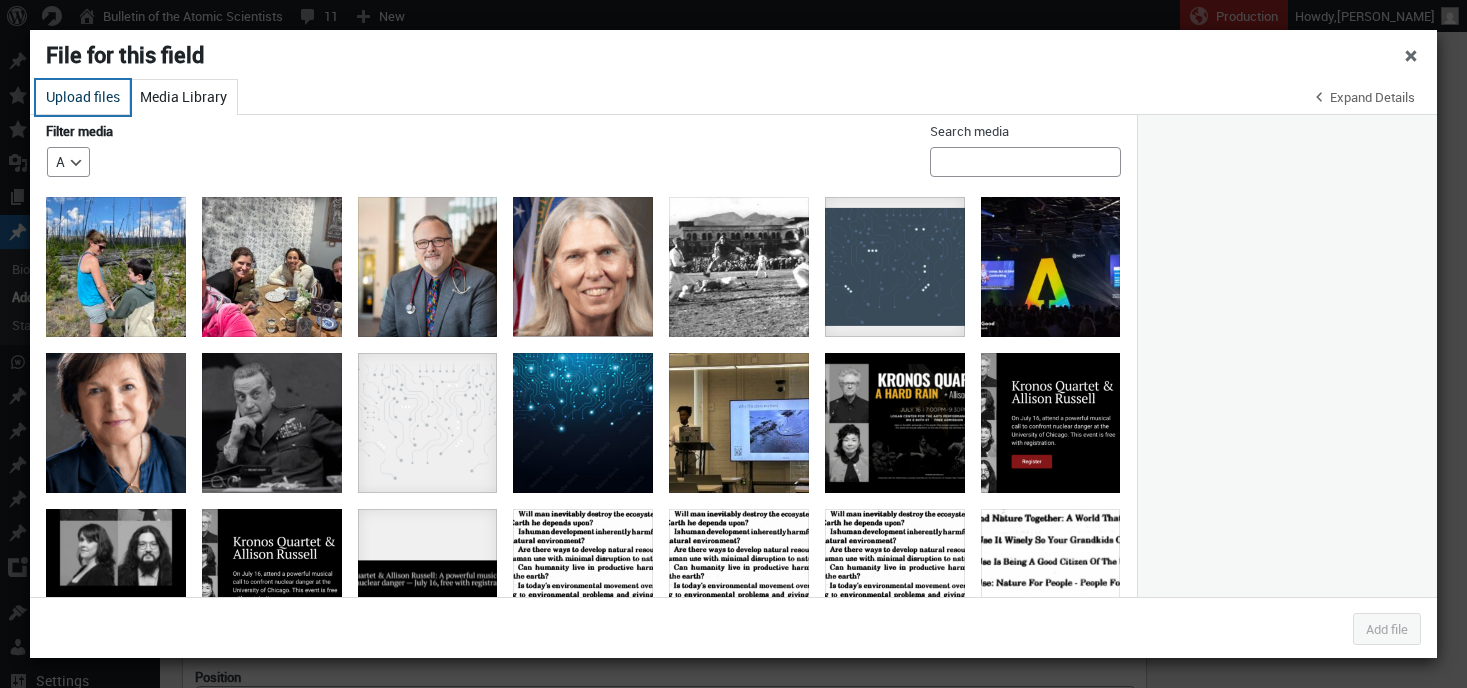 click on "Upload files" at bounding box center [83, 97] 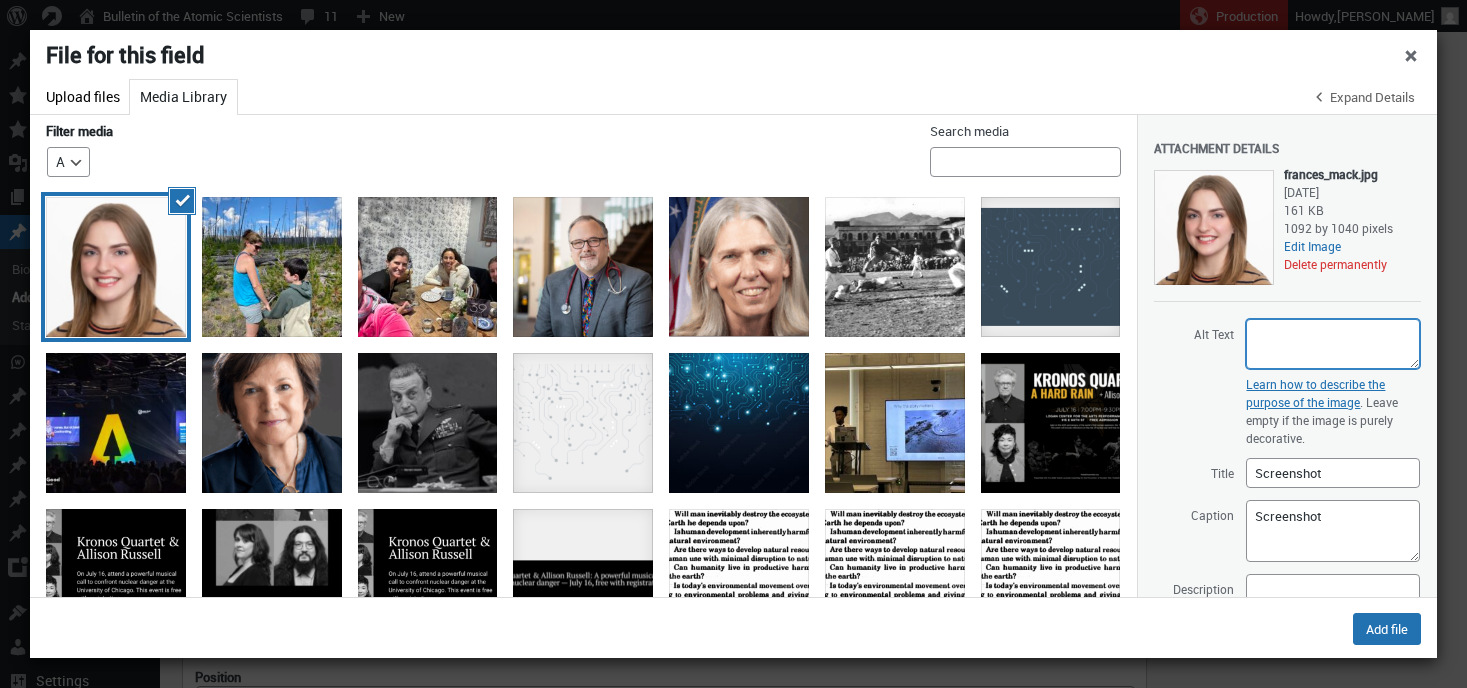 click on "Alt Text" at bounding box center [1333, 344] 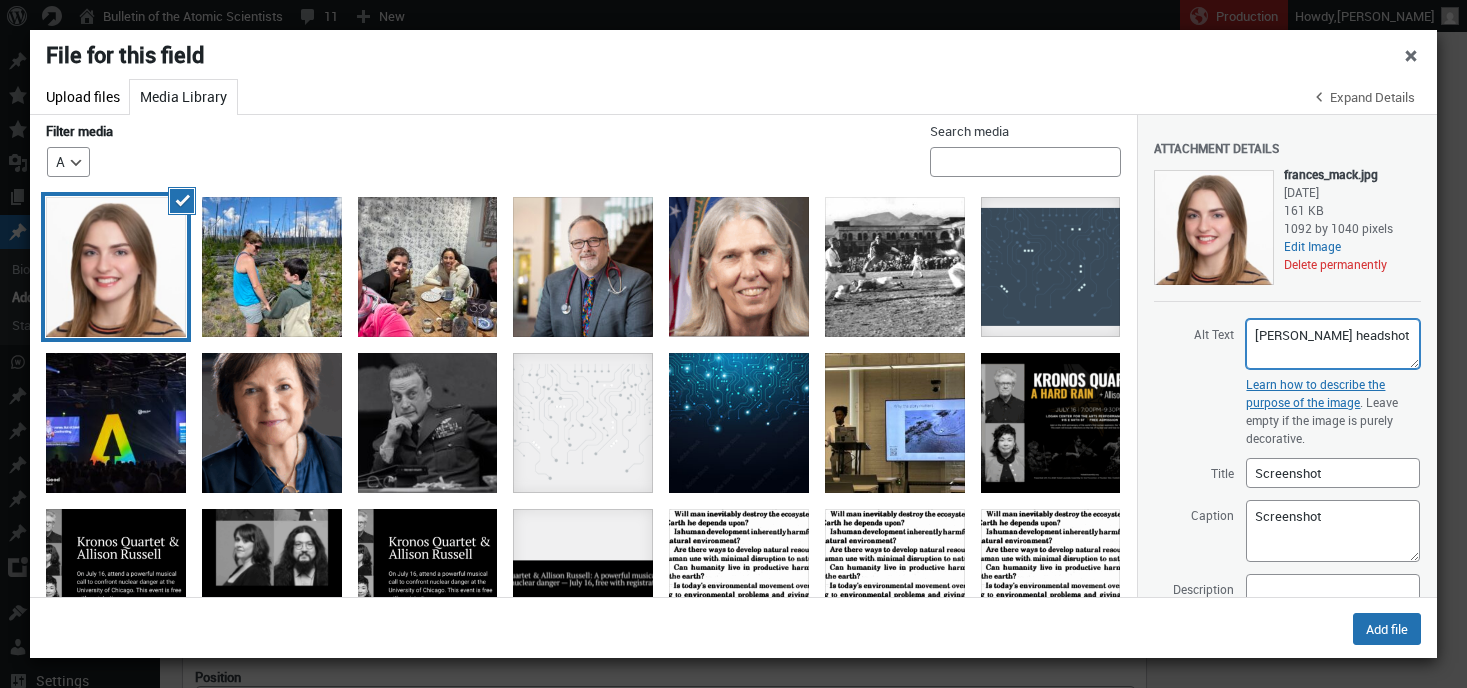 type on "Frances Mack headshot" 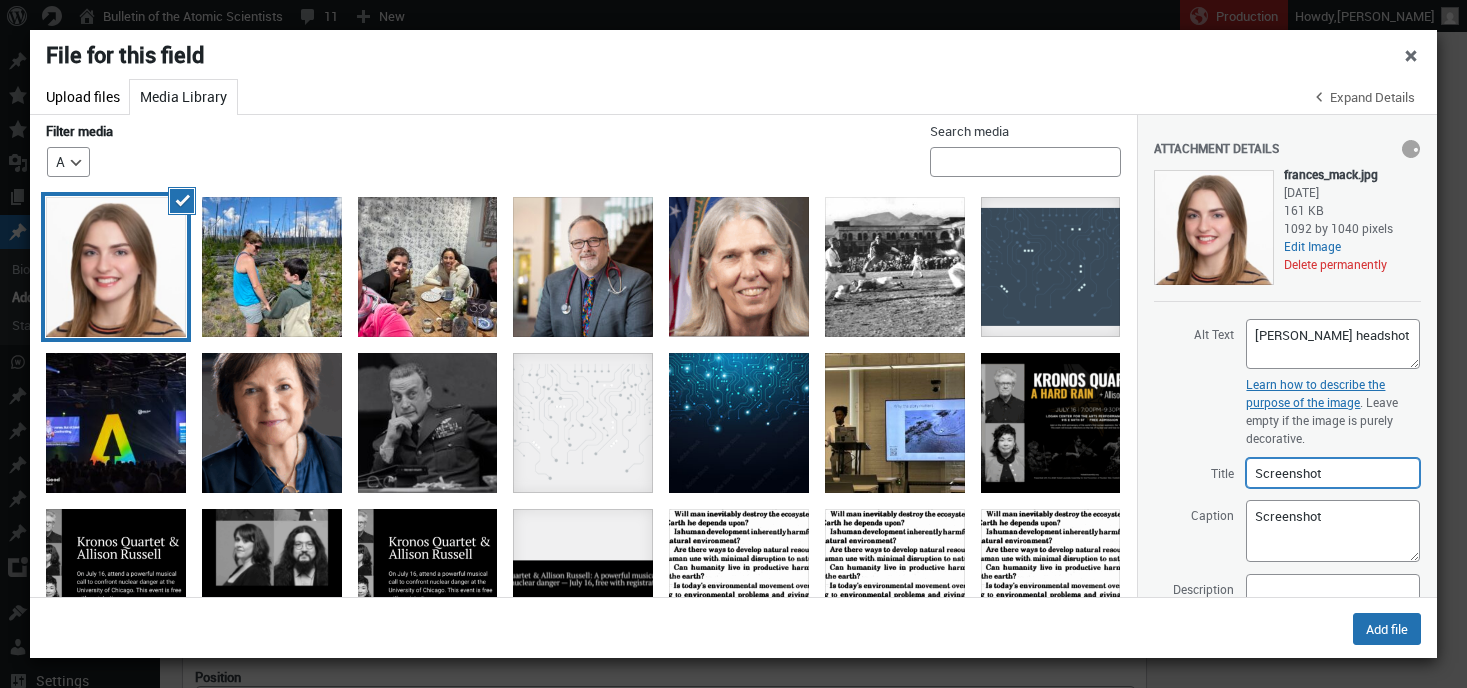 drag, startPoint x: 1361, startPoint y: 468, endPoint x: 1241, endPoint y: 468, distance: 120 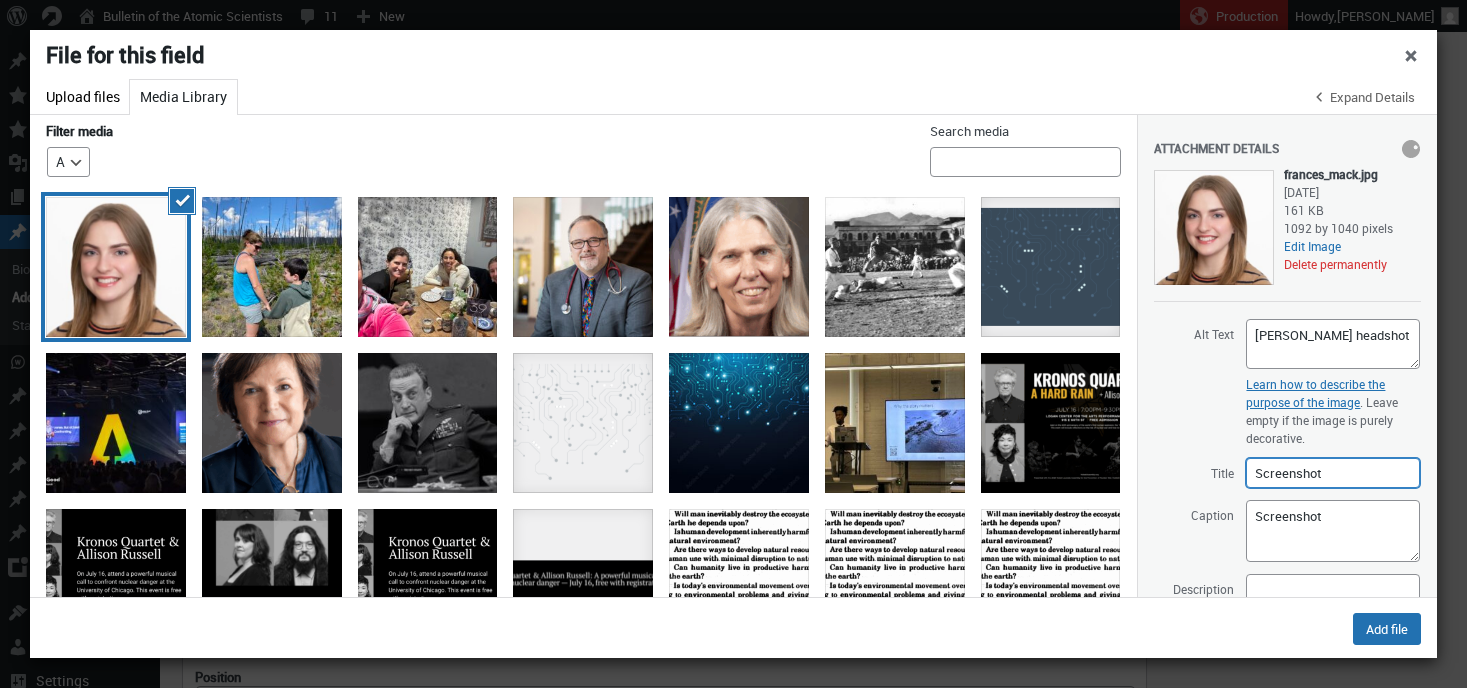 click on "Screenshot" at bounding box center [1333, 473] 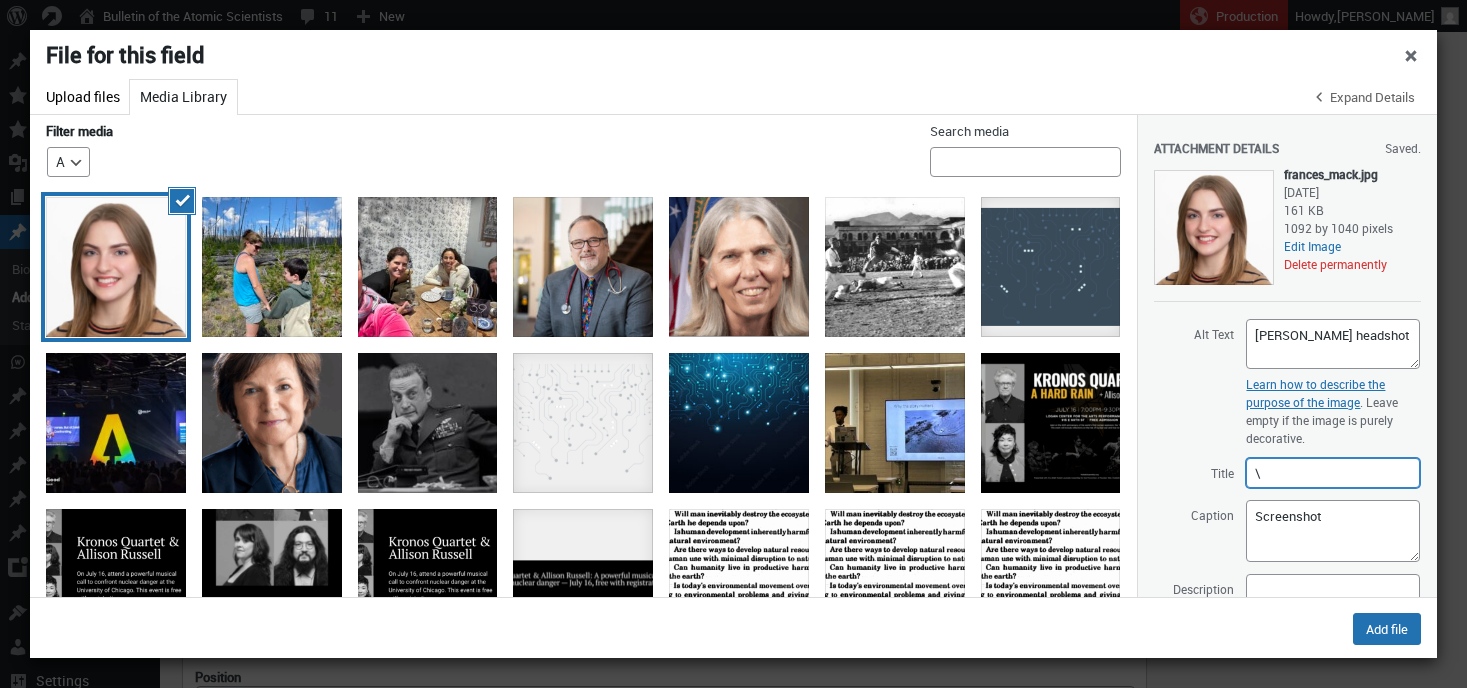 type on "\" 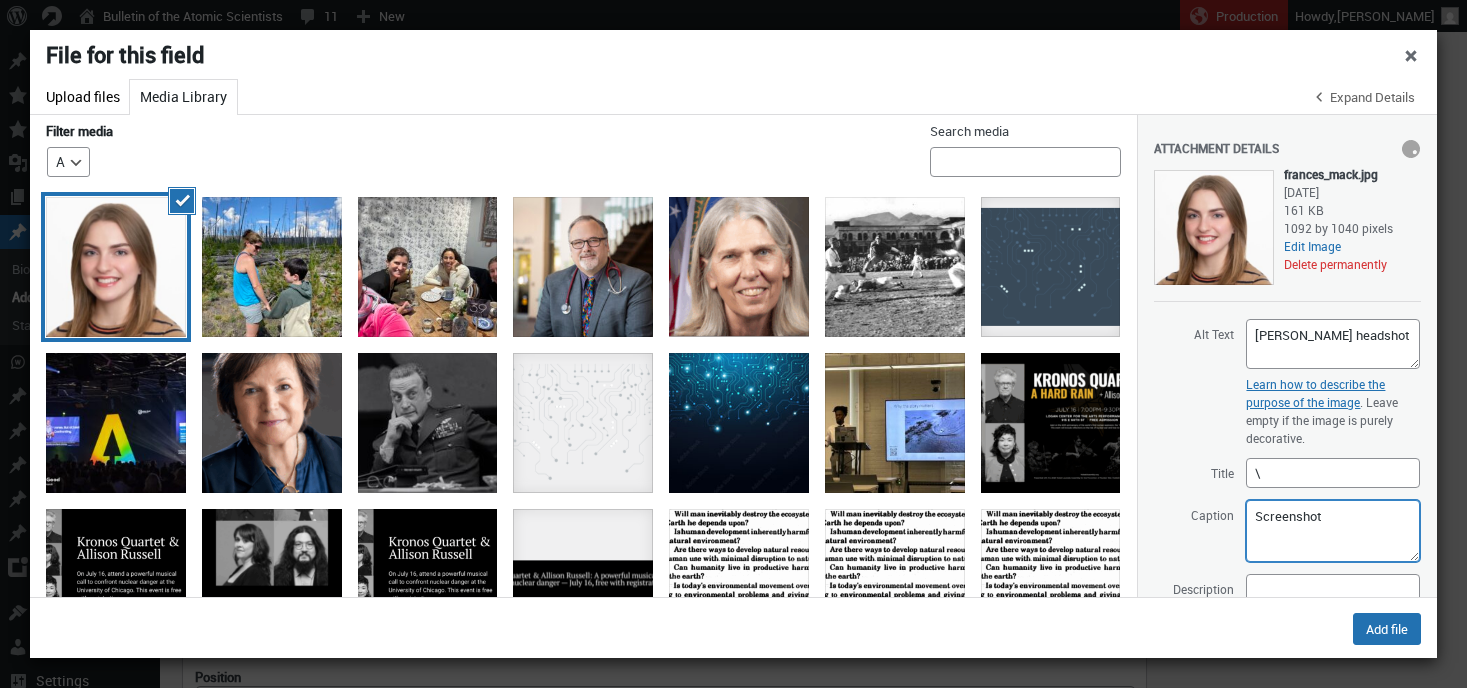 drag, startPoint x: 1340, startPoint y: 512, endPoint x: 1186, endPoint y: 512, distance: 154 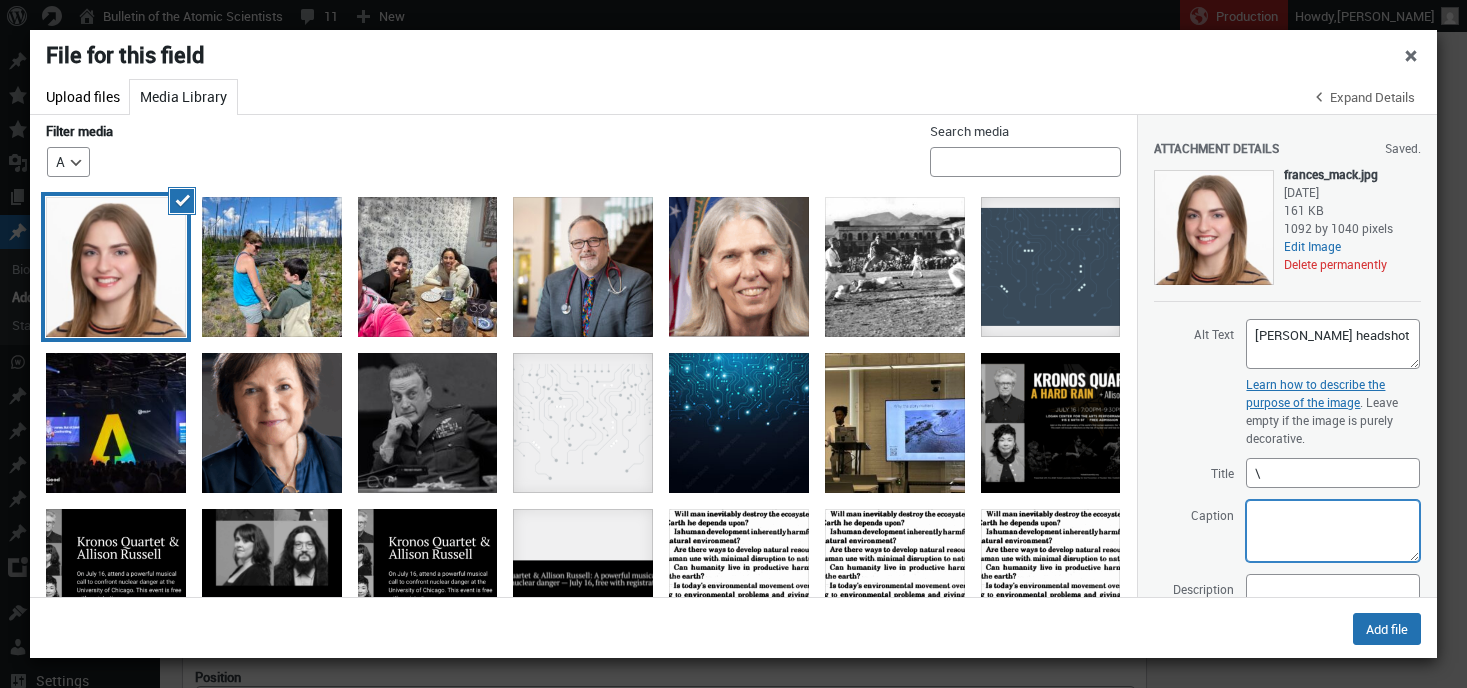 type 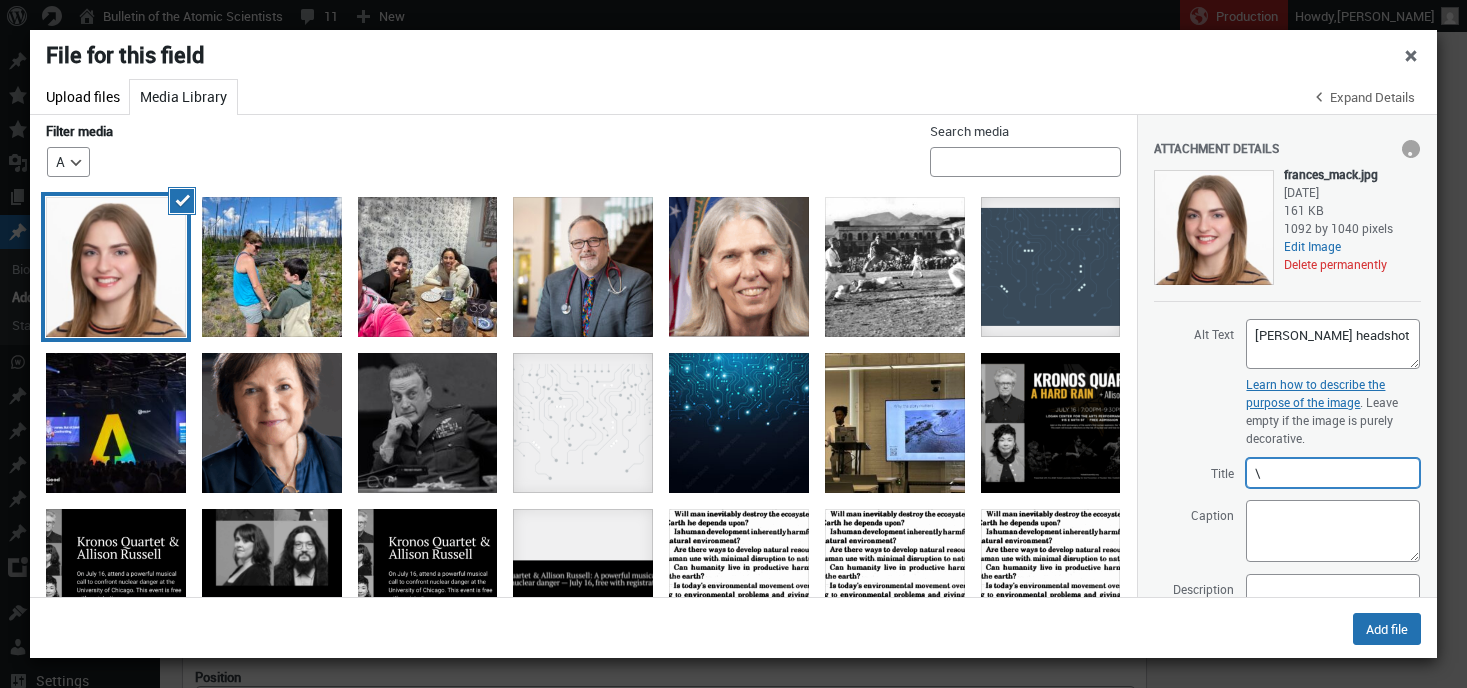 drag, startPoint x: 1271, startPoint y: 471, endPoint x: 1213, endPoint y: 471, distance: 58 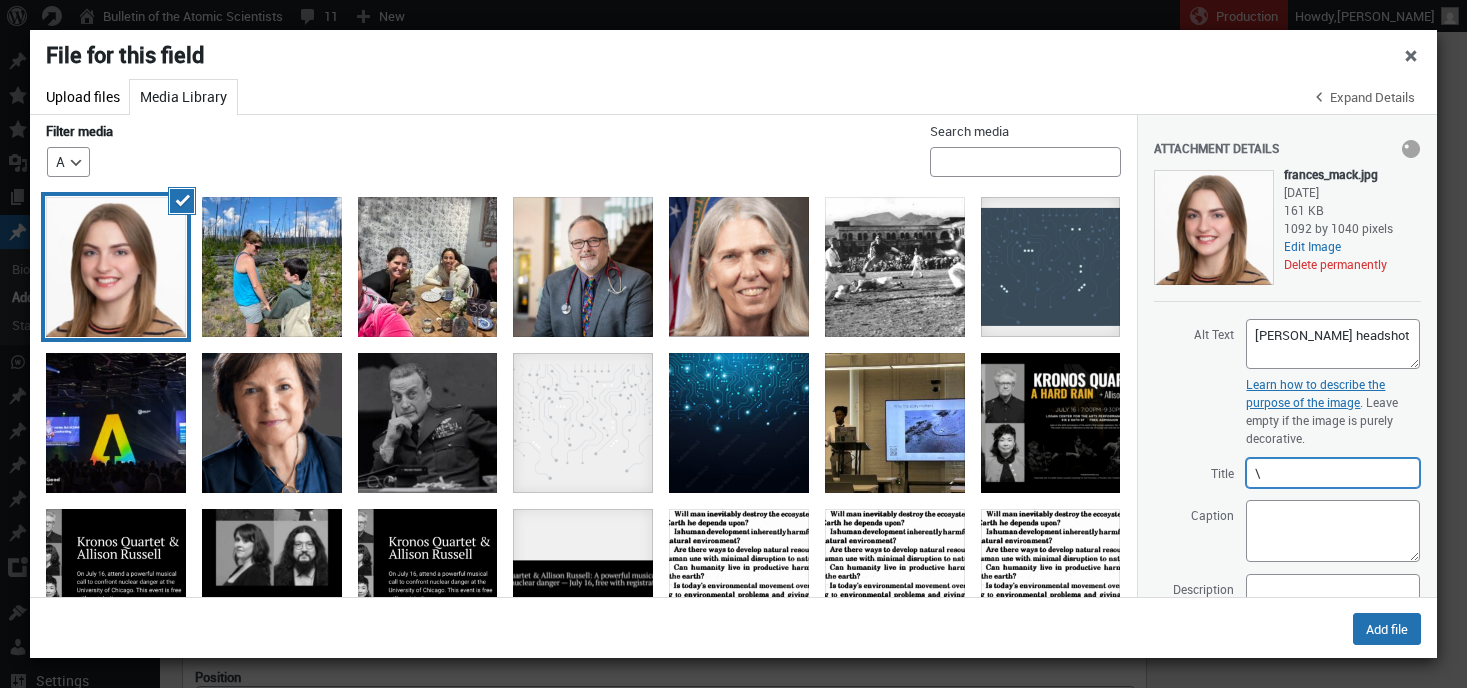 click on "Title
\" at bounding box center [1287, 473] 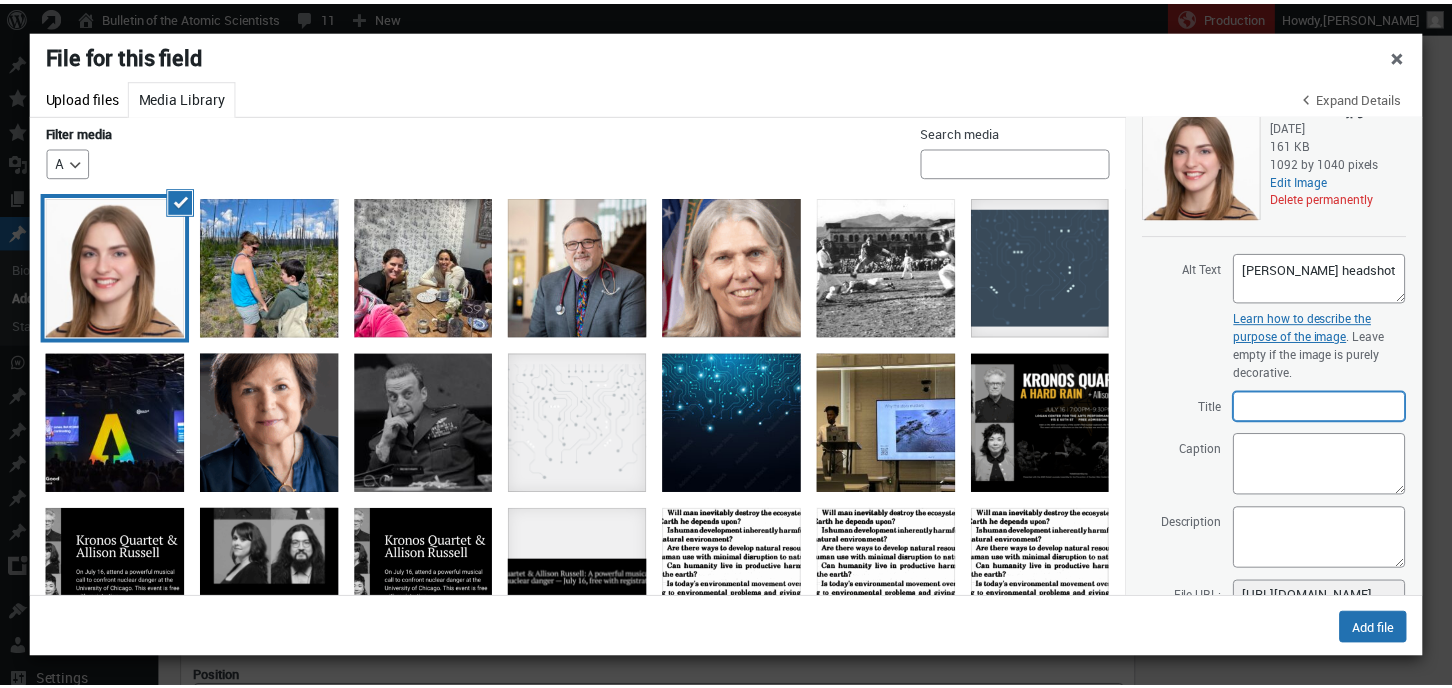 scroll, scrollTop: 355, scrollLeft: 0, axis: vertical 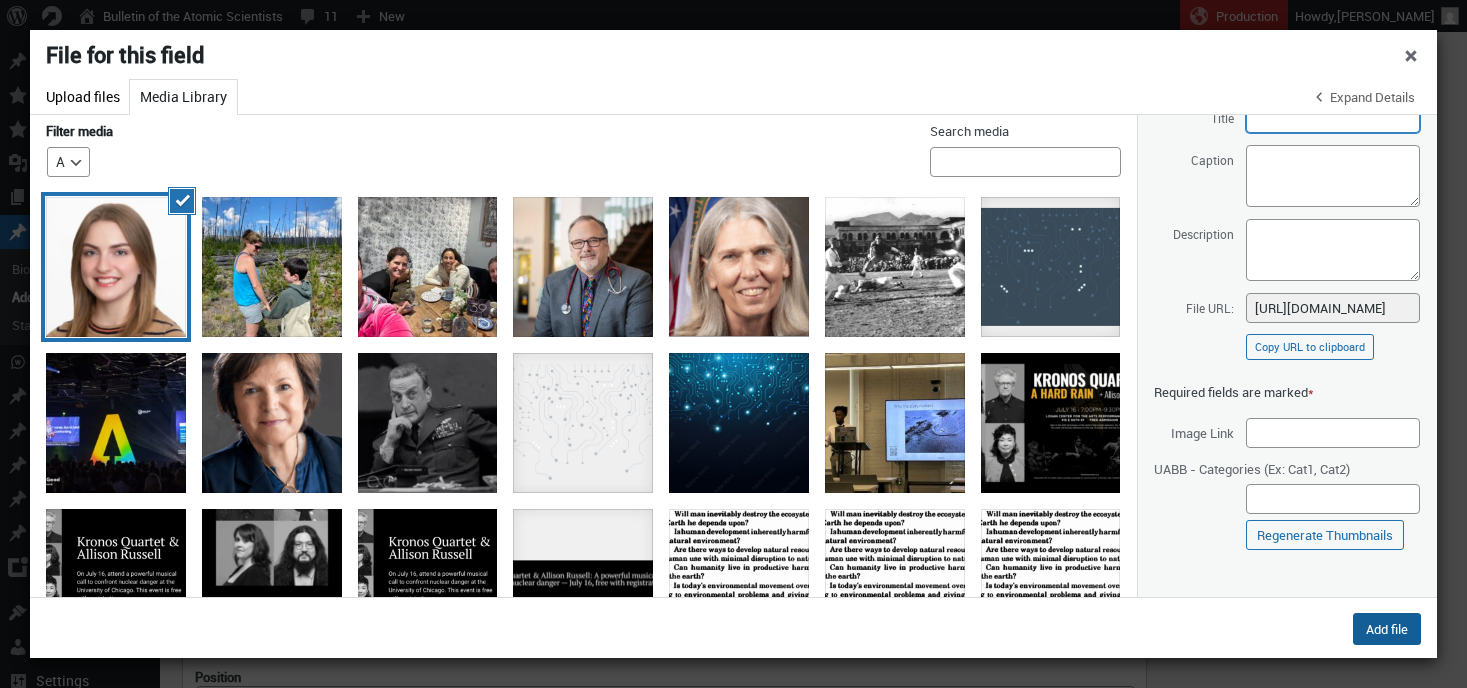 type 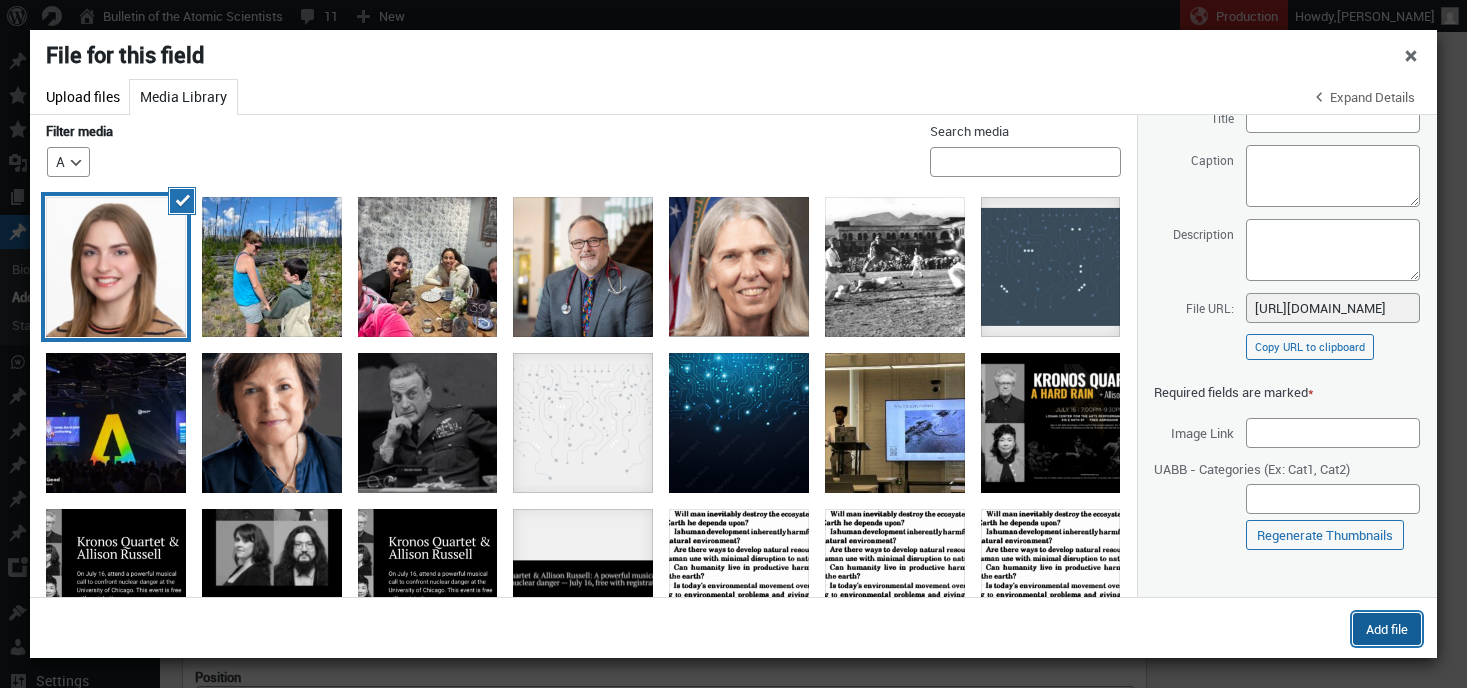 click on "Add file" at bounding box center [1387, 629] 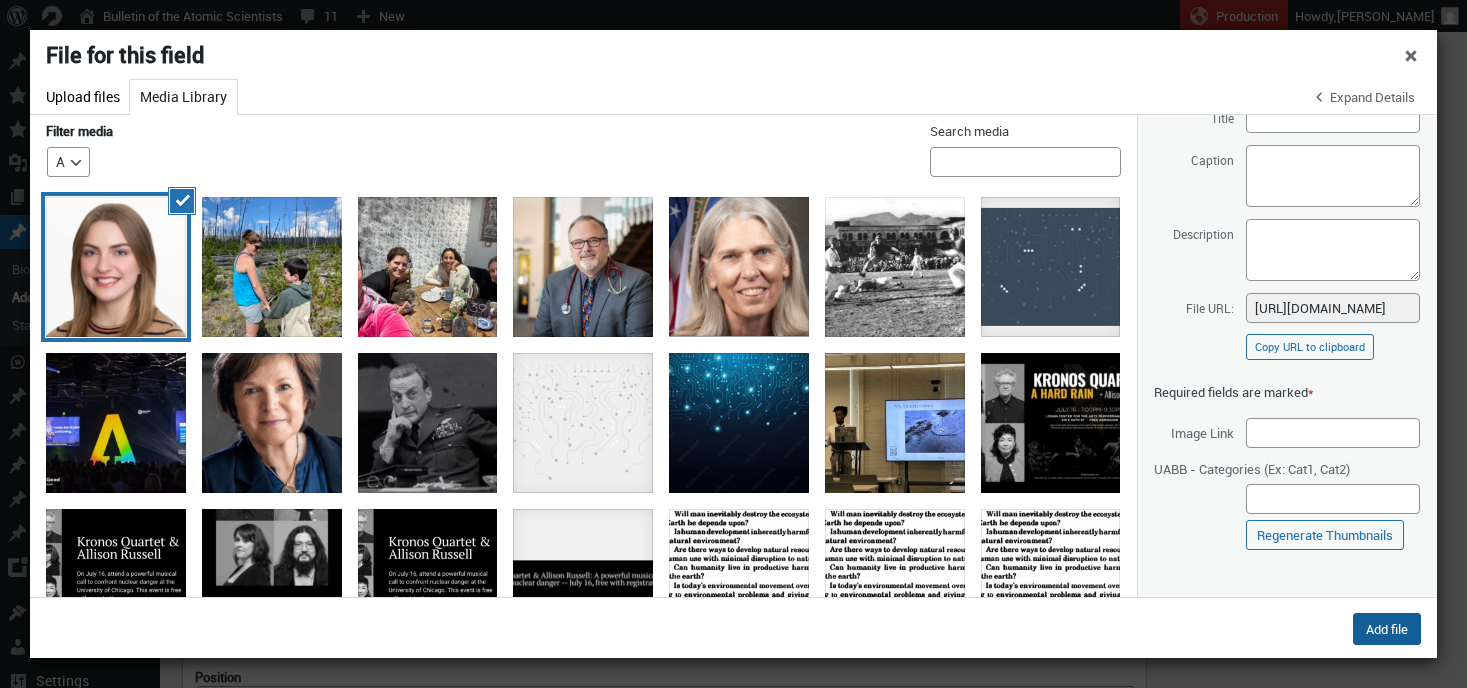 type on "https://thebulletin.org/wp-content/uploads/2025/07/frances_mack.jpg" 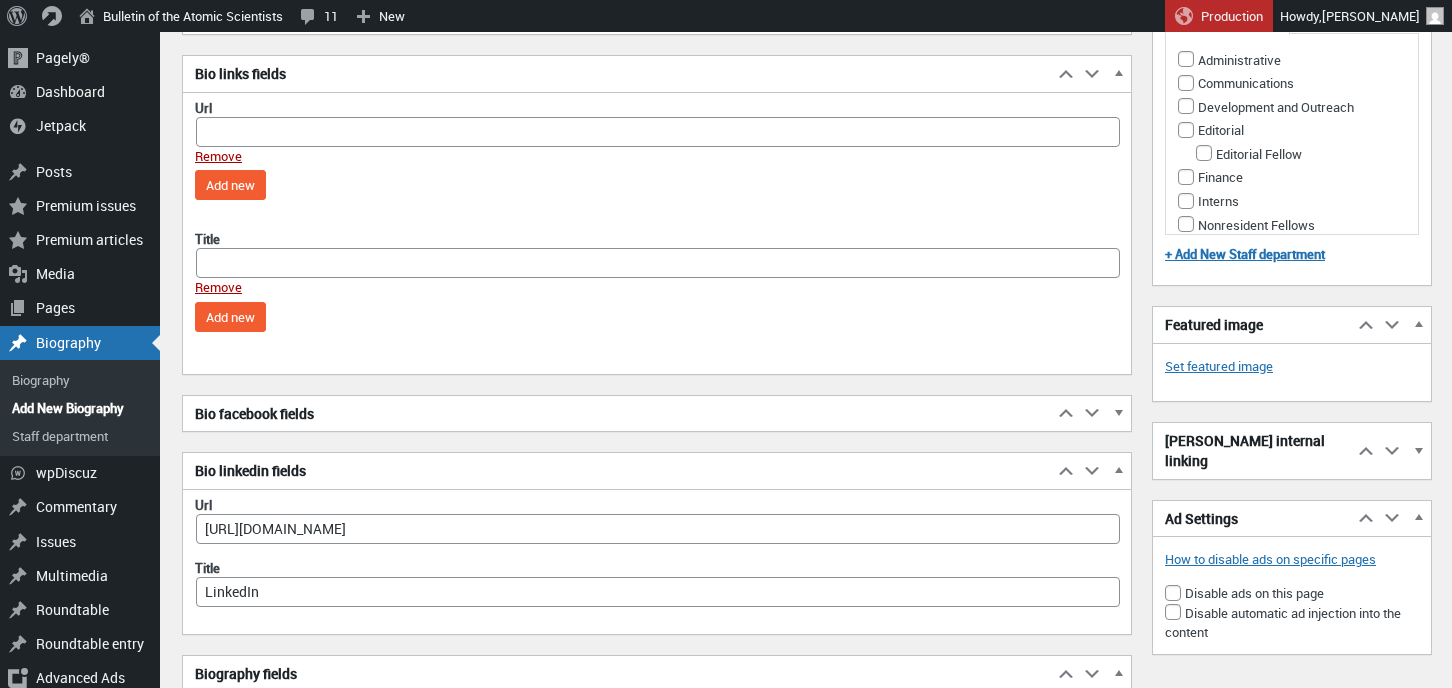 scroll, scrollTop: 810, scrollLeft: 0, axis: vertical 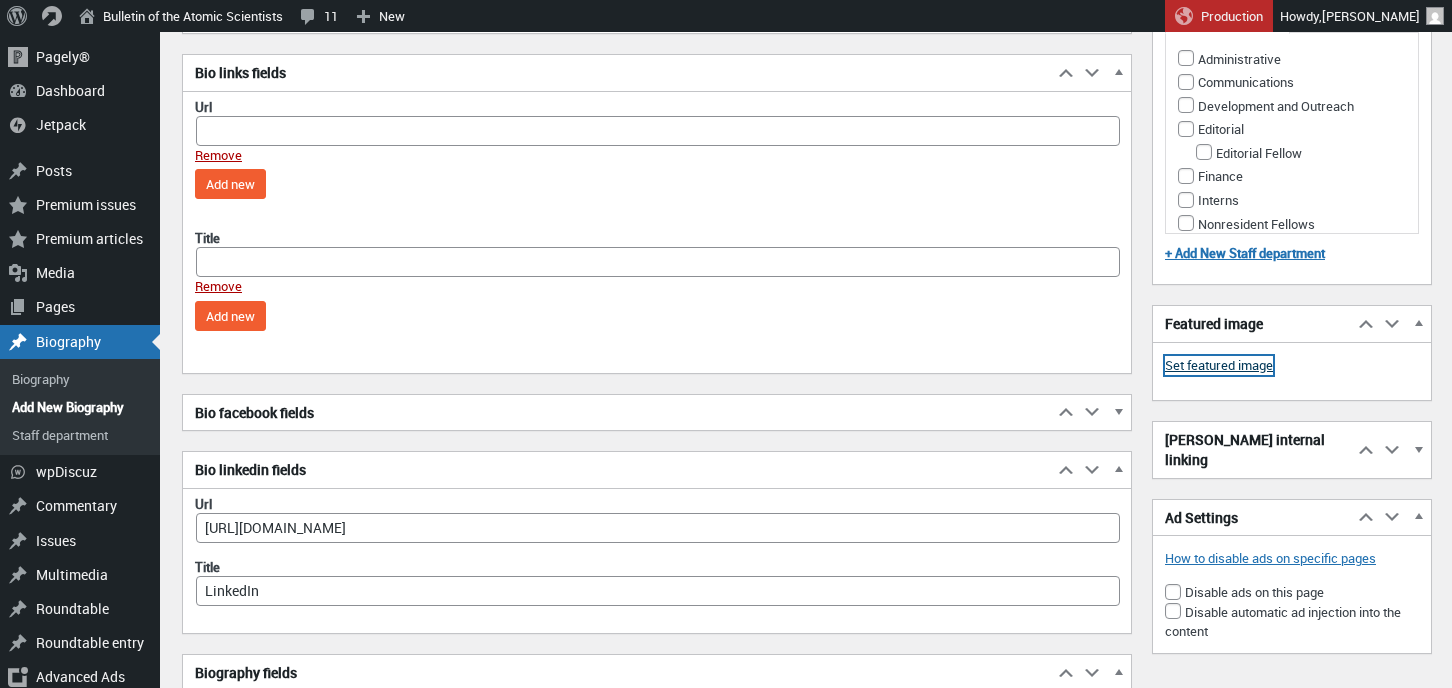 click on "Set featured image" at bounding box center [1219, 366] 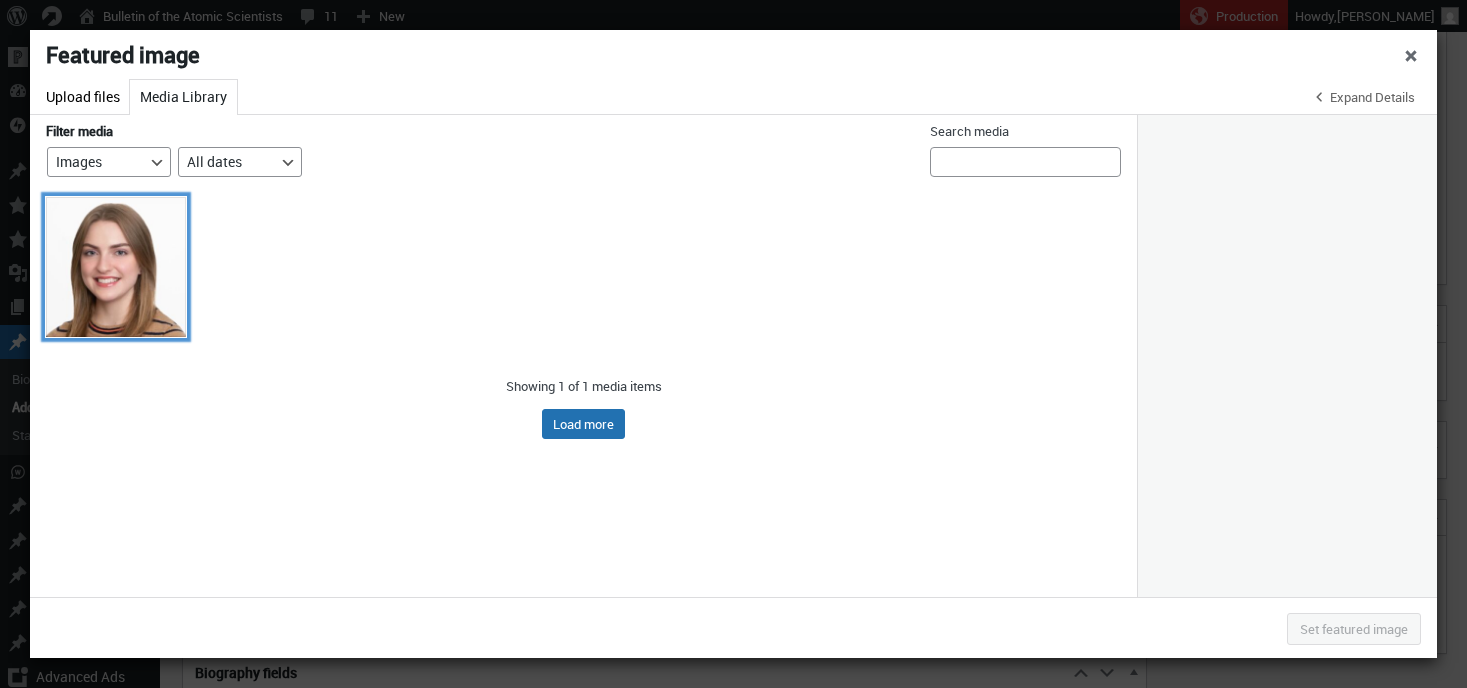 click at bounding box center [116, 267] 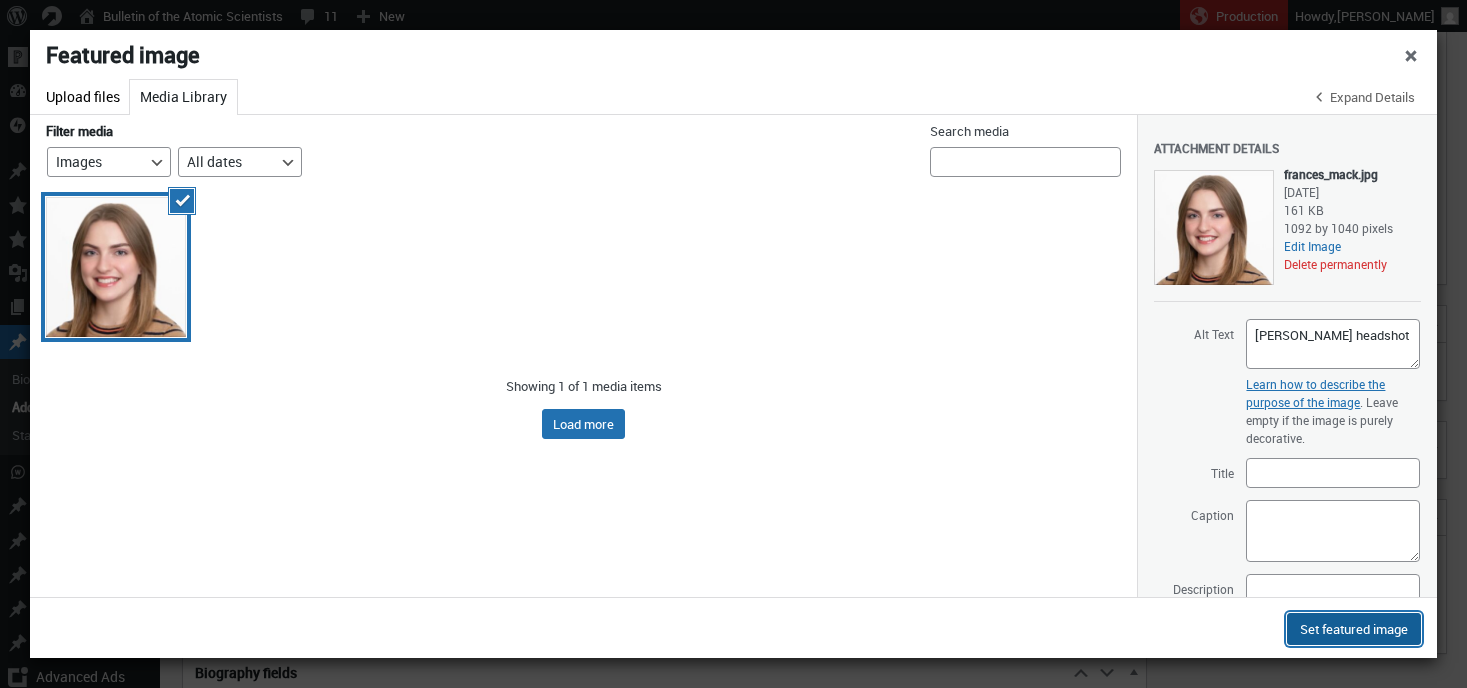 click on "Set featured image" at bounding box center (1354, 629) 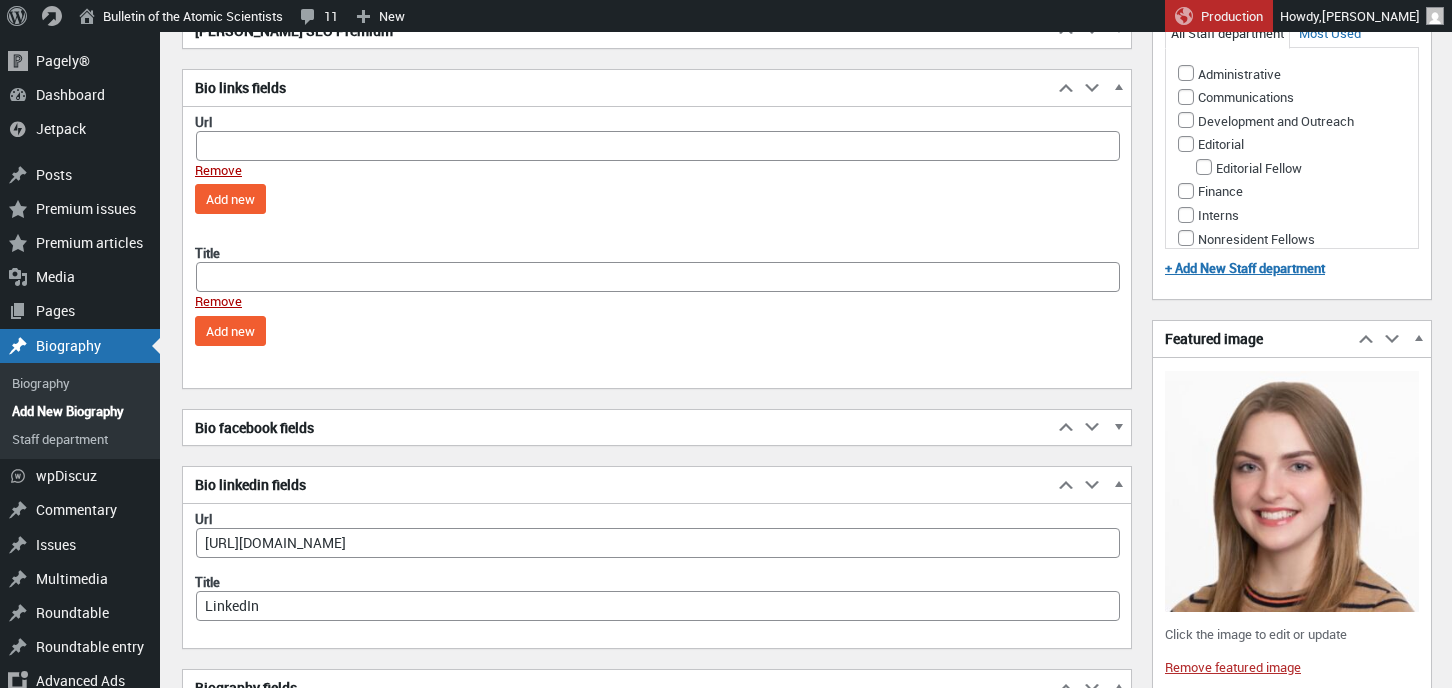 scroll, scrollTop: 0, scrollLeft: 0, axis: both 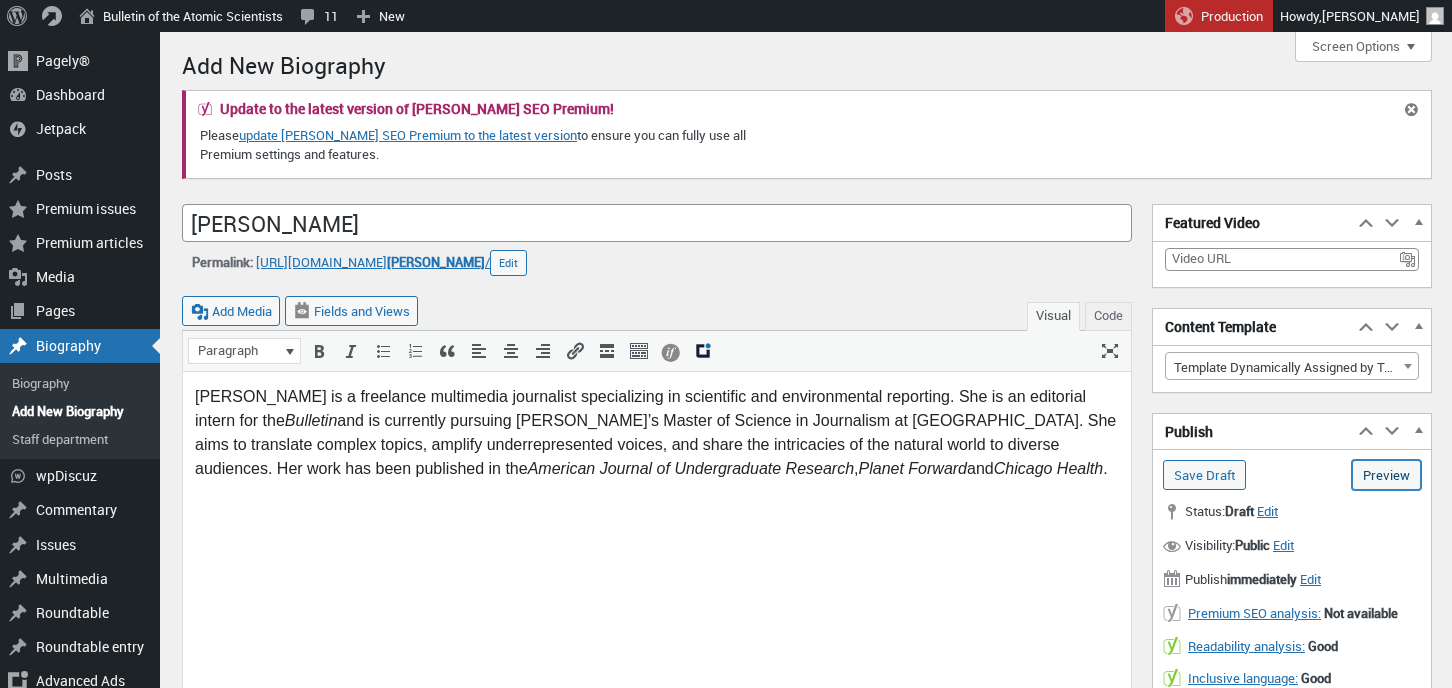click on "Preview  (opens in a new tab)" at bounding box center (1386, 475) 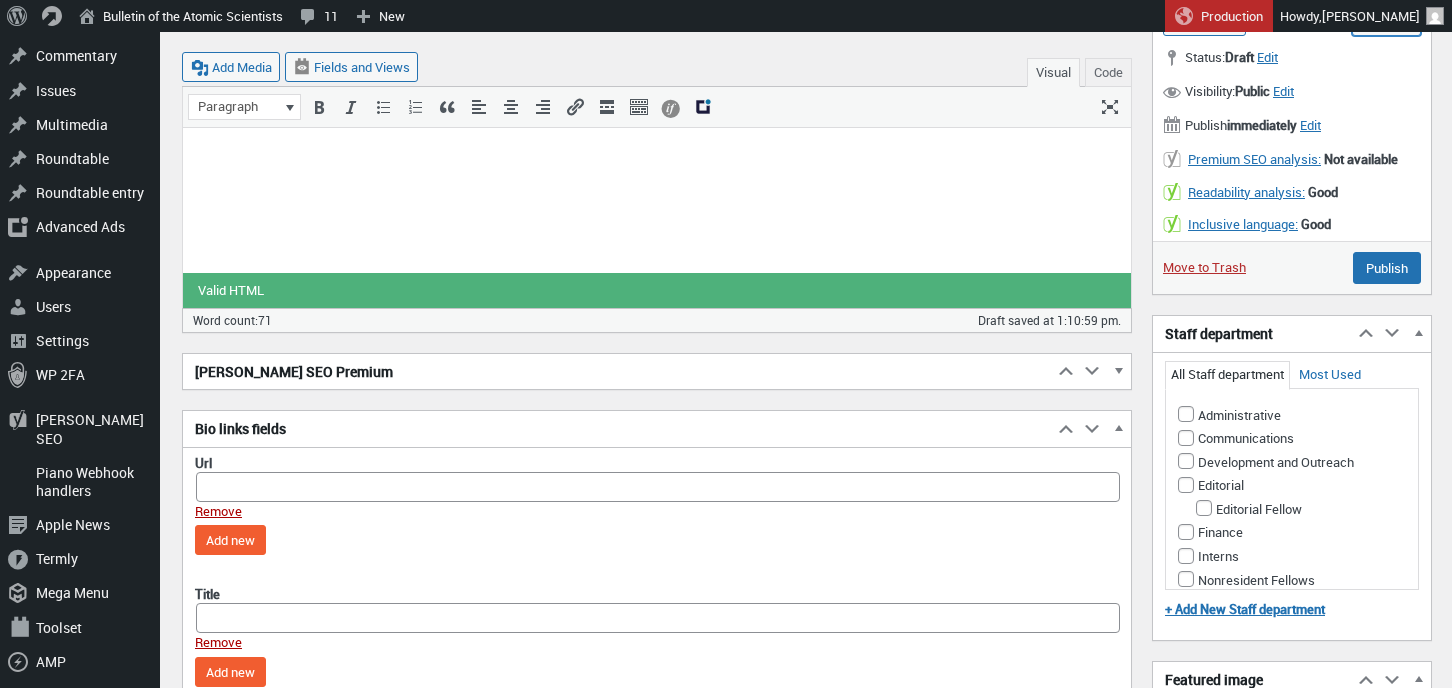scroll, scrollTop: 595, scrollLeft: 0, axis: vertical 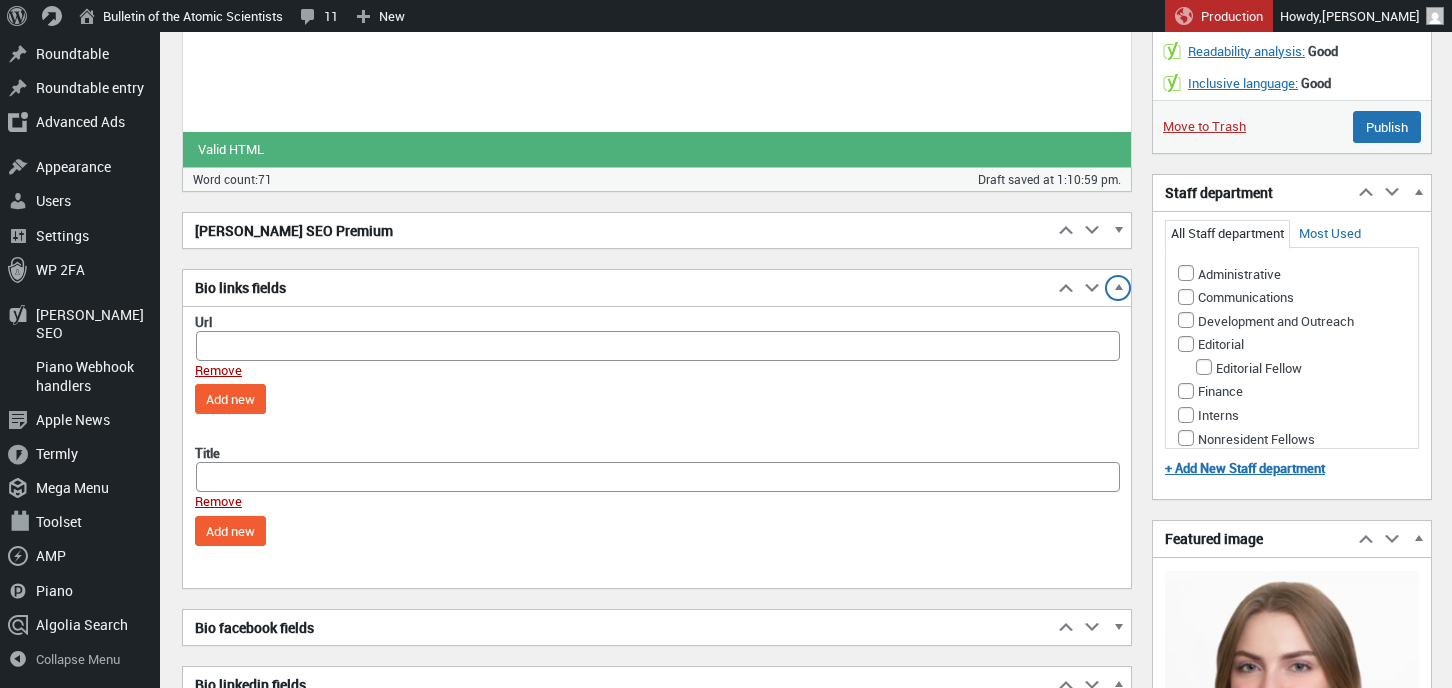 click at bounding box center [1118, 291] 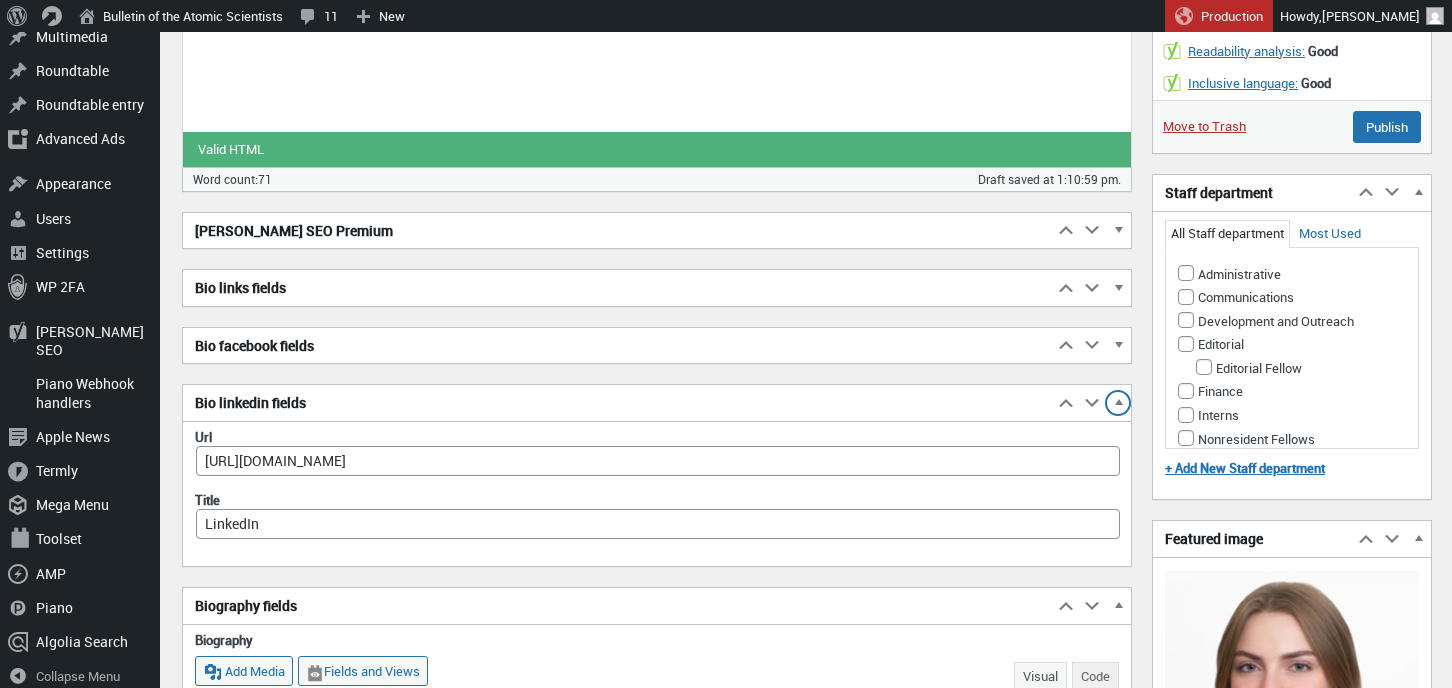 click at bounding box center (1118, 406) 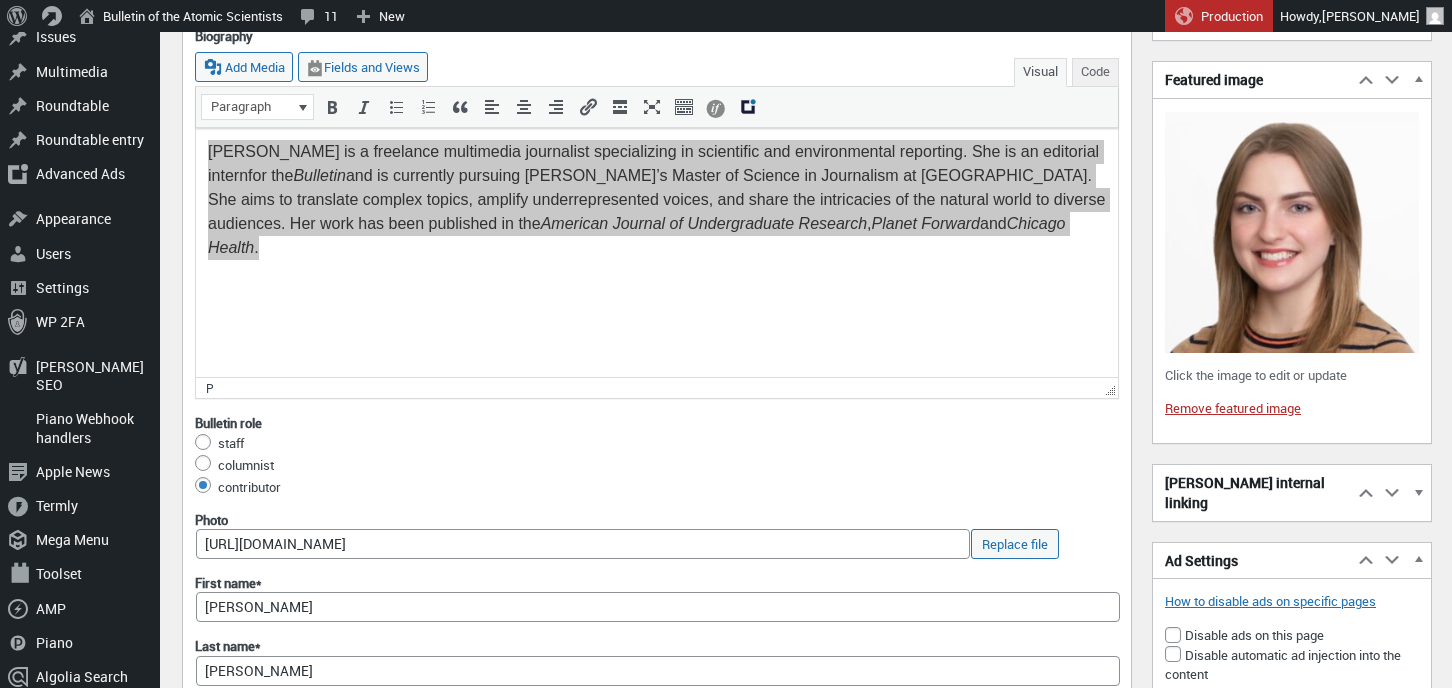 scroll, scrollTop: 943, scrollLeft: 0, axis: vertical 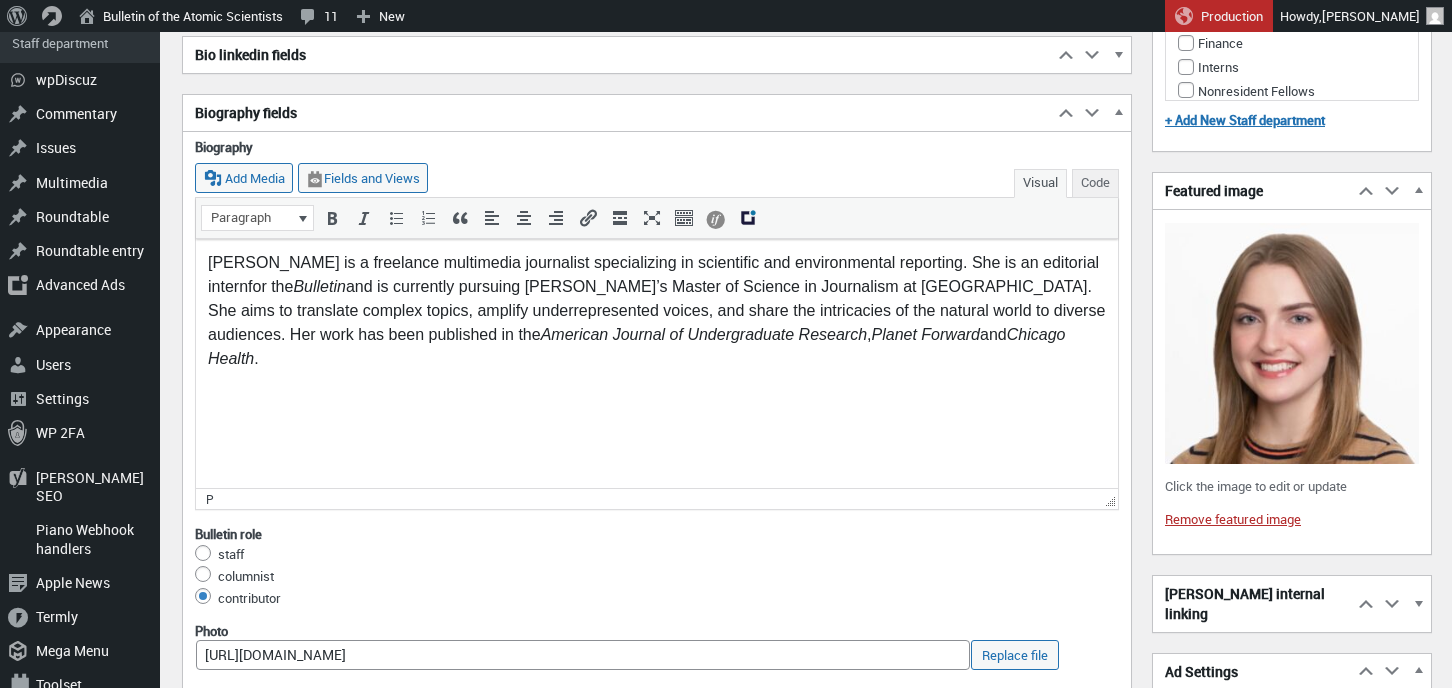 click on "Frances Mack is a freelance multimedia journalist specializing in scientific and environmental reporting. She is an editorial intern  for the  Bulletin  and is currently pursuing Medill’s Master of Science in Journalism at Northwestern University. She aims to translate complex topics, amplify underrepresented voices, and share the intricacies of the natural world to diverse audiences. Her work has been published in the  American Journal of Undergraduate Research ,  Planet Forward  and  Chicago Health ." at bounding box center [657, 312] 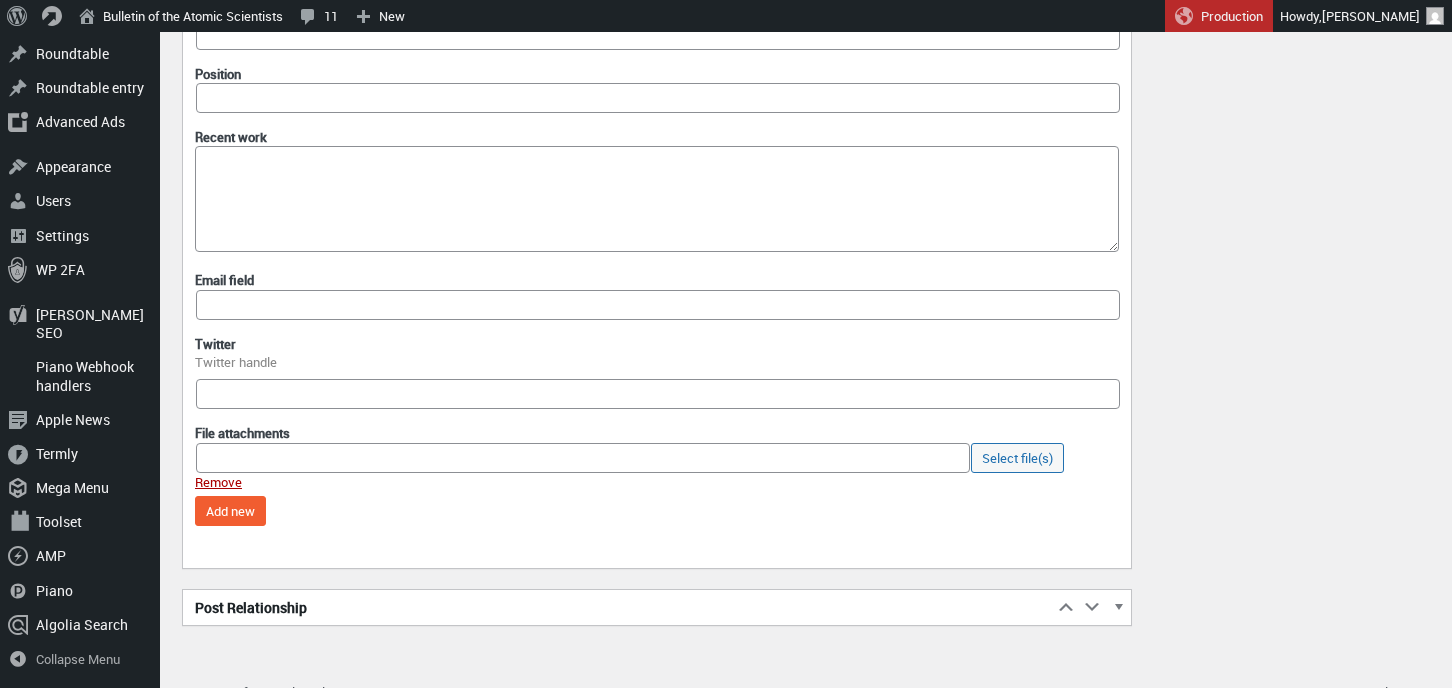 scroll, scrollTop: 1838, scrollLeft: 0, axis: vertical 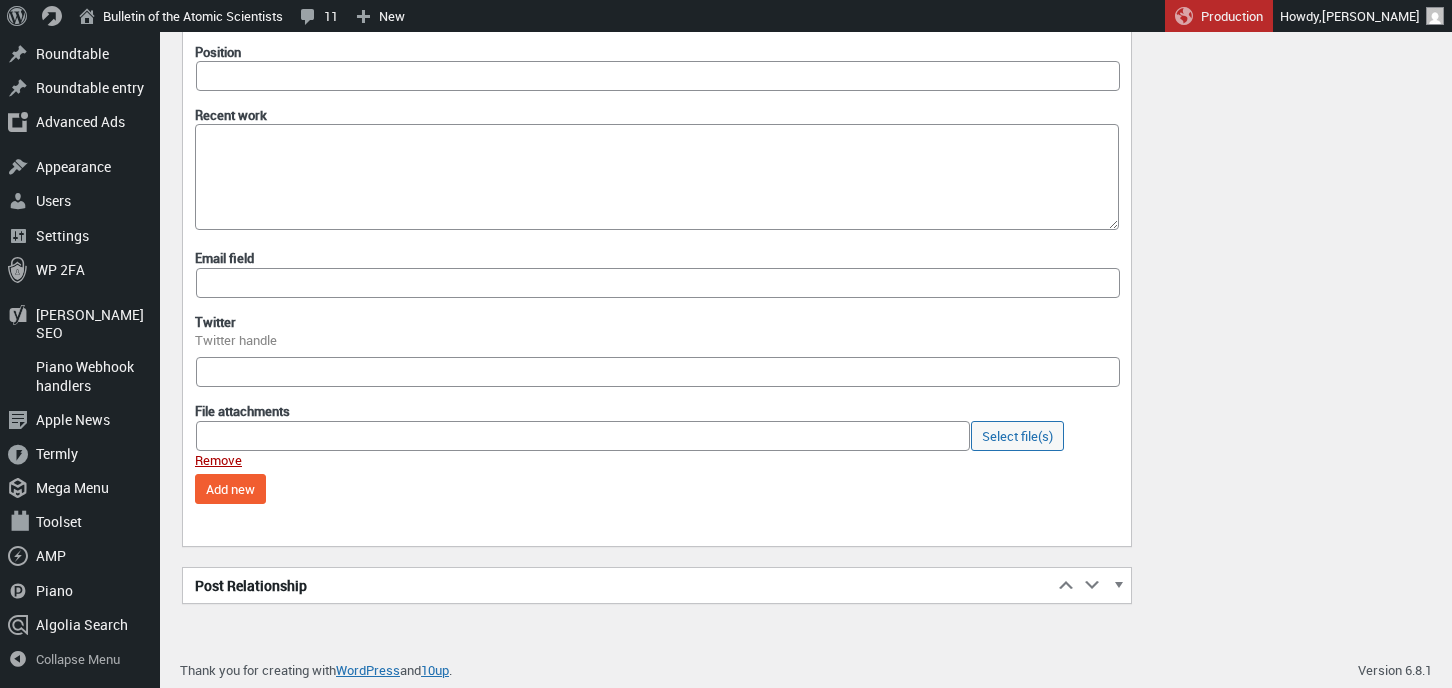 click on "Enter title here
Frances Mack
Skip to Editor
Permalink:
https://thebulletin.org/biography/ frances-mack /
‎ Edit
frances-mack
Complete the custom search setup by inserting the results This page should display the results of the custom search provided by the View  . You can copy and paste this shortcode wherever you want to display the results:  Also, you can click in the  Views  button and select   in the  View  section. Then, select the option to display just the results for the custom search. Finally, if you use a page builder, activate it on this page, create a  Toolset View  widget/module/block and select   in the  View  selection control. Then, select the option to display just the results for the custom search.
Add Media Fields and Views
Visual
Code
b i link b-quote del ins img ul ol li code raw format more conditional output close tags Paragraph     p Valid HTML
Drop files to upload
71" at bounding box center (807, -510) 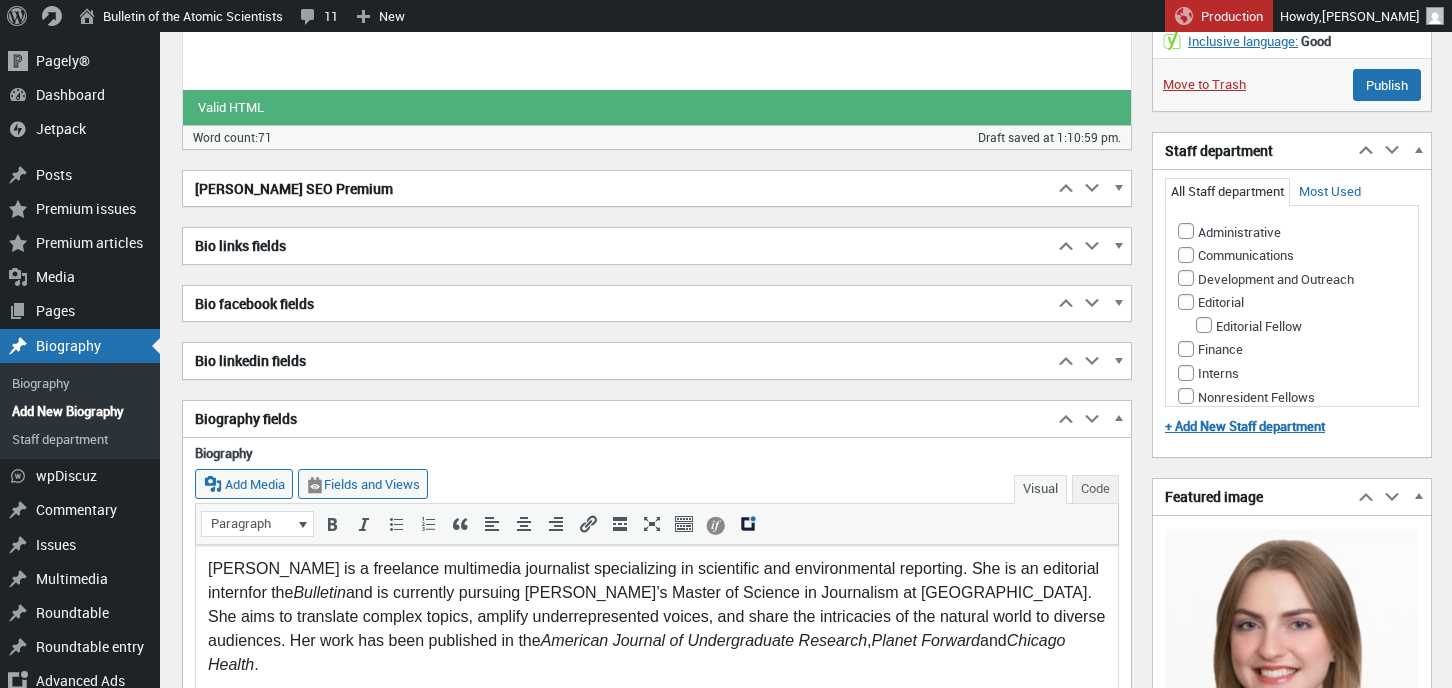 scroll, scrollTop: 599, scrollLeft: 0, axis: vertical 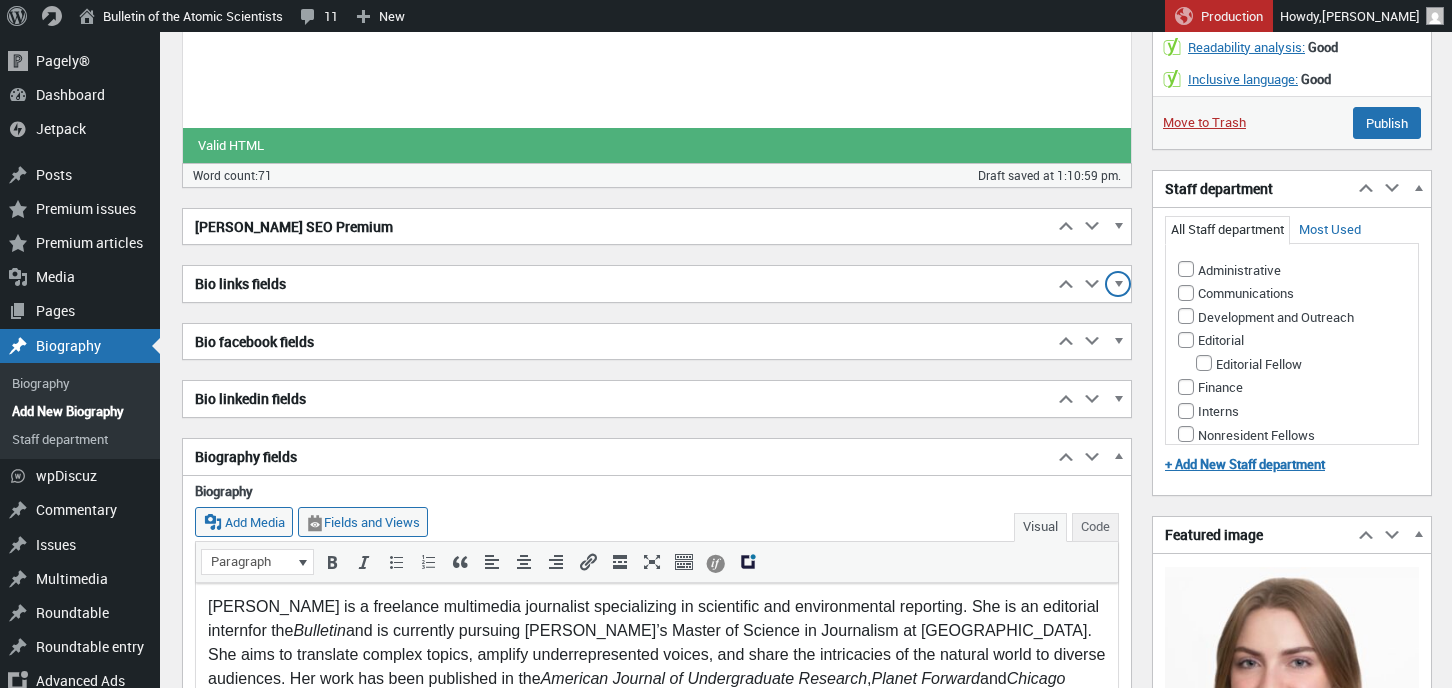 click at bounding box center (1118, 287) 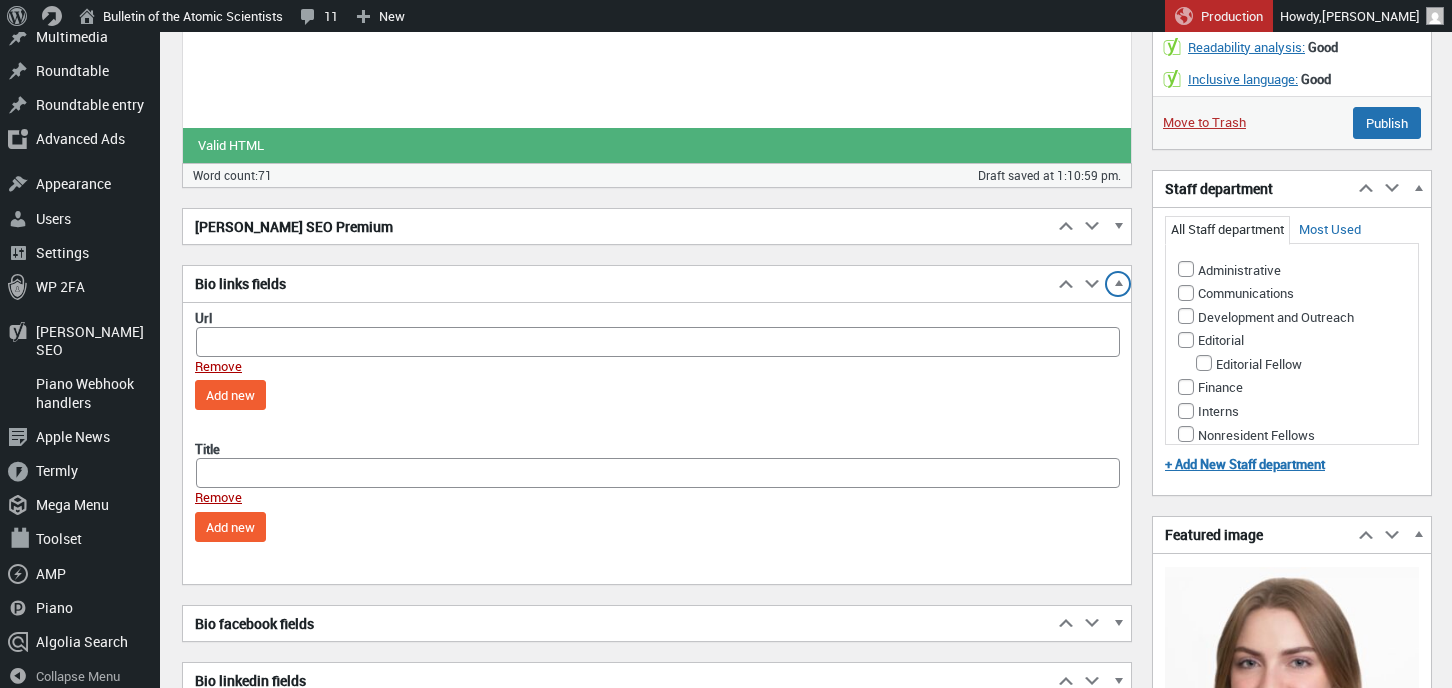 click at bounding box center [1118, 287] 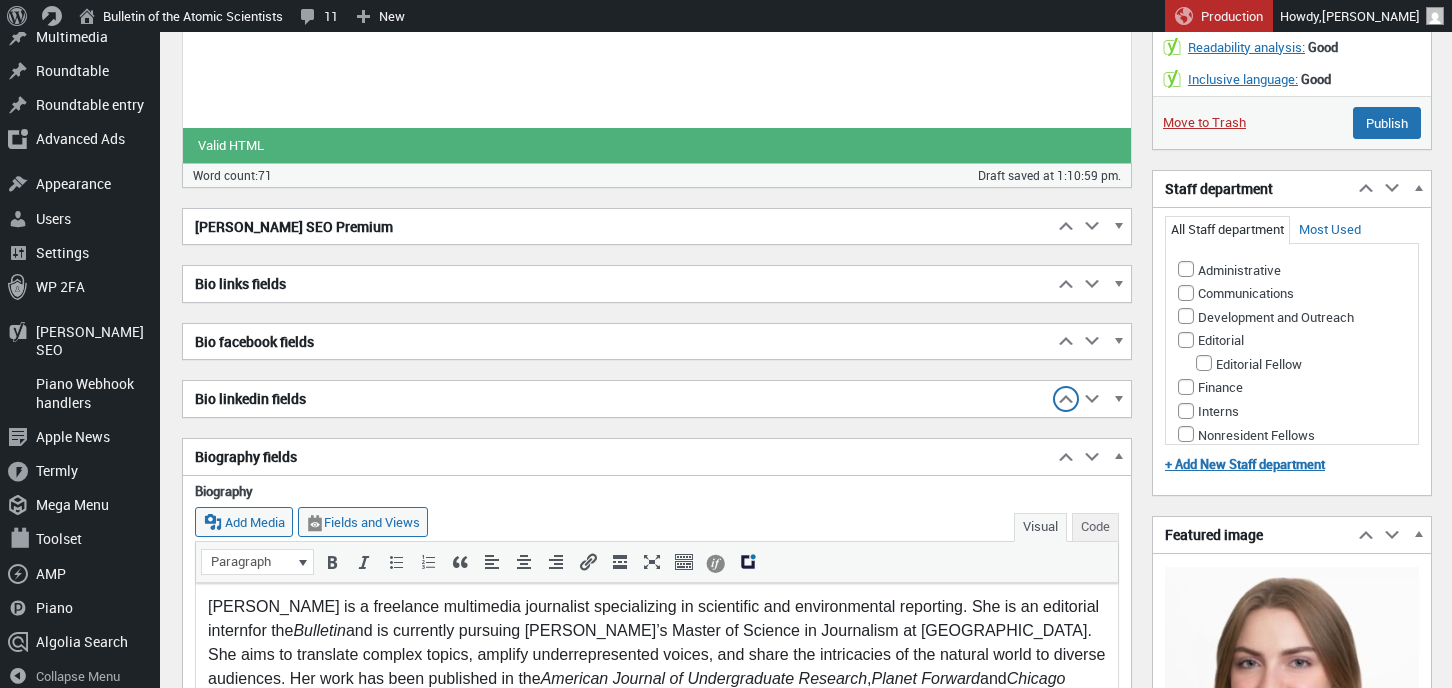 click at bounding box center (1066, 402) 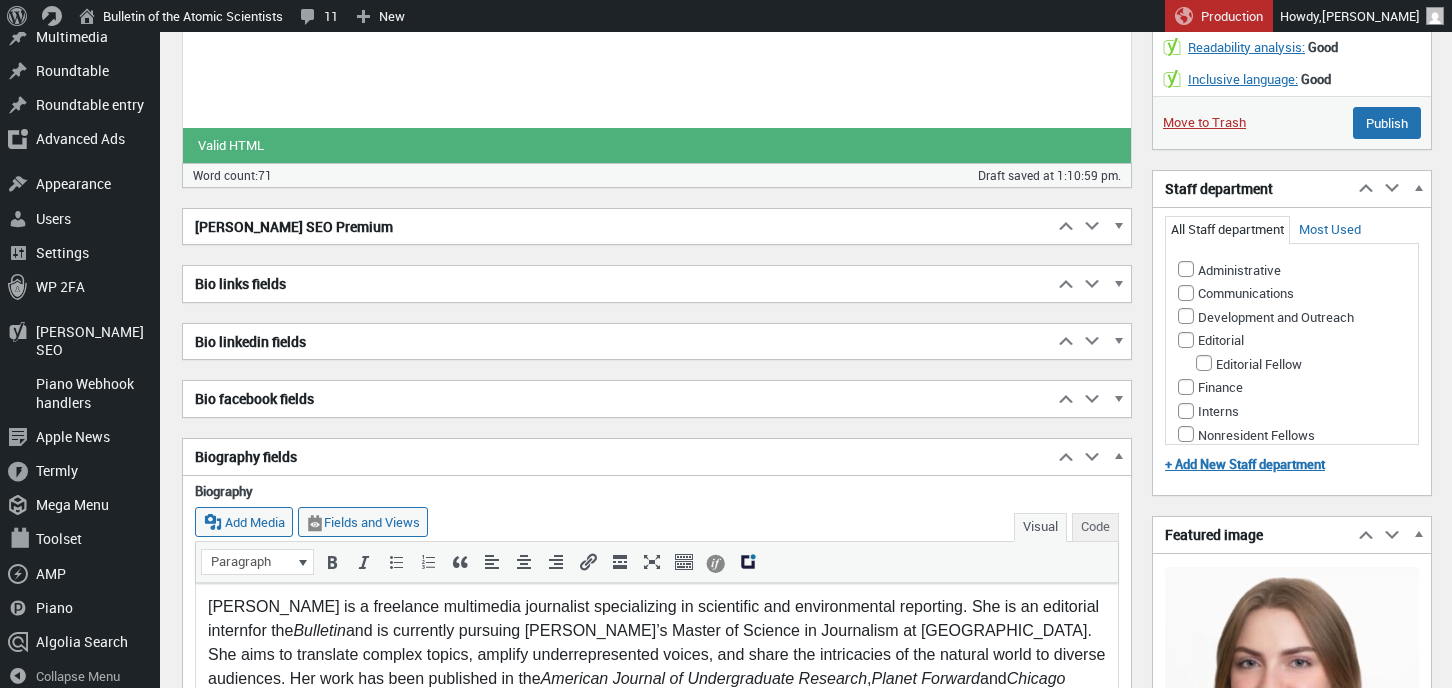 click at bounding box center (1066, 345) 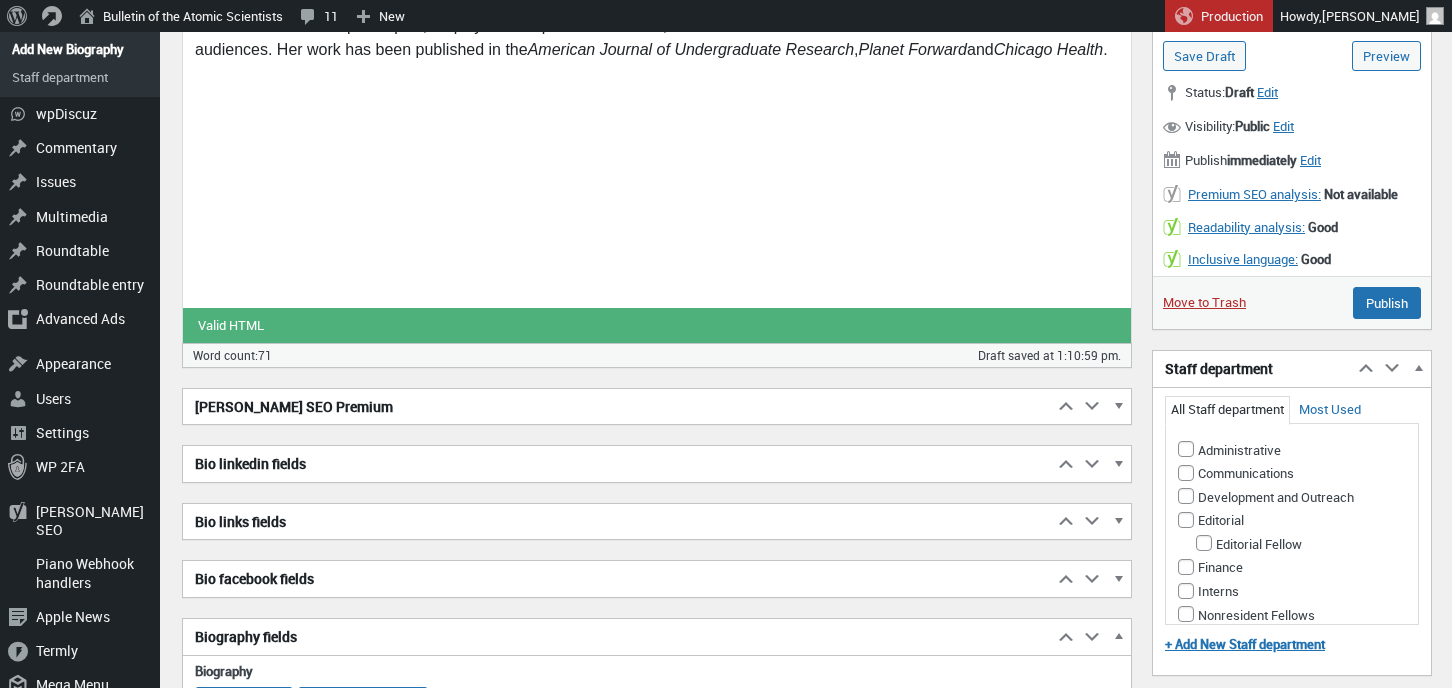 scroll, scrollTop: 403, scrollLeft: 0, axis: vertical 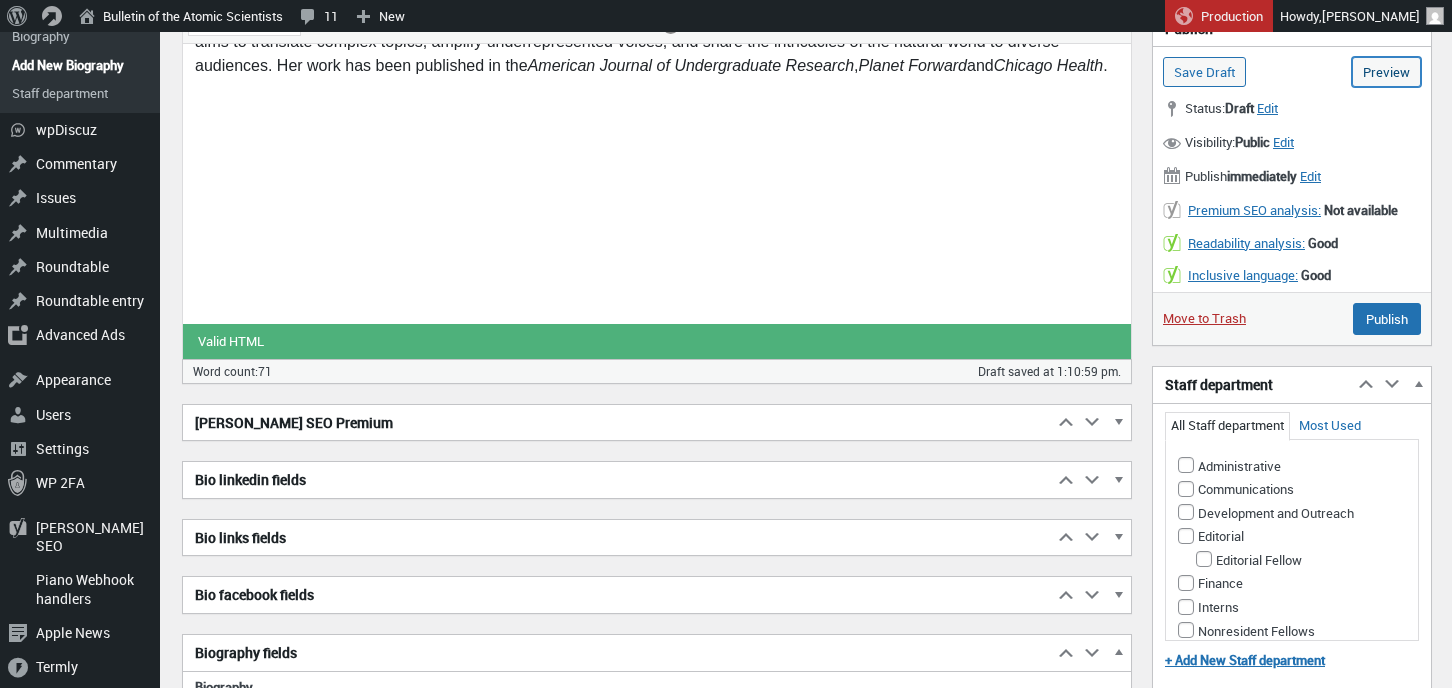 click on "Preview  (opens in a new tab)" at bounding box center (1386, 72) 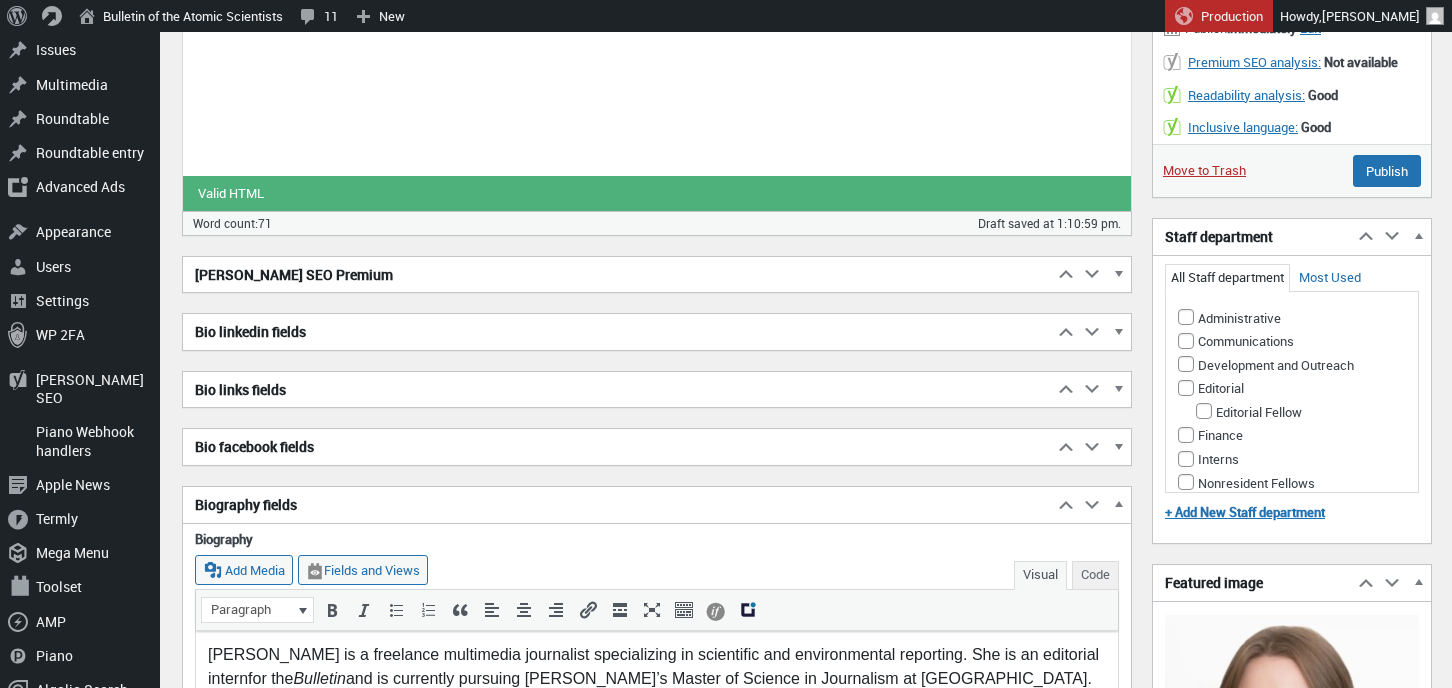 scroll, scrollTop: 558, scrollLeft: 0, axis: vertical 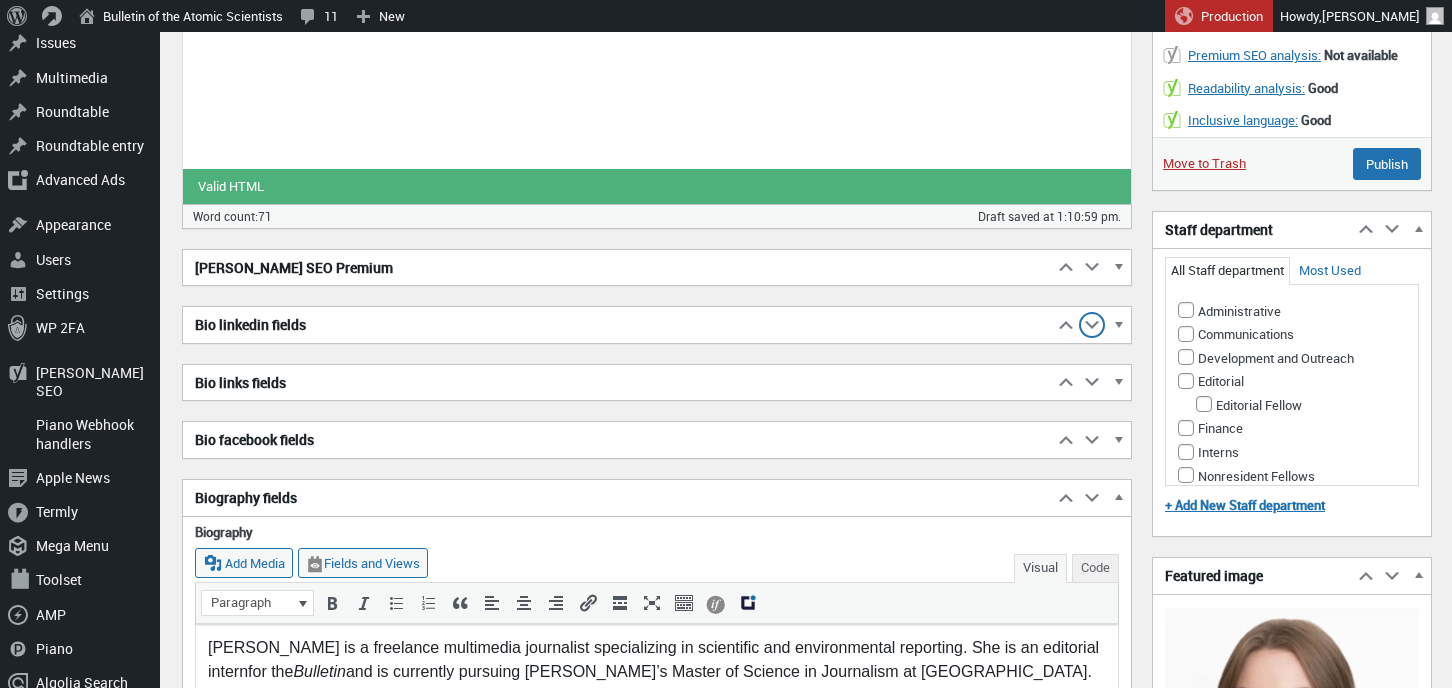 click at bounding box center (1092, 328) 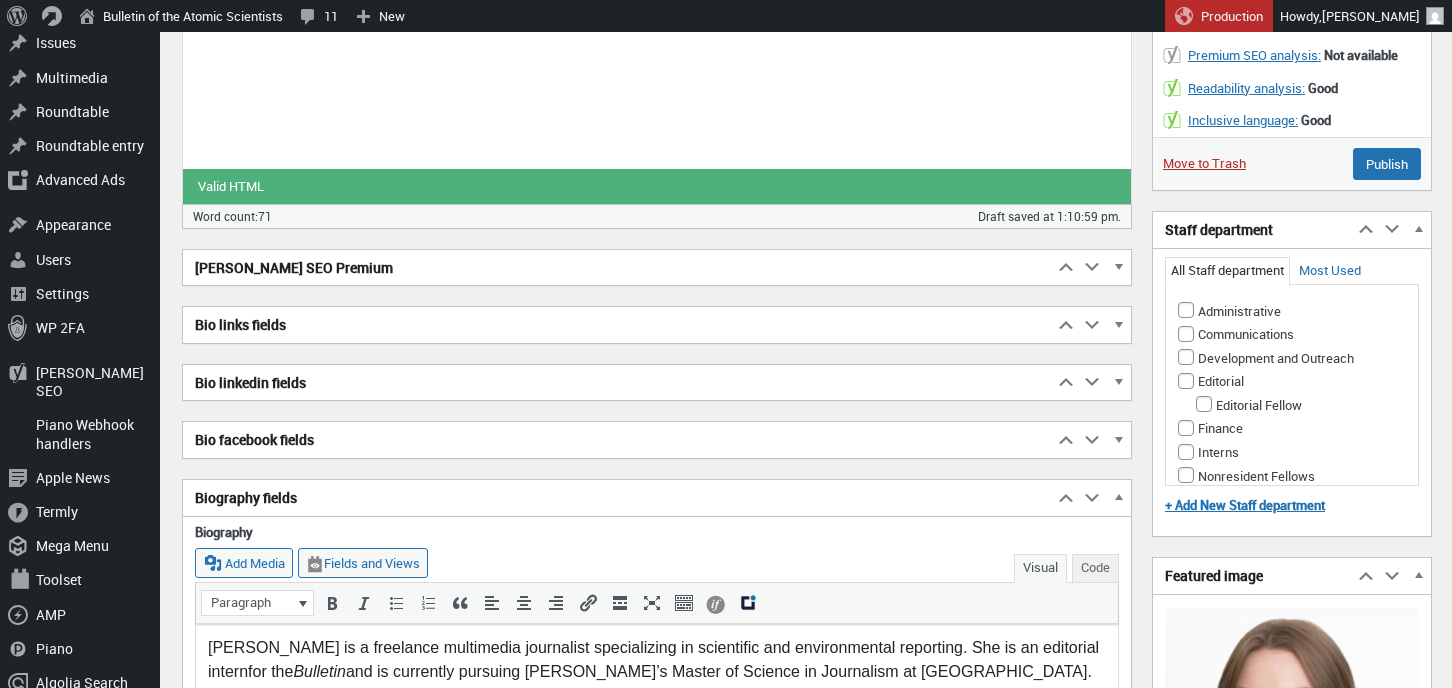 click at bounding box center (1092, 386) 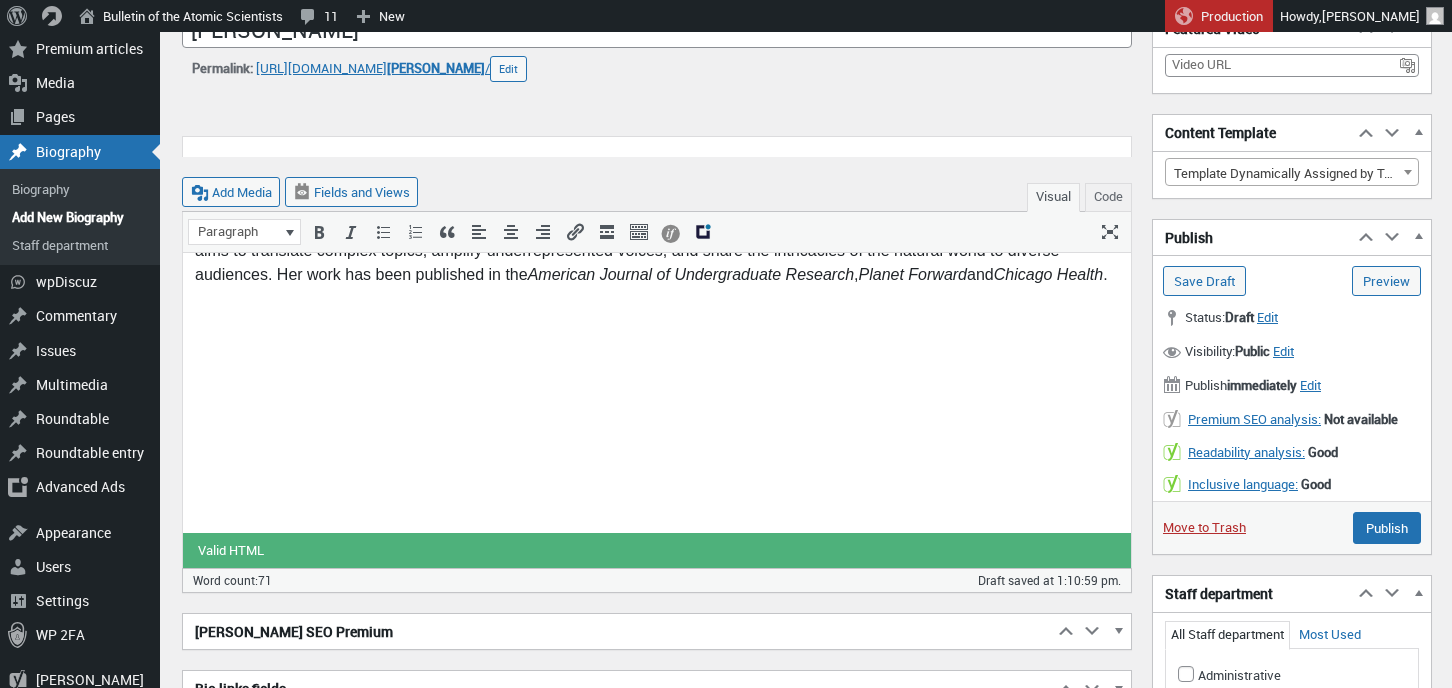 scroll, scrollTop: 368, scrollLeft: 0, axis: vertical 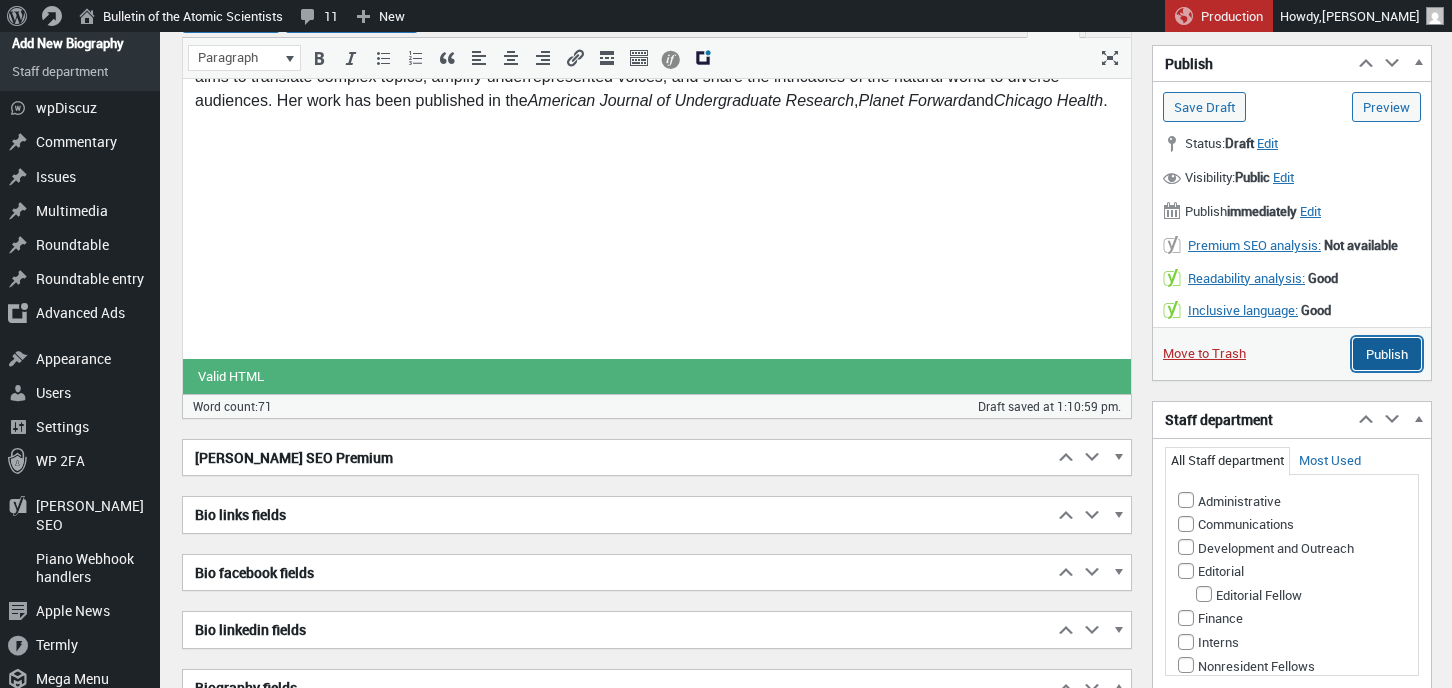 click on "Publish" at bounding box center [1387, 354] 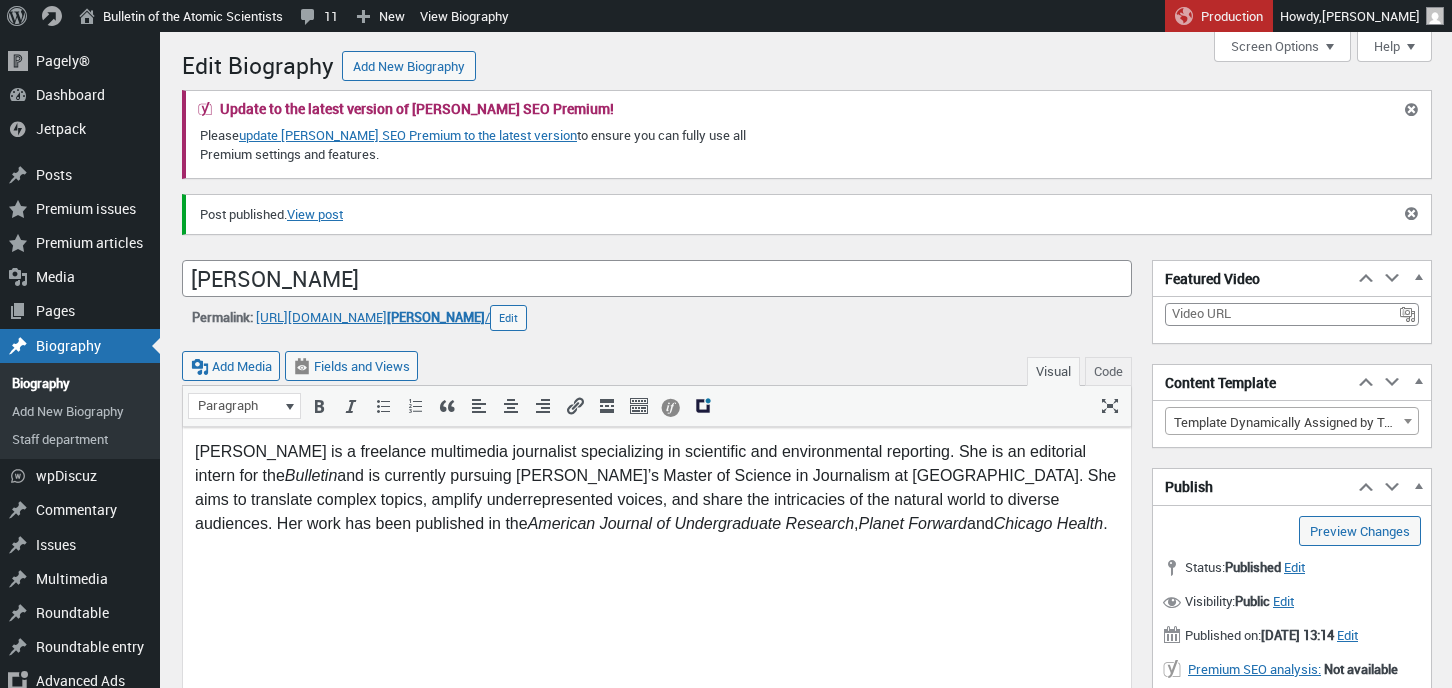 scroll, scrollTop: 0, scrollLeft: 0, axis: both 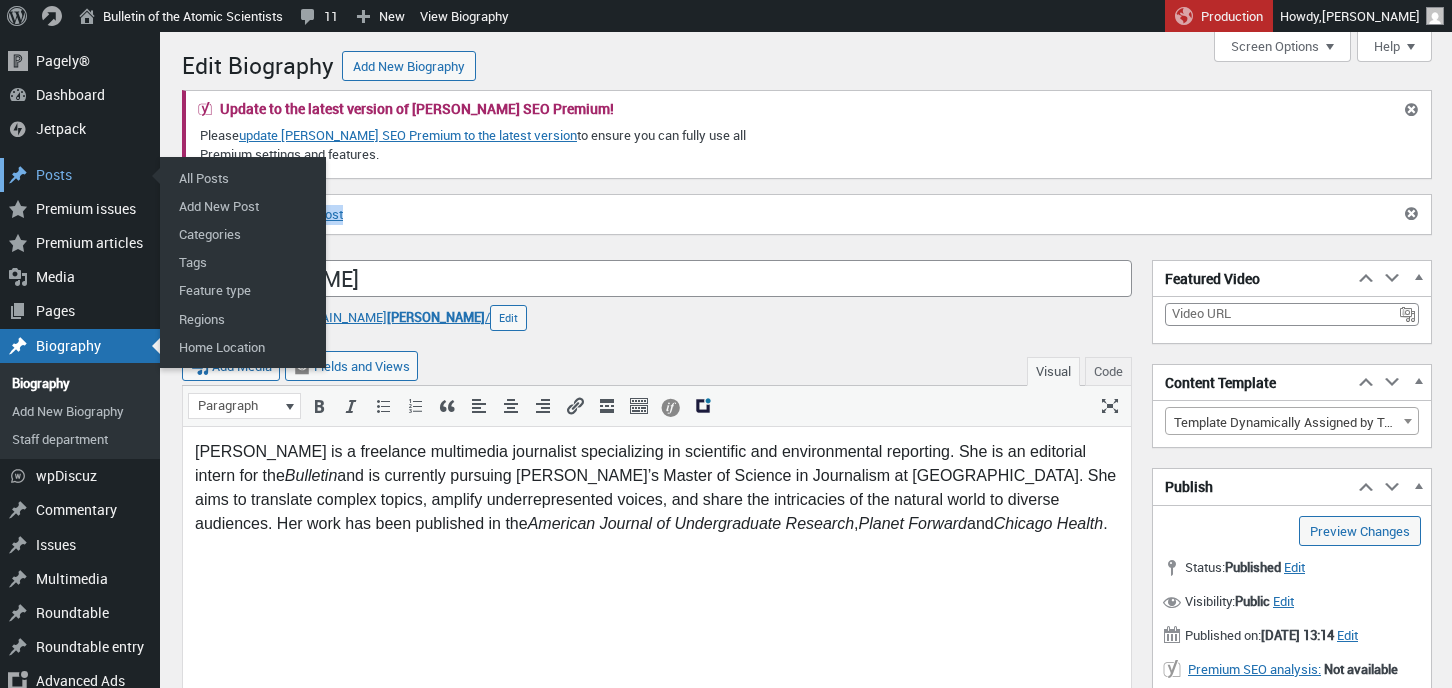 click on "Posts" at bounding box center [80, 175] 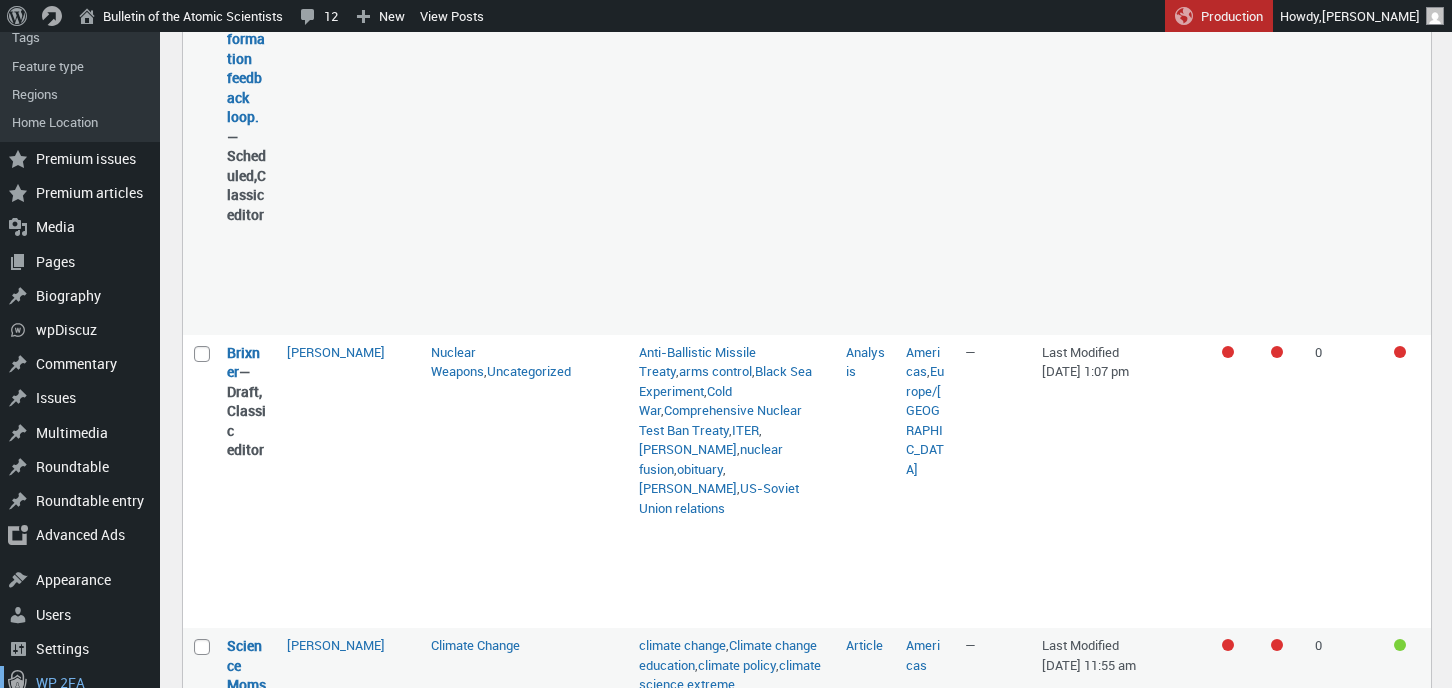scroll, scrollTop: 1885, scrollLeft: 0, axis: vertical 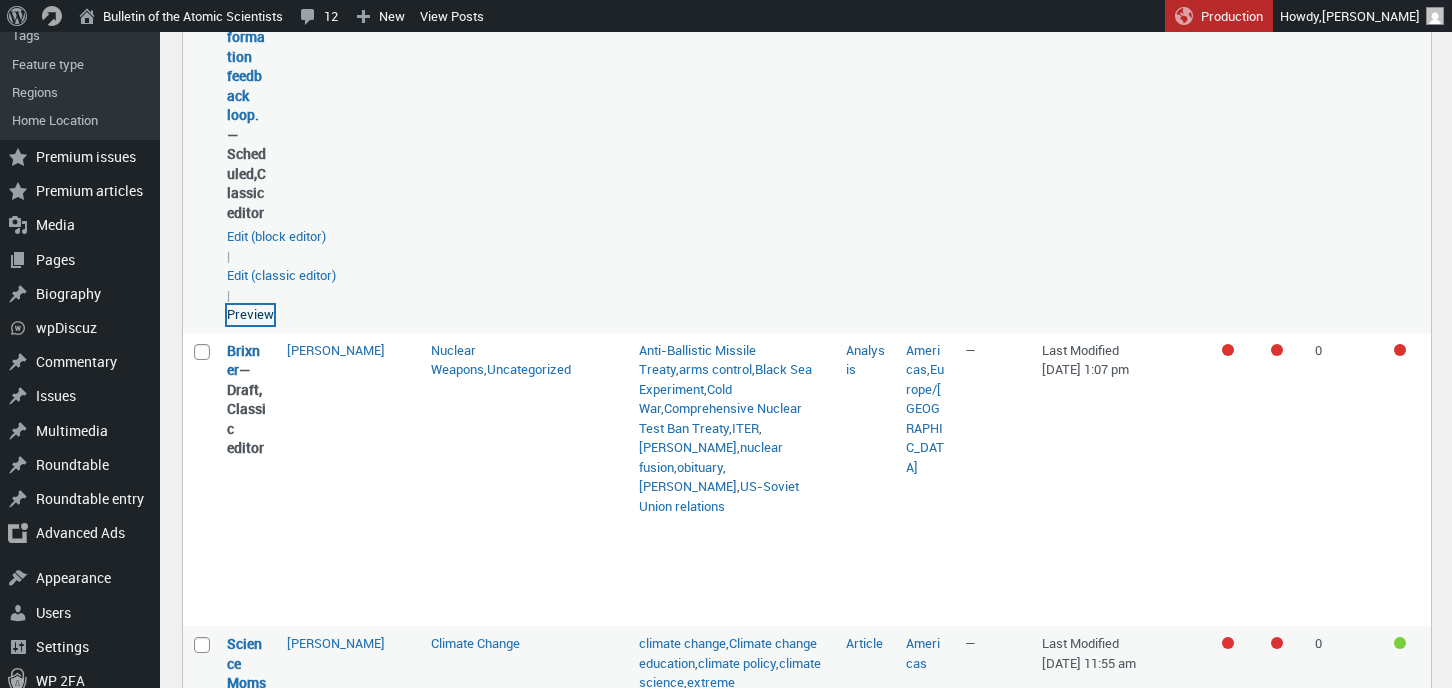 click on "Preview" at bounding box center (250, 315) 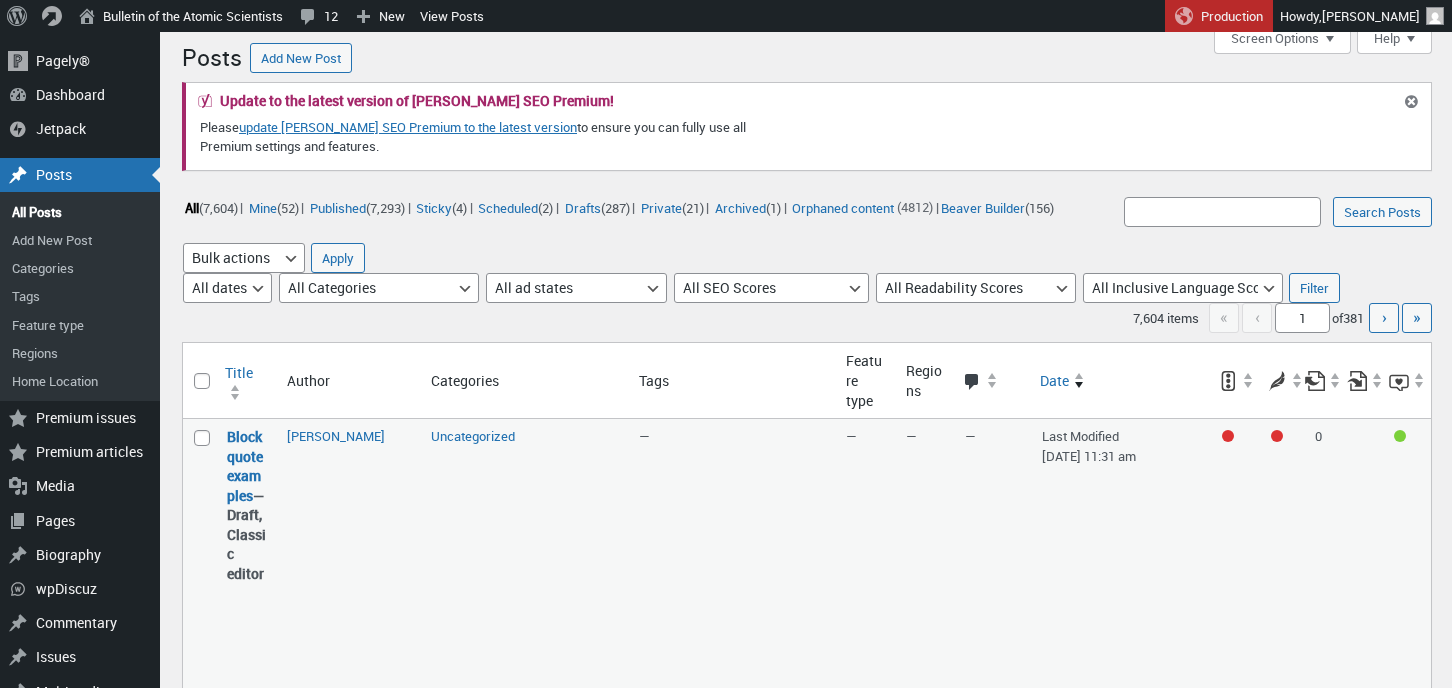 scroll, scrollTop: 0, scrollLeft: 0, axis: both 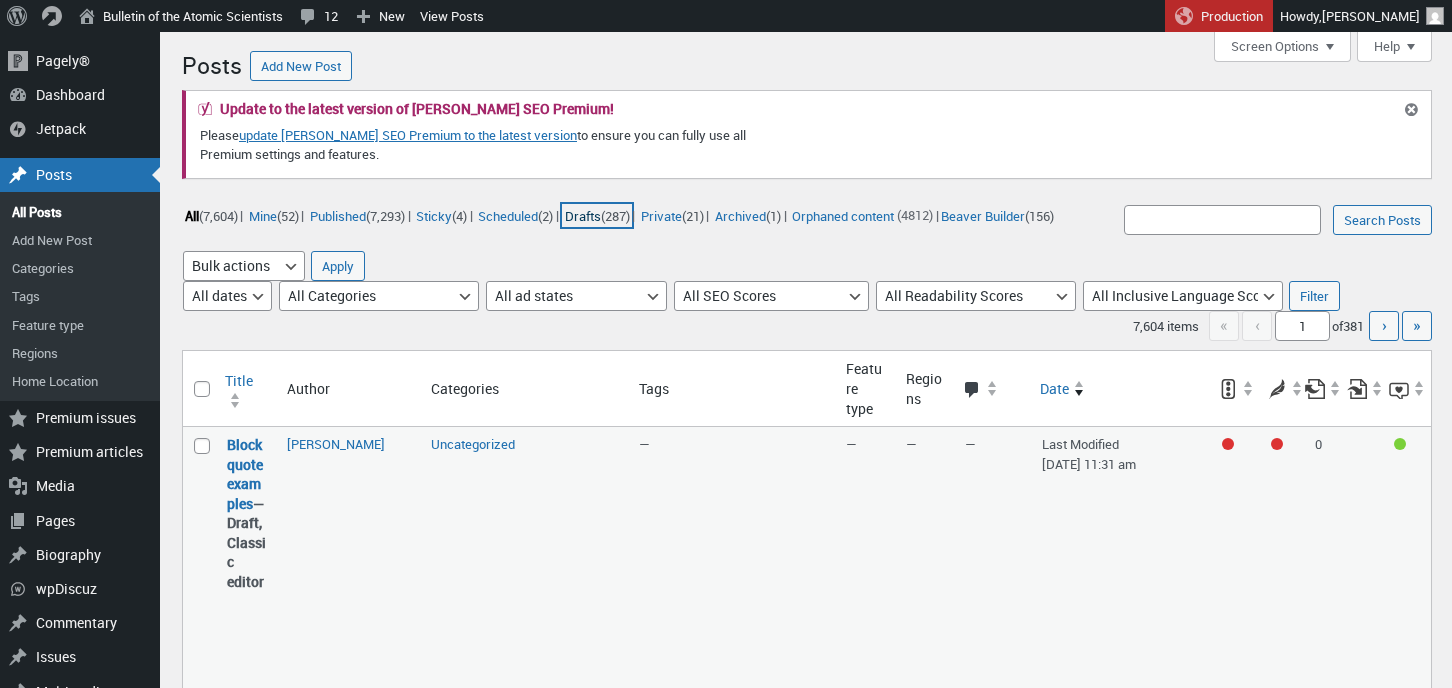 click on "Drafts  (287)" at bounding box center [597, 215] 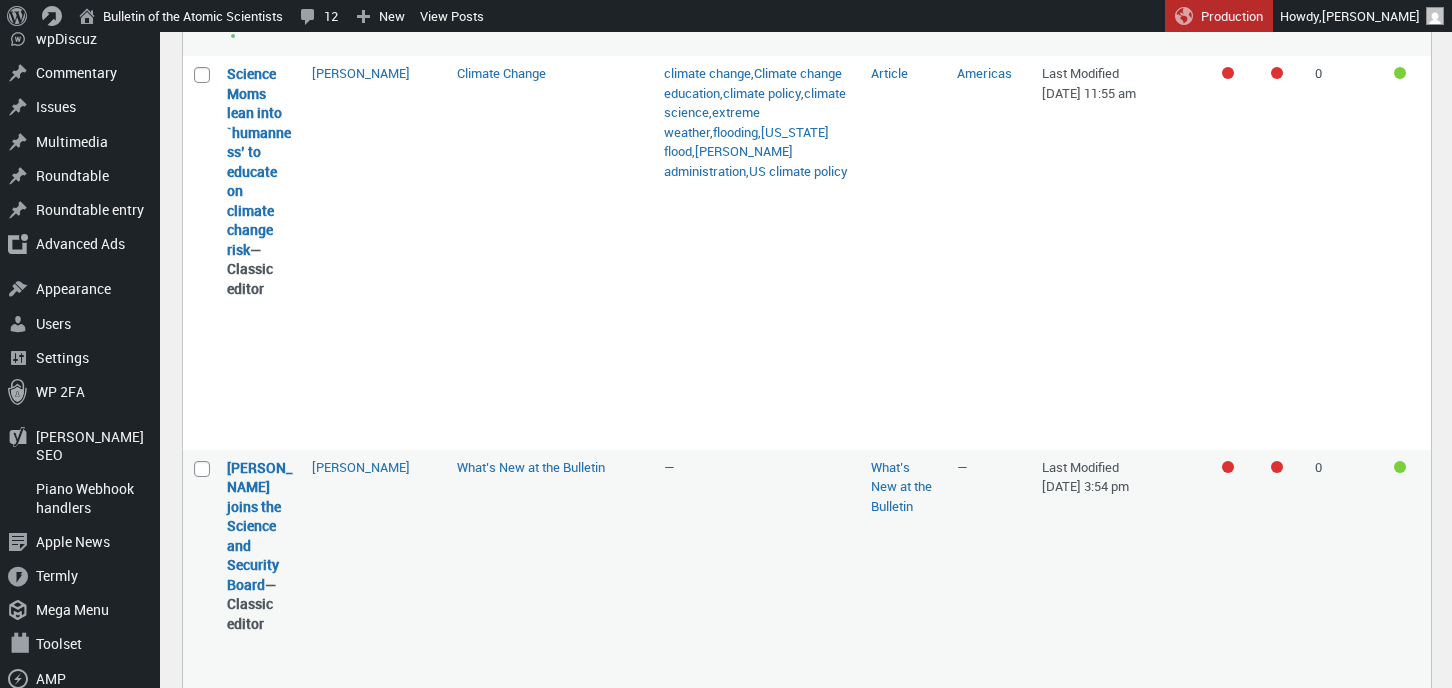 scroll, scrollTop: 614, scrollLeft: 0, axis: vertical 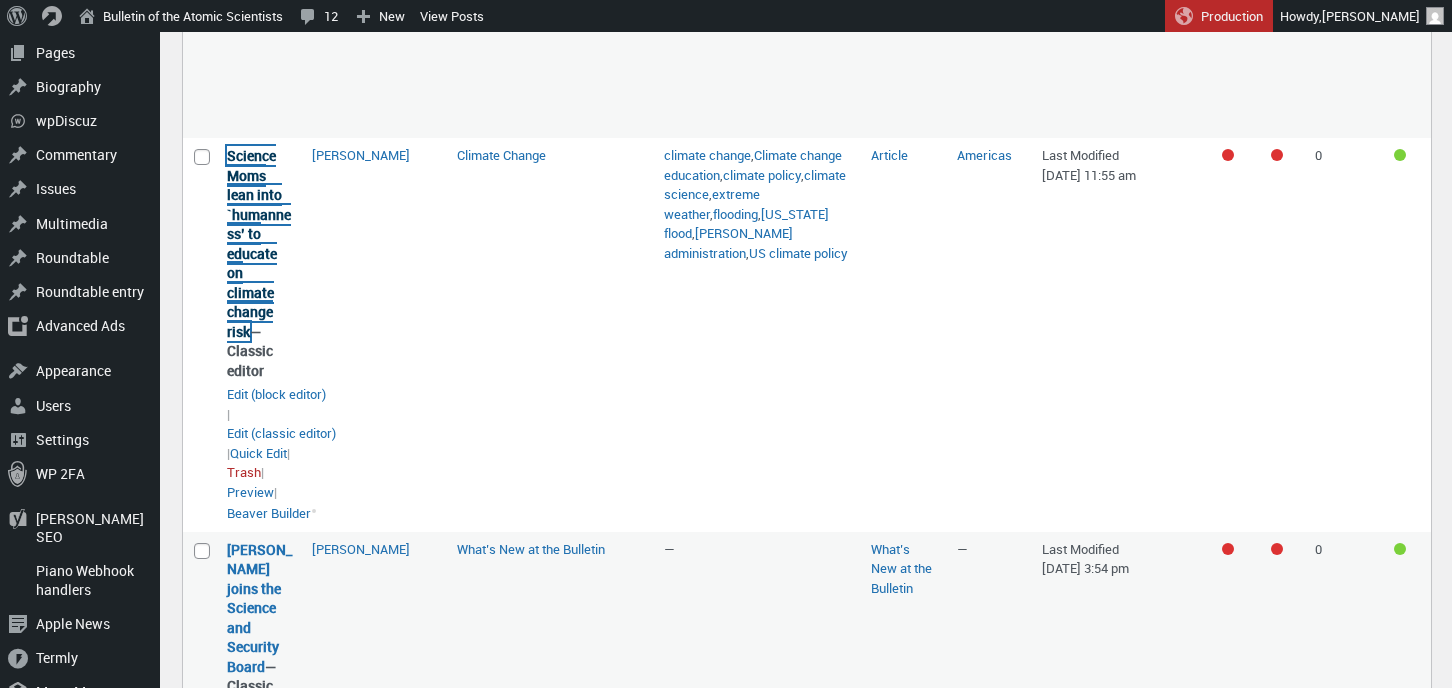 click on "Science Moms lean into `humanness’ to educate on climate change risk" at bounding box center (259, 243) 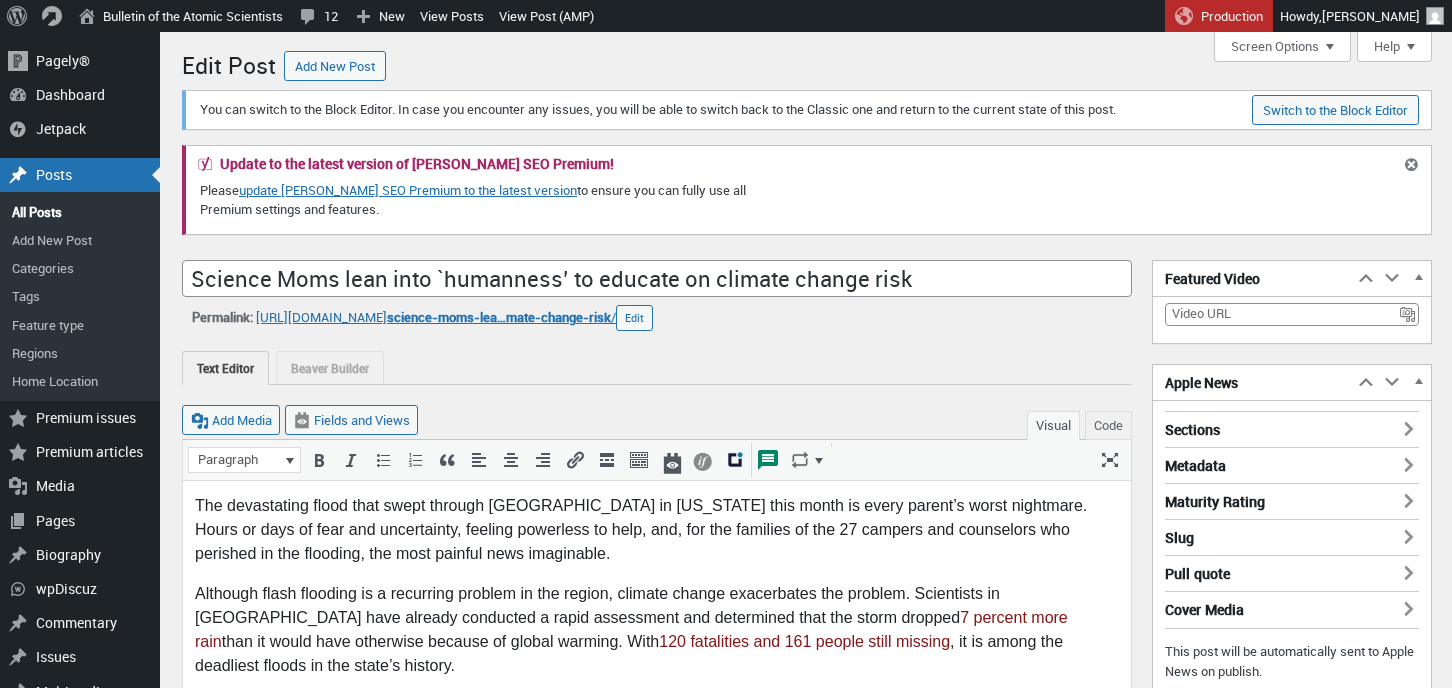 scroll, scrollTop: 0, scrollLeft: 0, axis: both 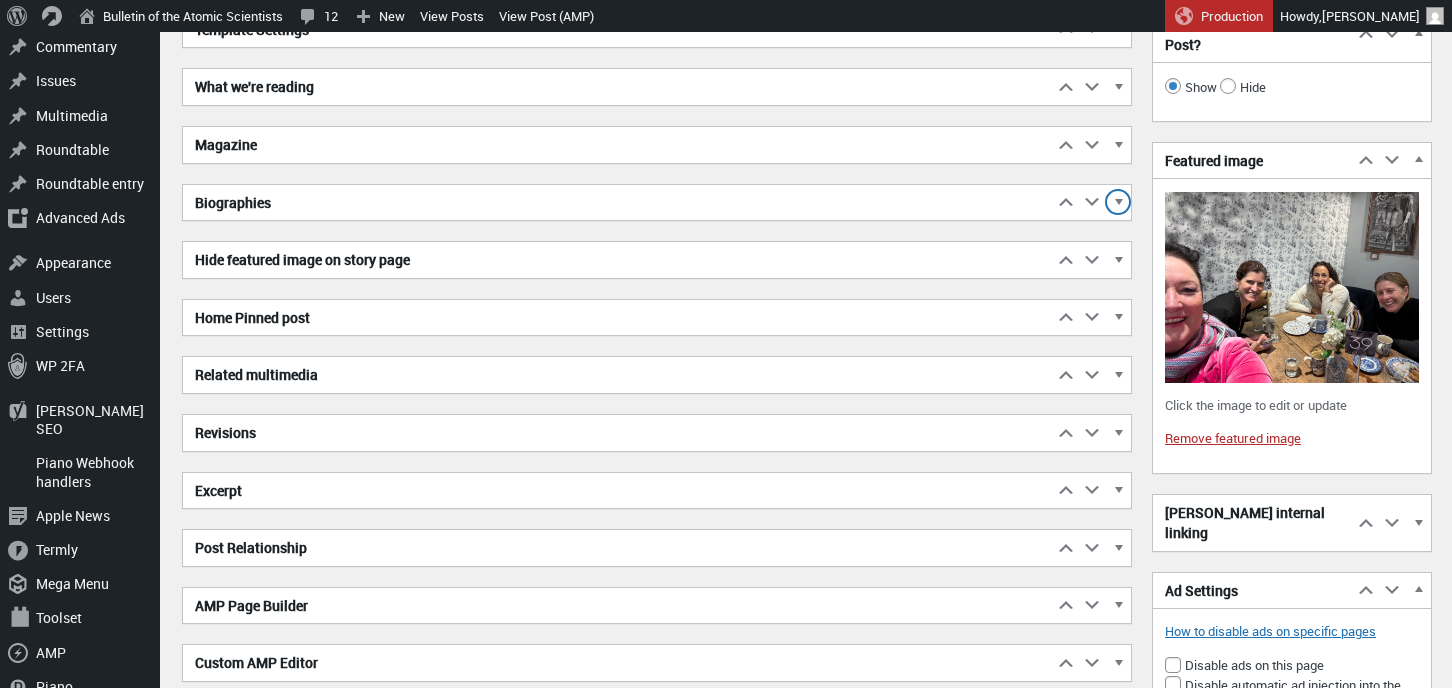 click at bounding box center (1118, 205) 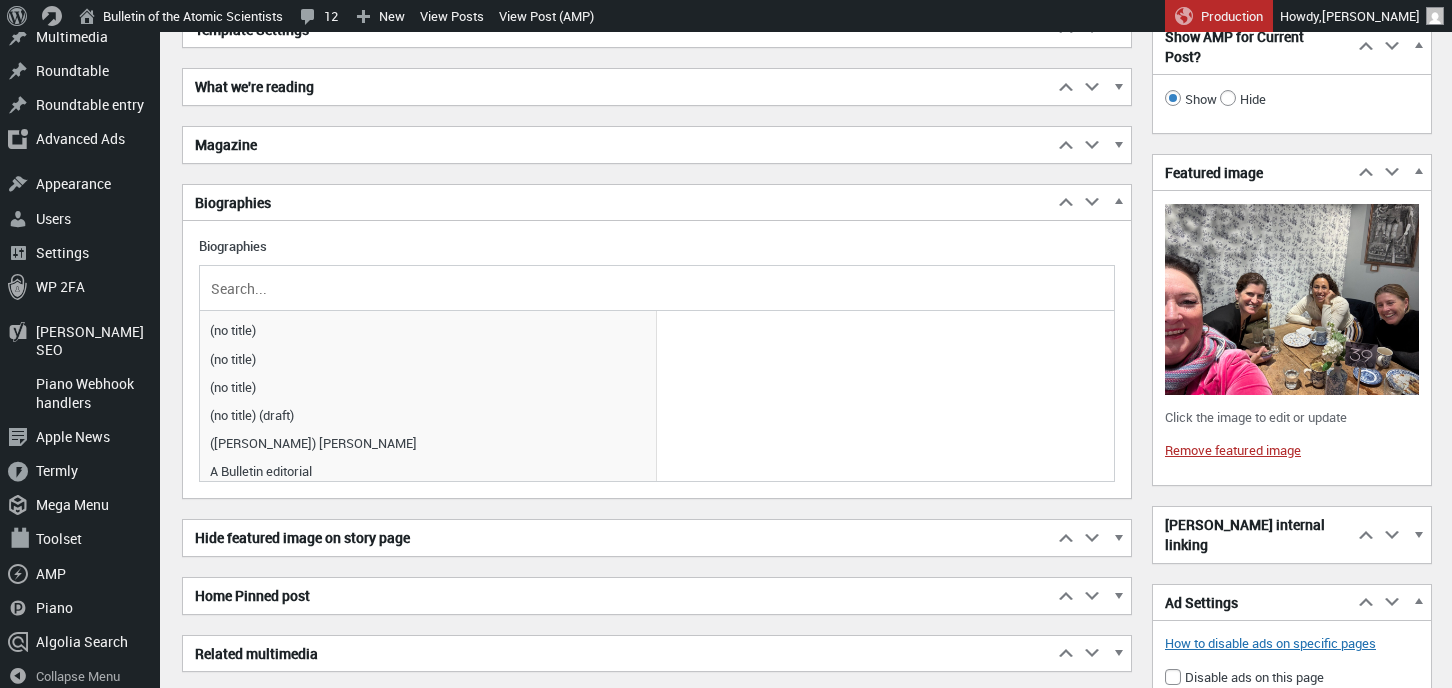 click at bounding box center (657, 288) 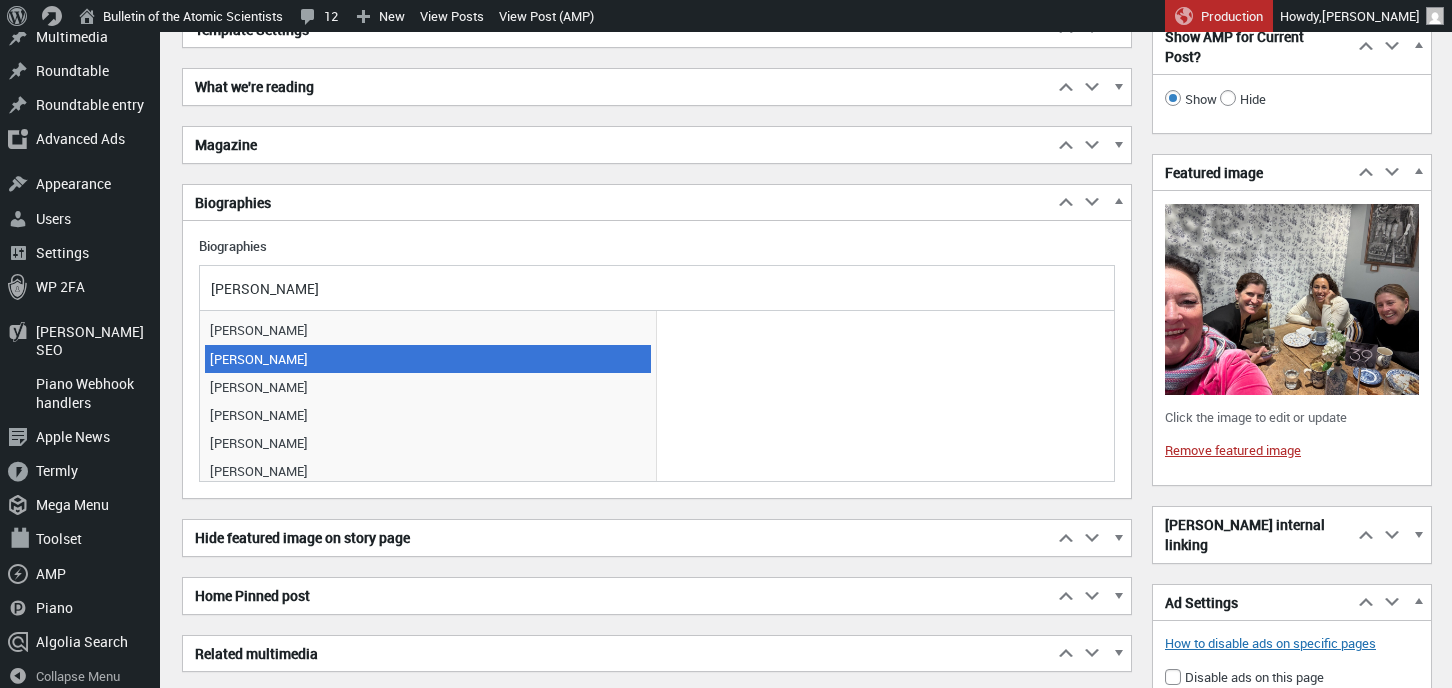 type on "frances" 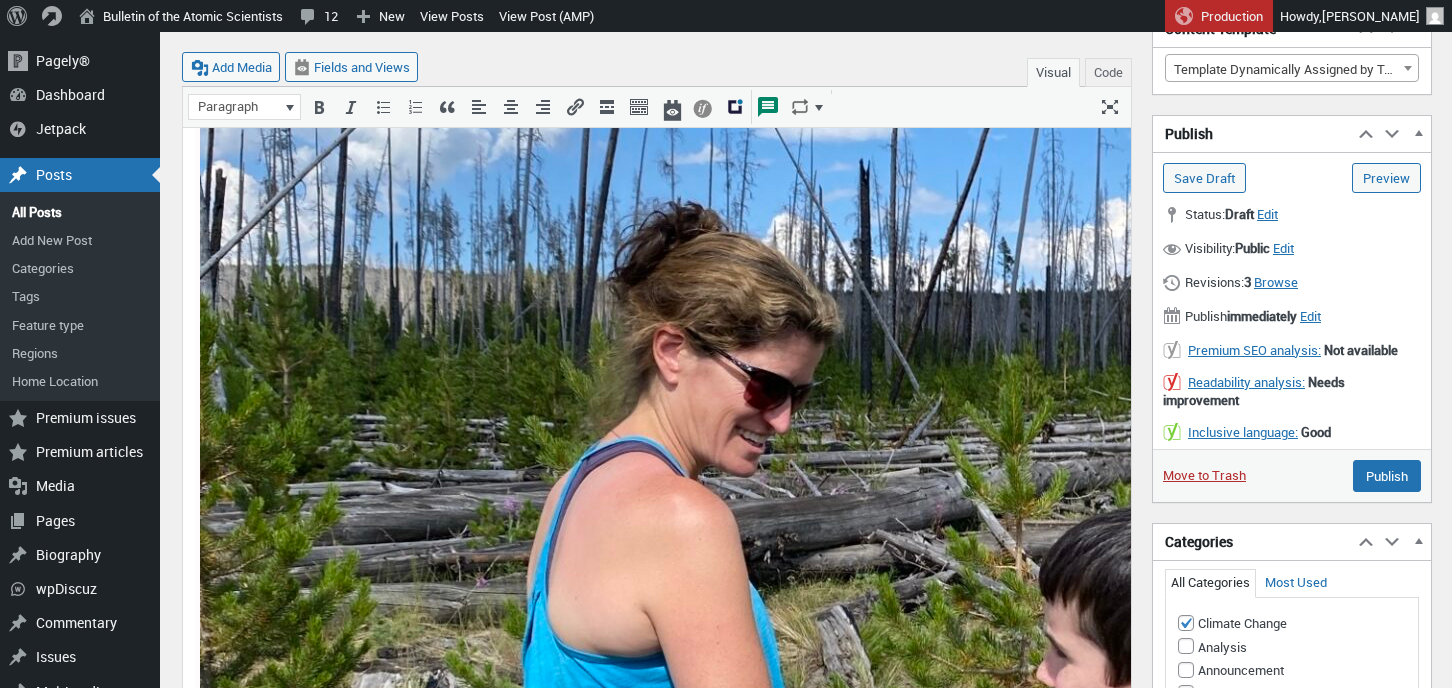 scroll, scrollTop: 2064, scrollLeft: 0, axis: vertical 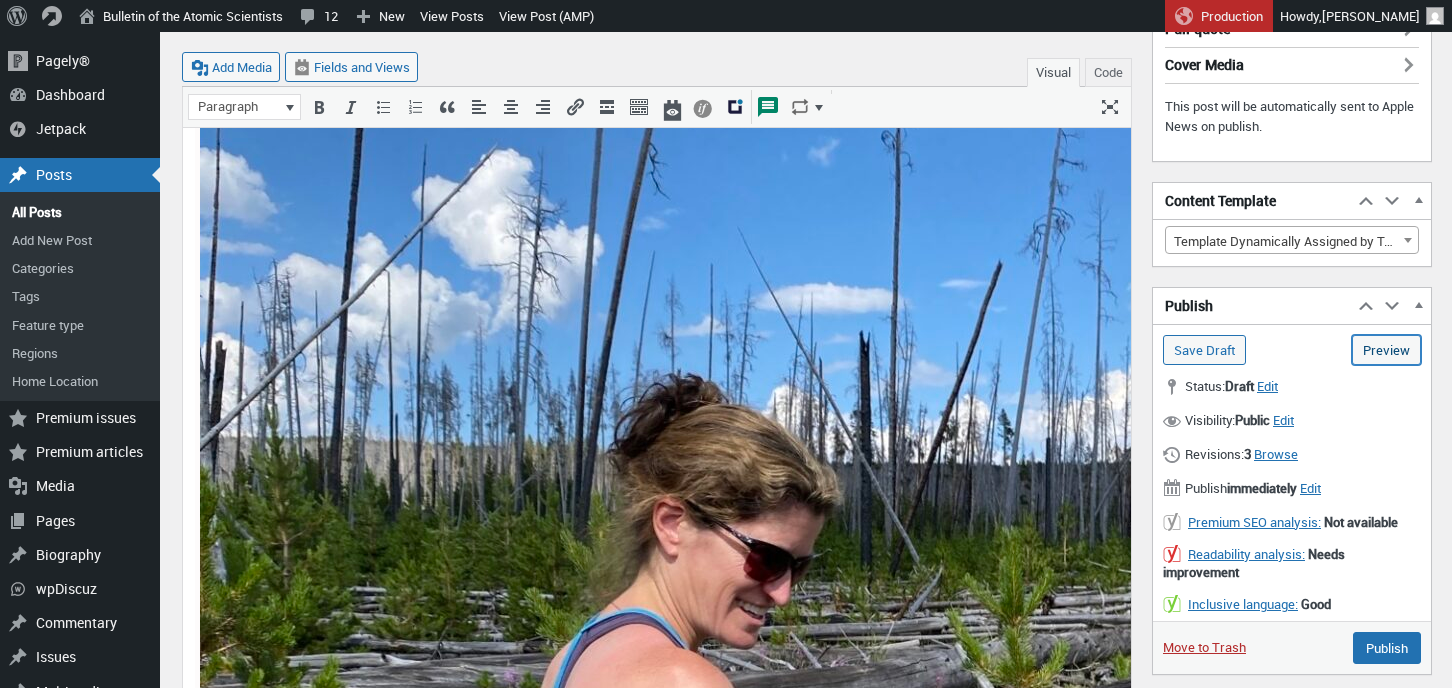 click on "Preview  (opens in a new tab)" at bounding box center (1386, 350) 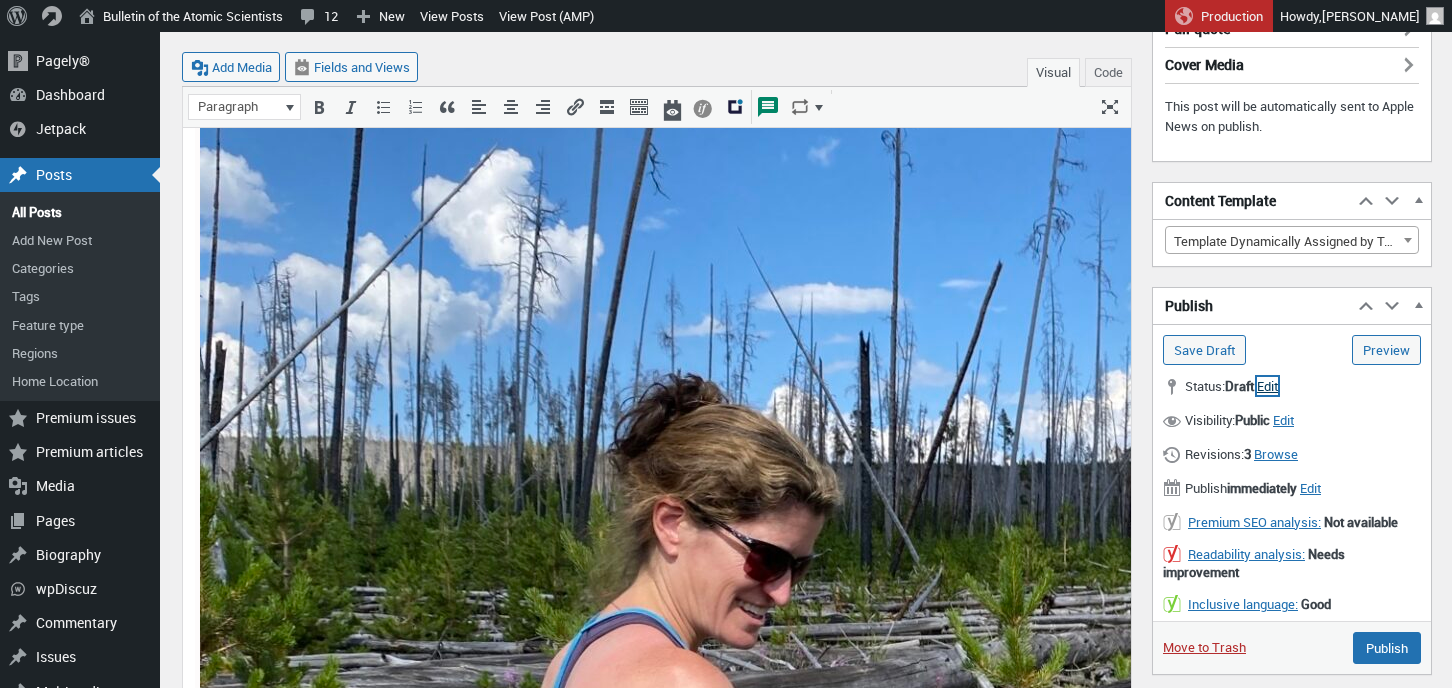 click on "Edit" at bounding box center [1267, 386] 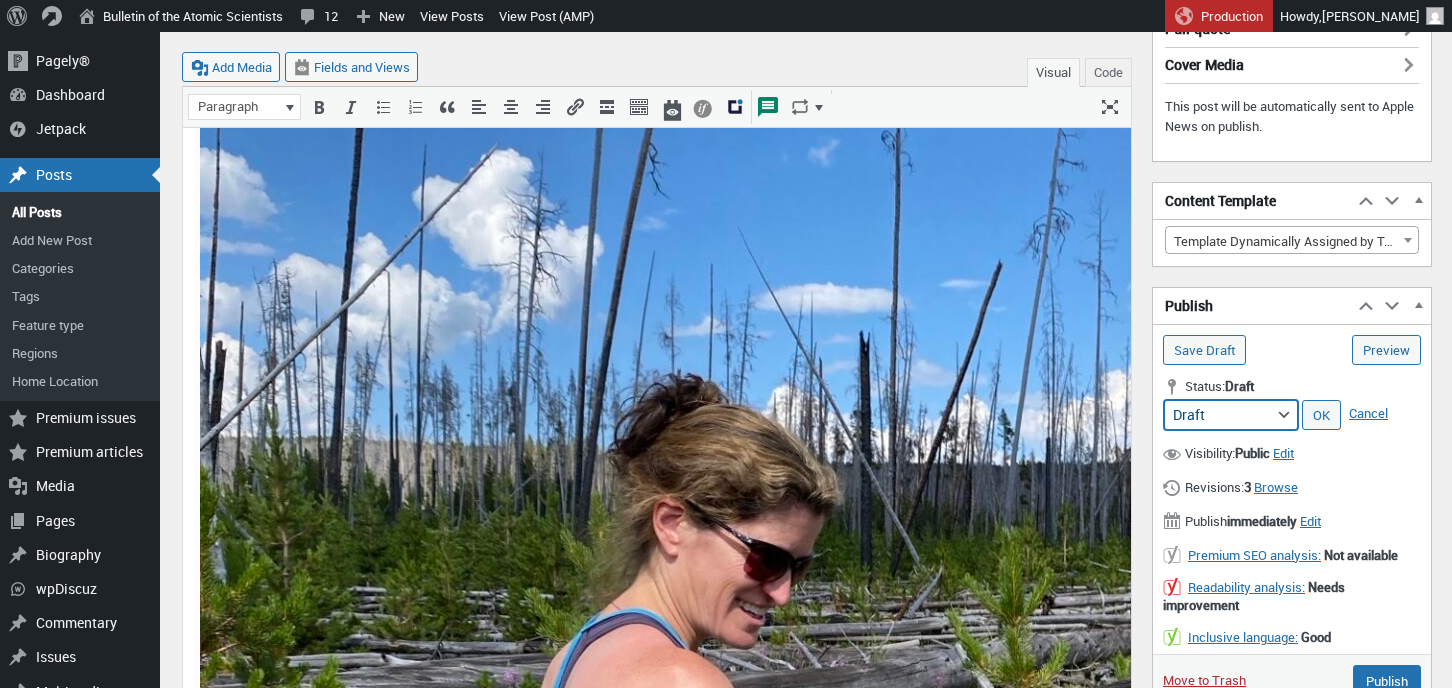 click on "Pending Review
Draft" at bounding box center [1231, 415] 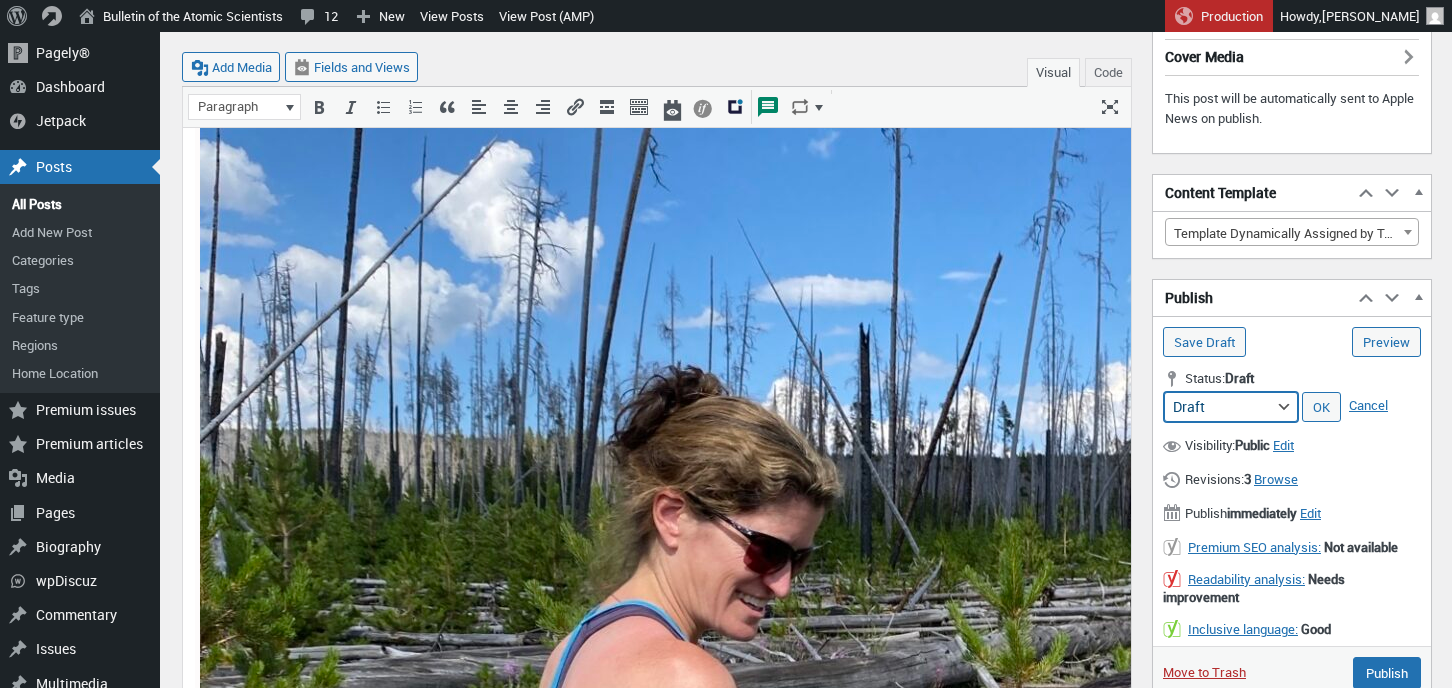 scroll, scrollTop: 2134, scrollLeft: 0, axis: vertical 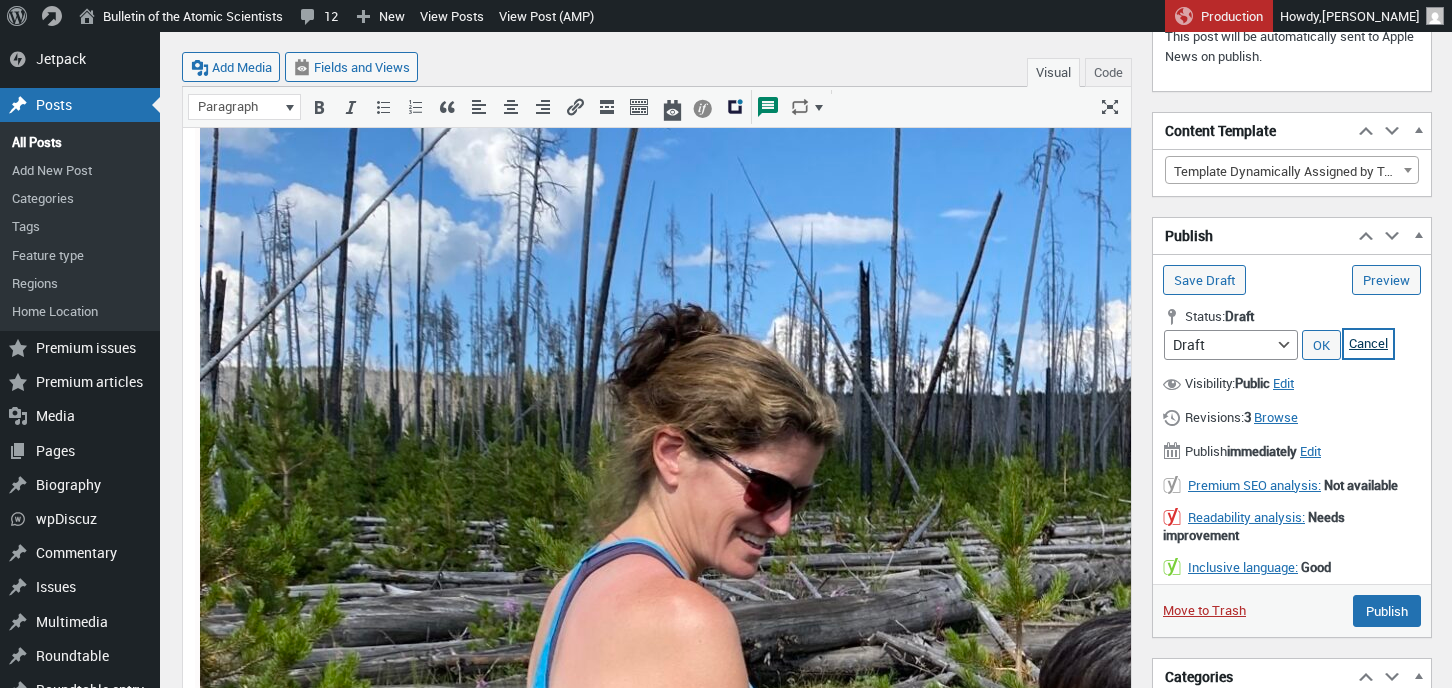 click on "Cancel" at bounding box center [1368, 344] 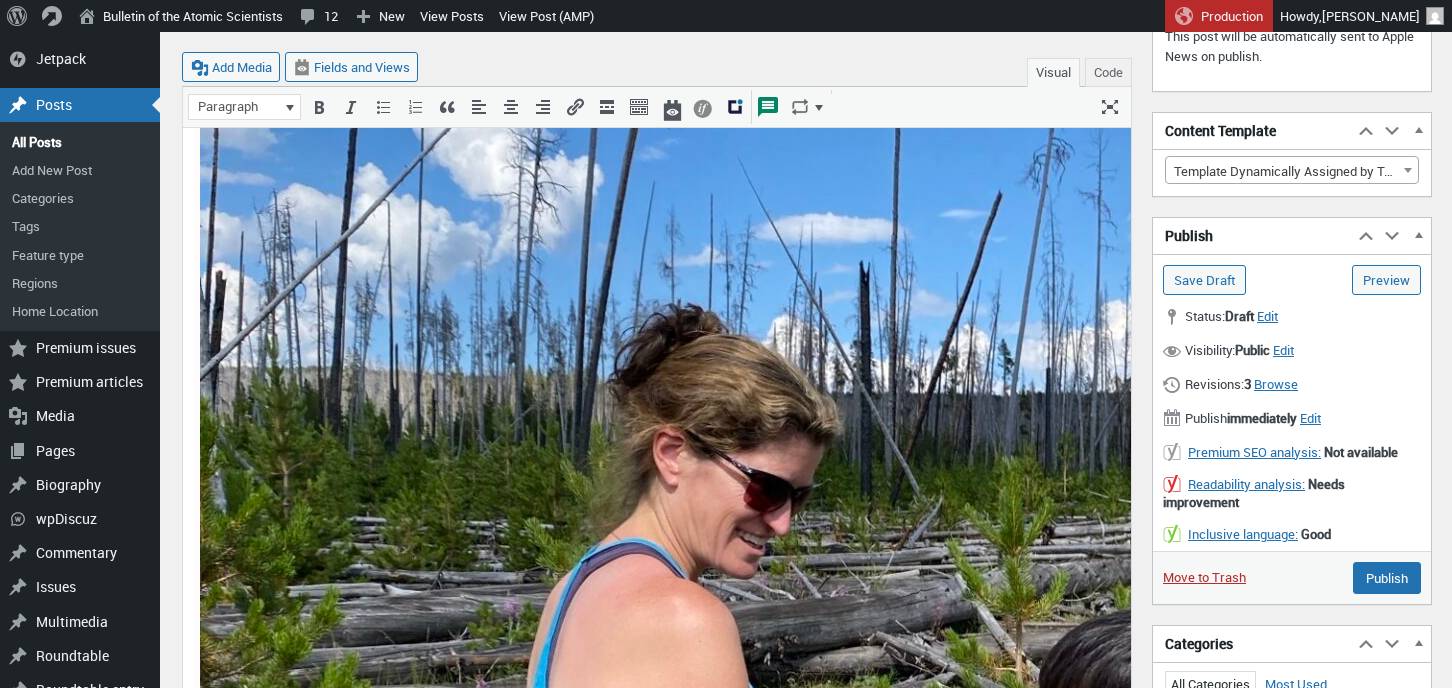 click on "Visibility:
Public
Edit
Edit visibility
Public
Stick this post to the front page
Password protected
Password:
Private
OK
Cancel" at bounding box center [1292, 352] 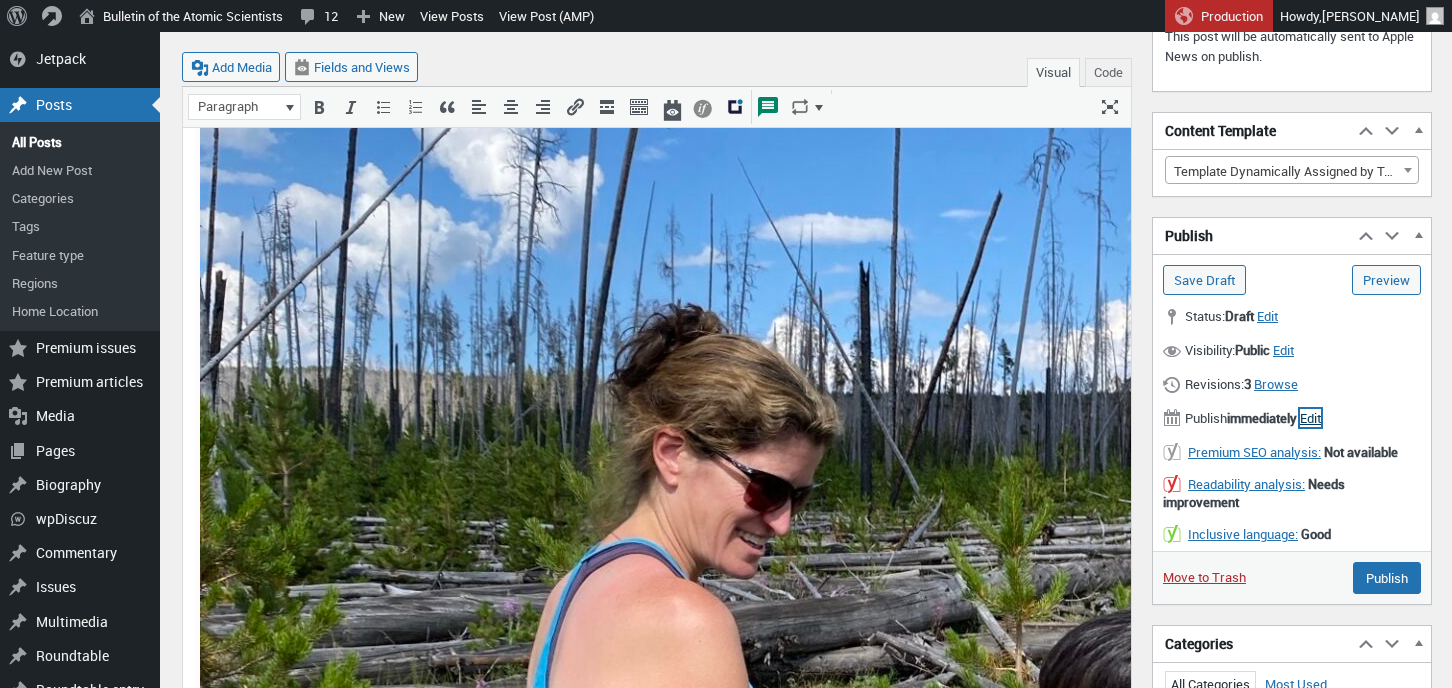 click on "Edit" at bounding box center [1310, 418] 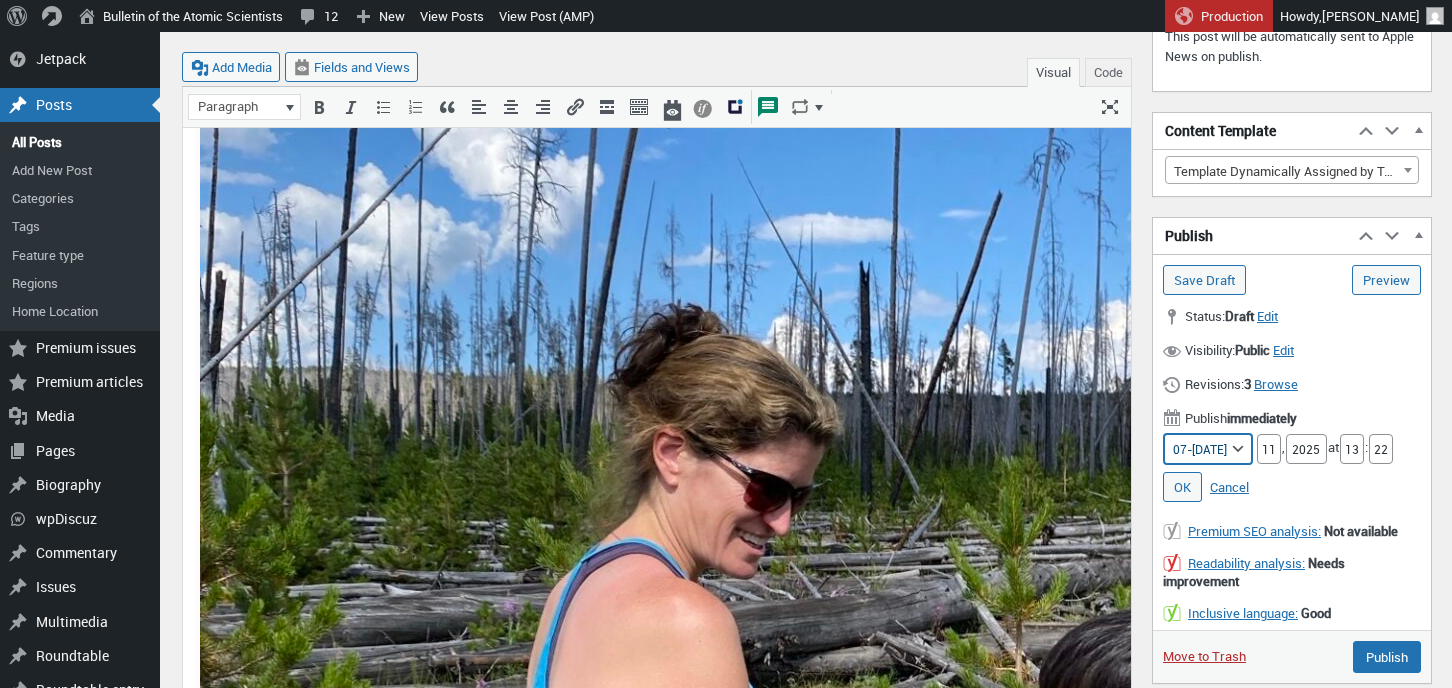 click on "01-Jan
02-Feb
03-Mar
04-Apr
05-May
06-Jun
07-Jul
08-Aug
09-Sep
10-Oct
11-Nov
12-Dec" at bounding box center (1208, 449) 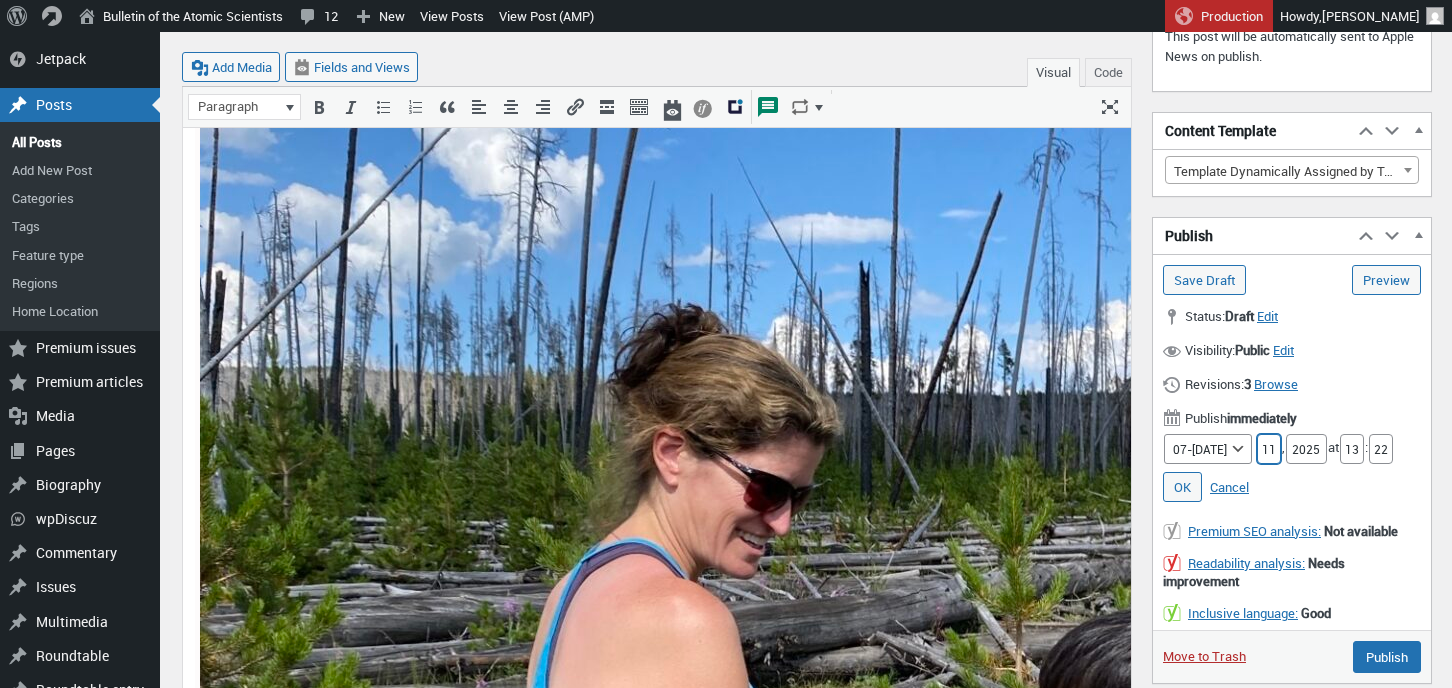 drag, startPoint x: 1266, startPoint y: 448, endPoint x: 1254, endPoint y: 452, distance: 12.649111 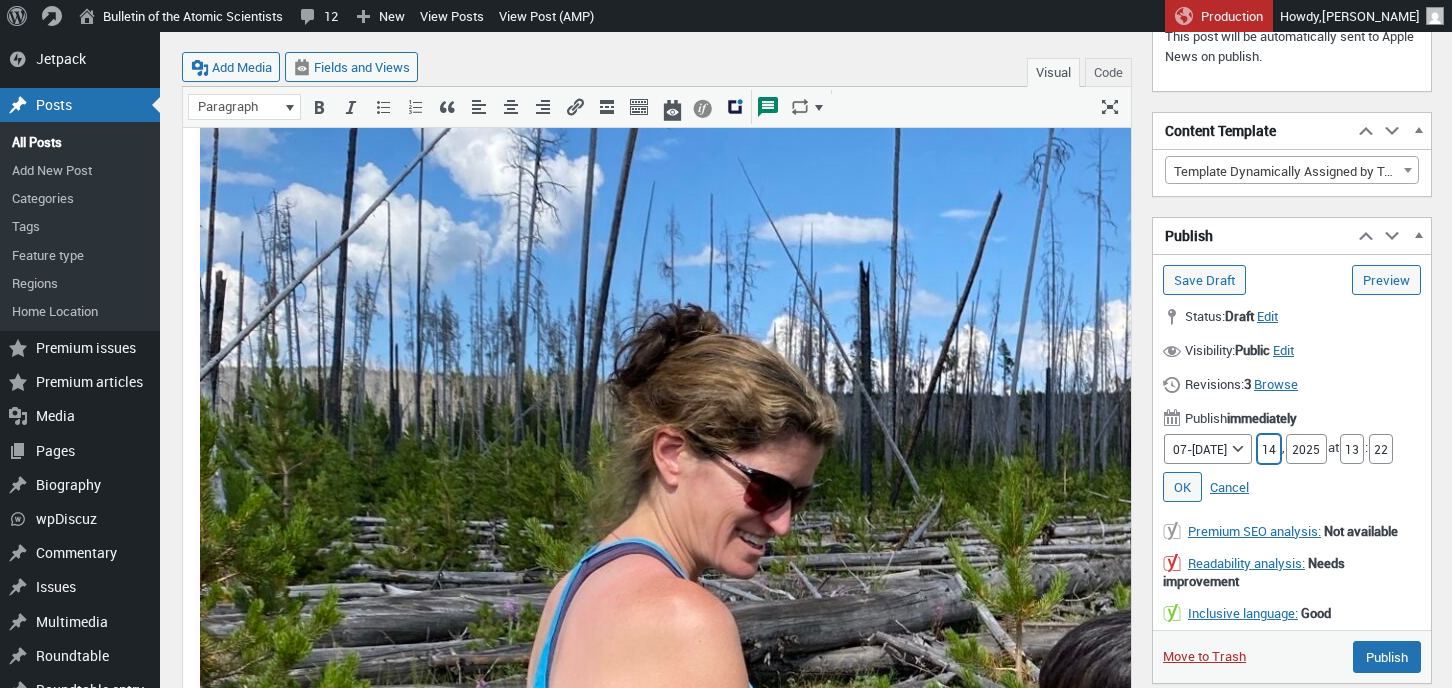 type on "14" 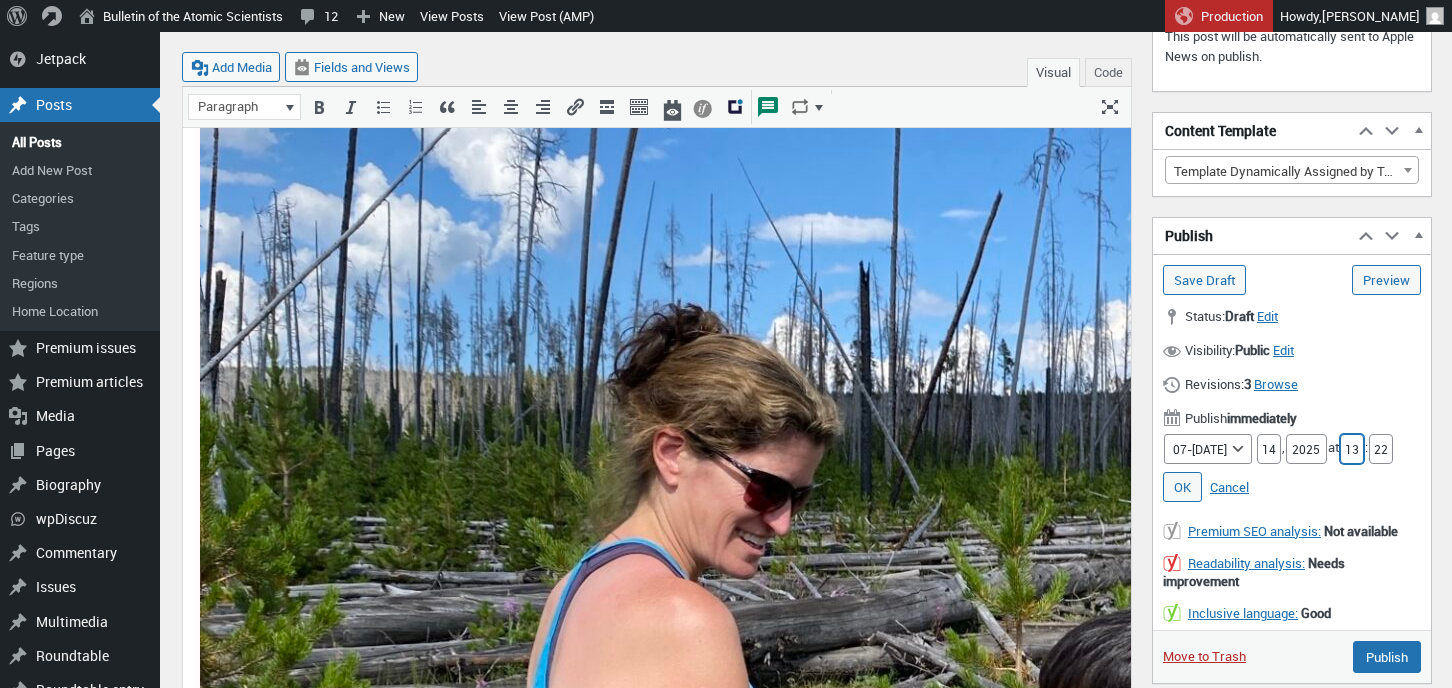 drag, startPoint x: 1365, startPoint y: 450, endPoint x: 1349, endPoint y: 451, distance: 16.03122 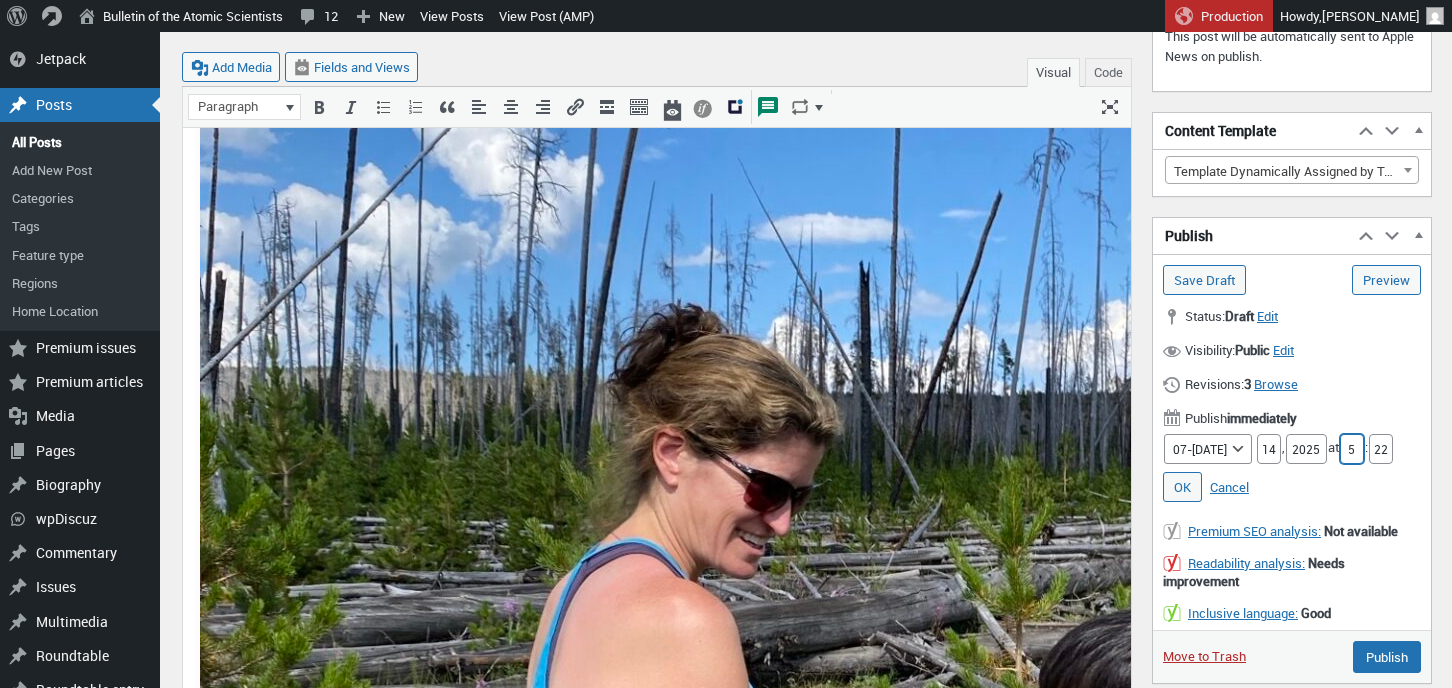 type on "5" 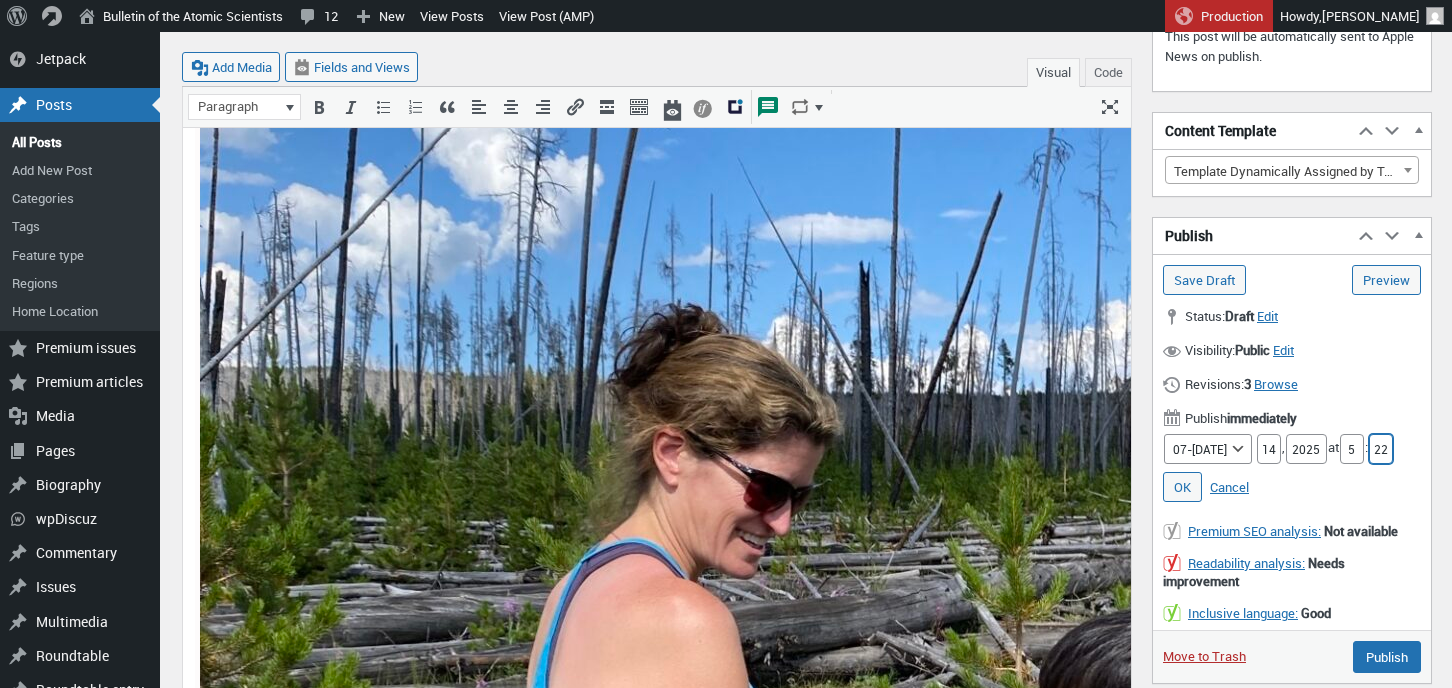 drag, startPoint x: 1392, startPoint y: 450, endPoint x: 1374, endPoint y: 451, distance: 18.027756 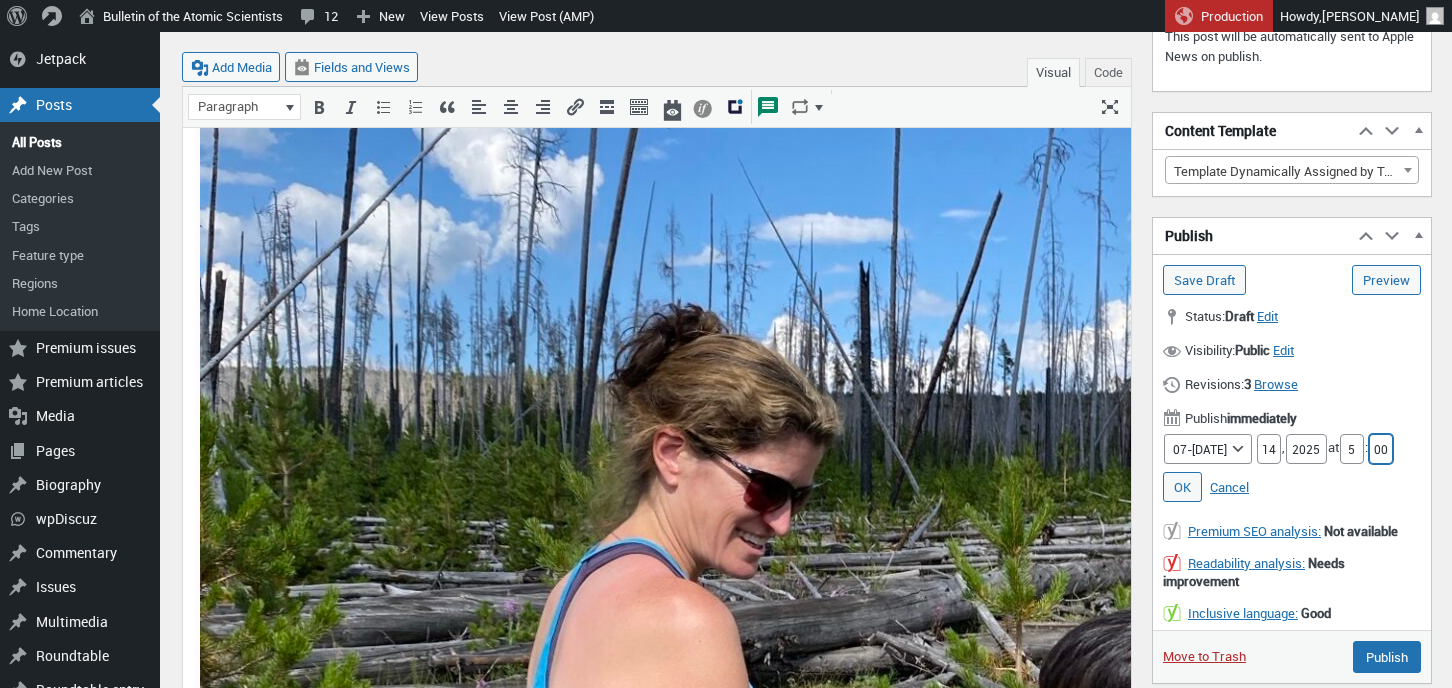 type on "00" 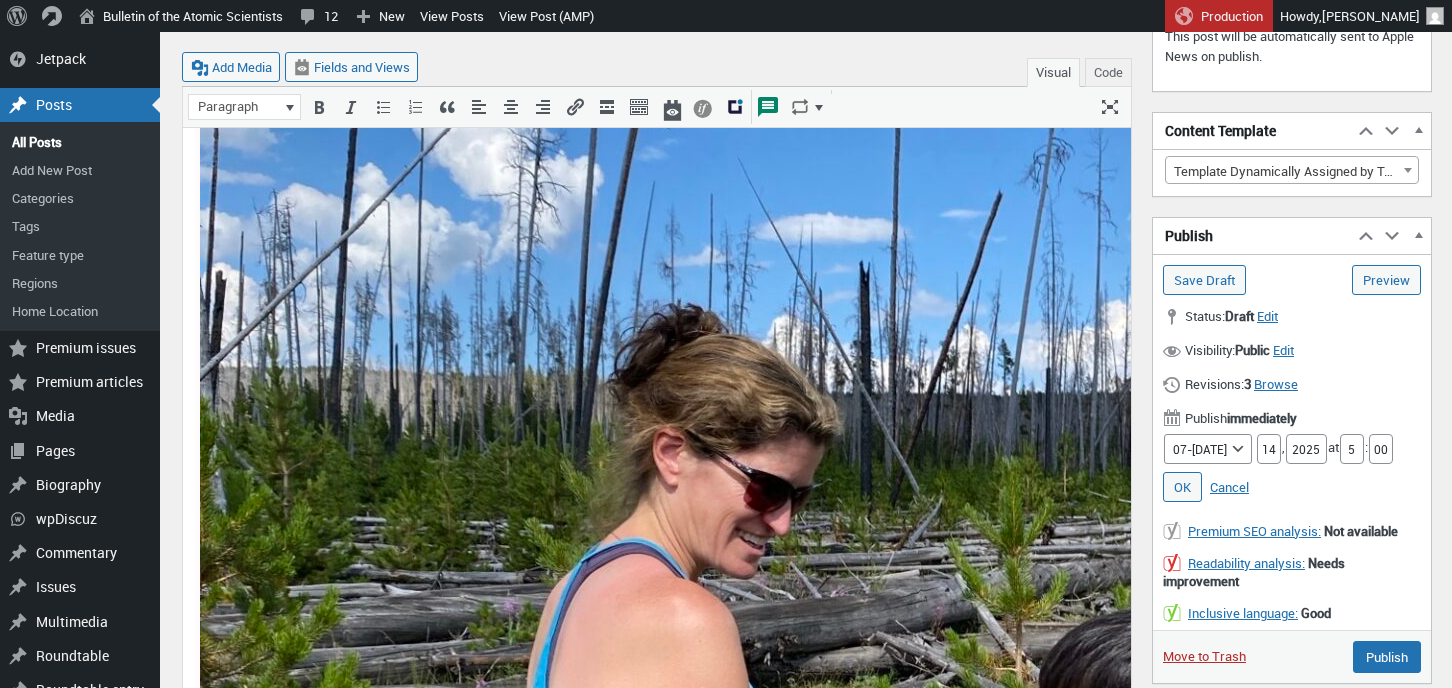 click on "Month
01-Jan
02-Feb
03-Mar
04-Apr
05-May
06-Jun
07-Jul
08-Aug
09-Sep
10-Oct
11-Nov
12-Dec
Day 14 ,  Year 2025  at  Hour 5 : Minute 00" at bounding box center (1292, 449) 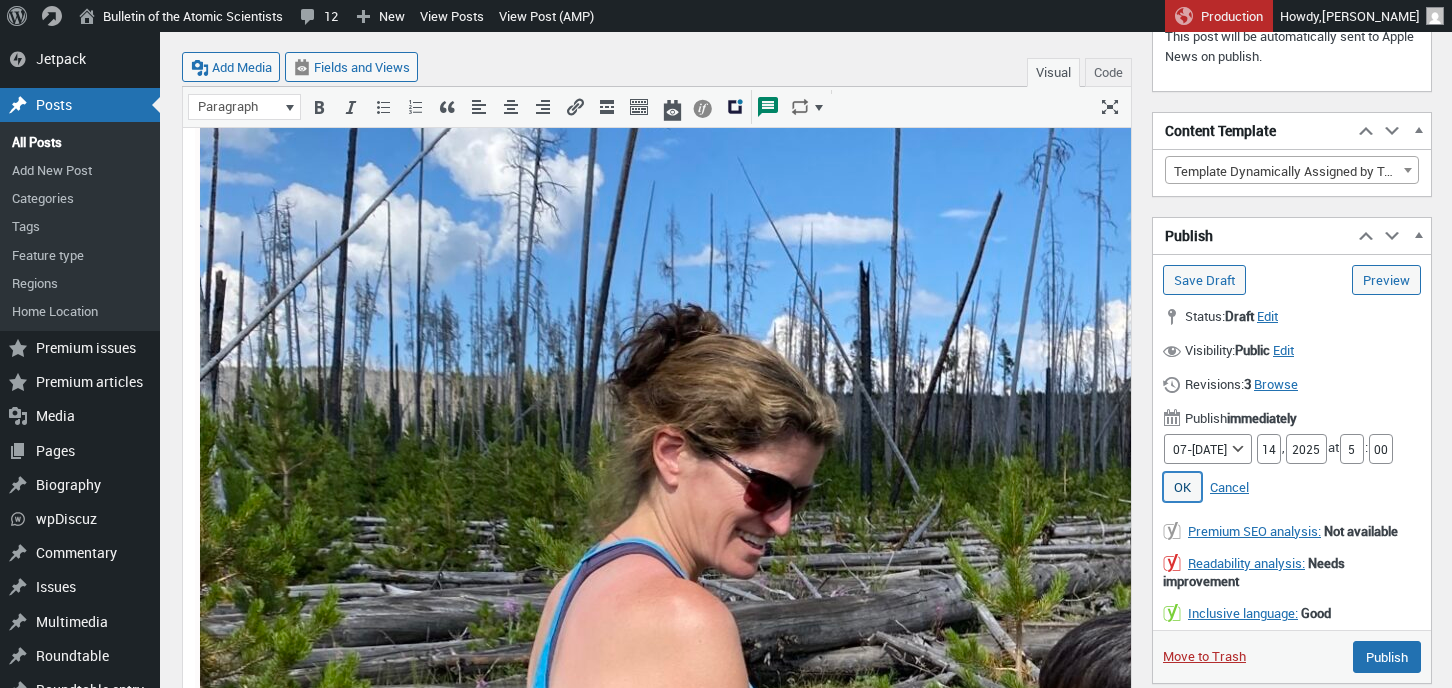 click on "OK" at bounding box center [1182, 487] 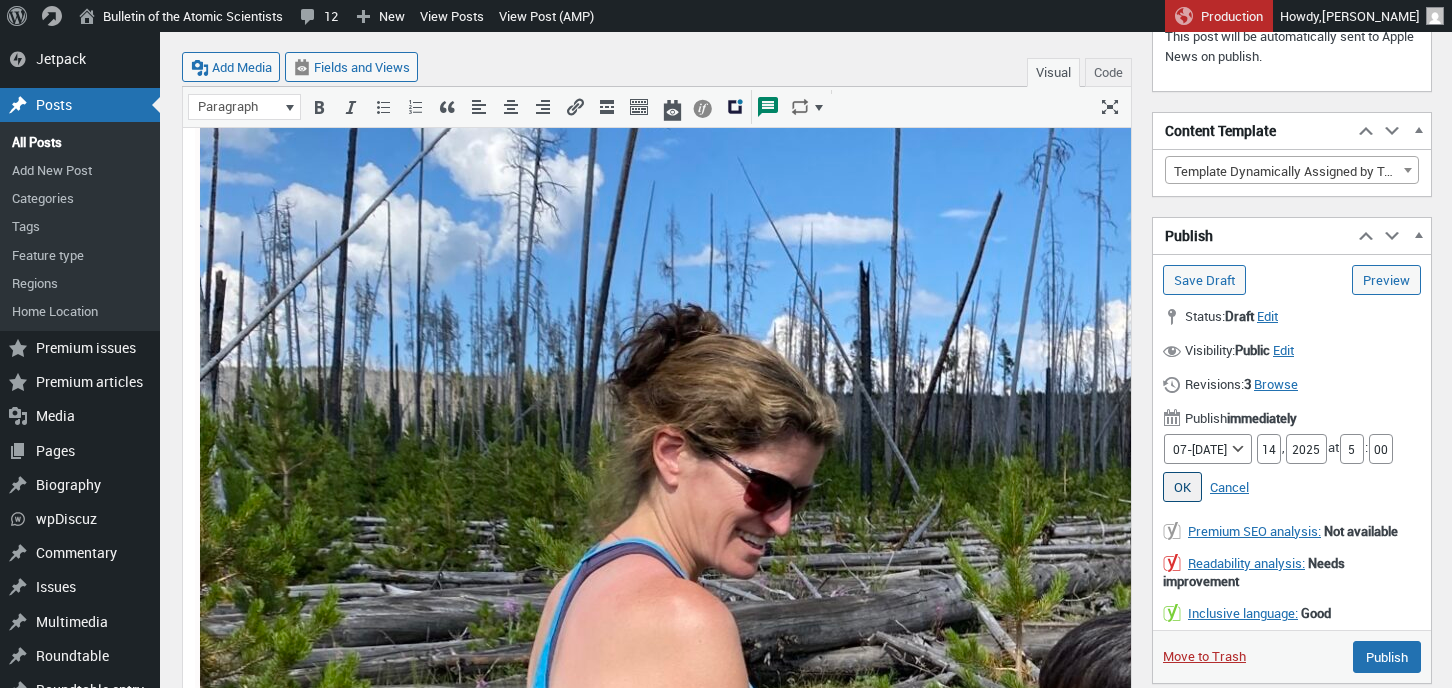 type on "Schedule" 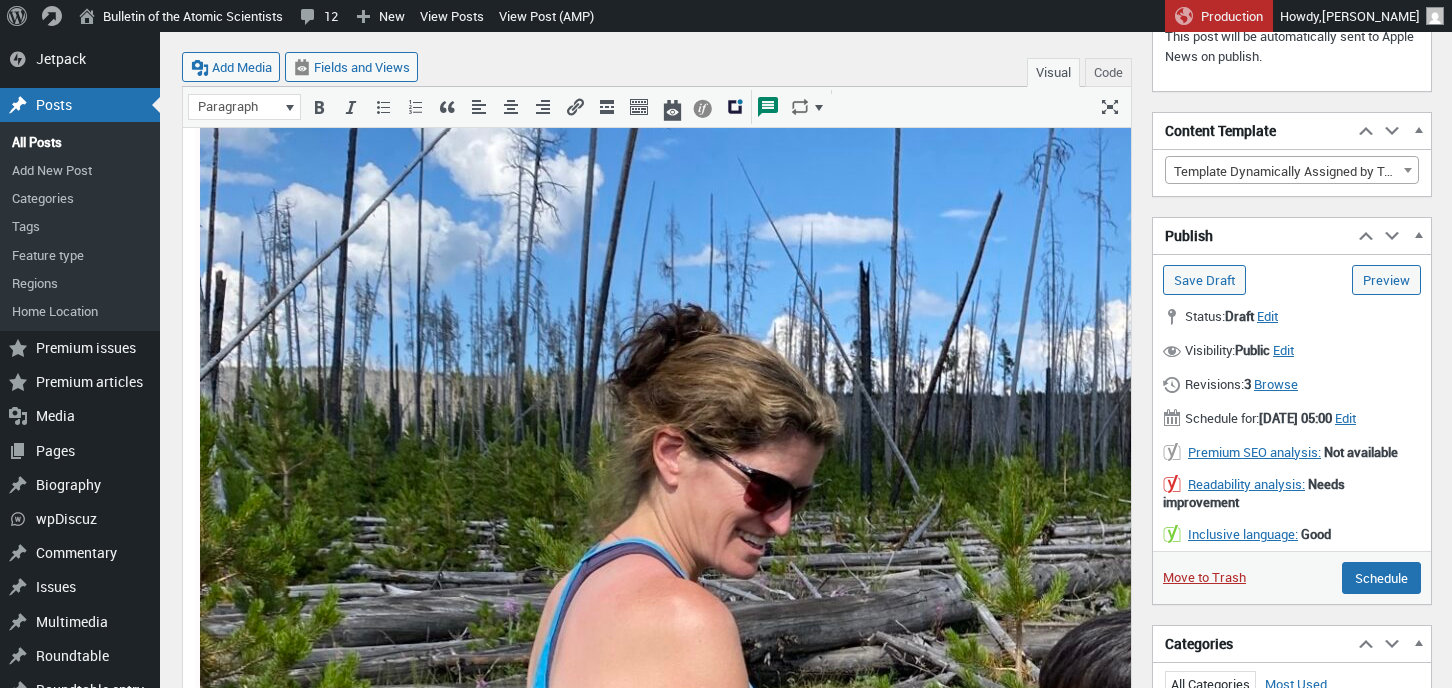 click on "Schedule for:  Jul 14, 2025 at 05:00
Edit
Edit date and time
Date and time
Month
01-Jan
02-Feb
03-Mar
04-Apr
05-May
06-Jun
07-Jul
08-Aug
09-Sep
10-Oct
11-Nov
12-Dec
Day 14 ,  Year 2025  at  Hour 5 : Minute 00
OK
Cancel" at bounding box center (1292, 420) 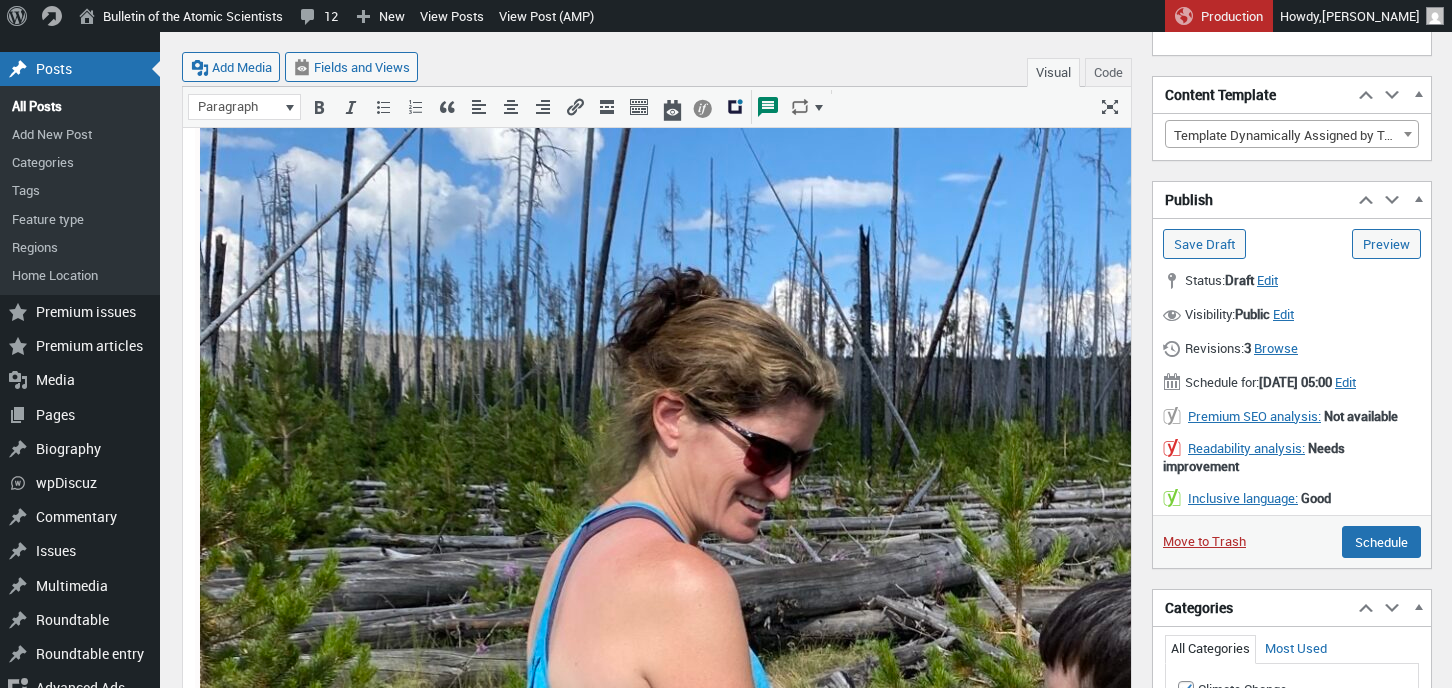 scroll, scrollTop: 2195, scrollLeft: 0, axis: vertical 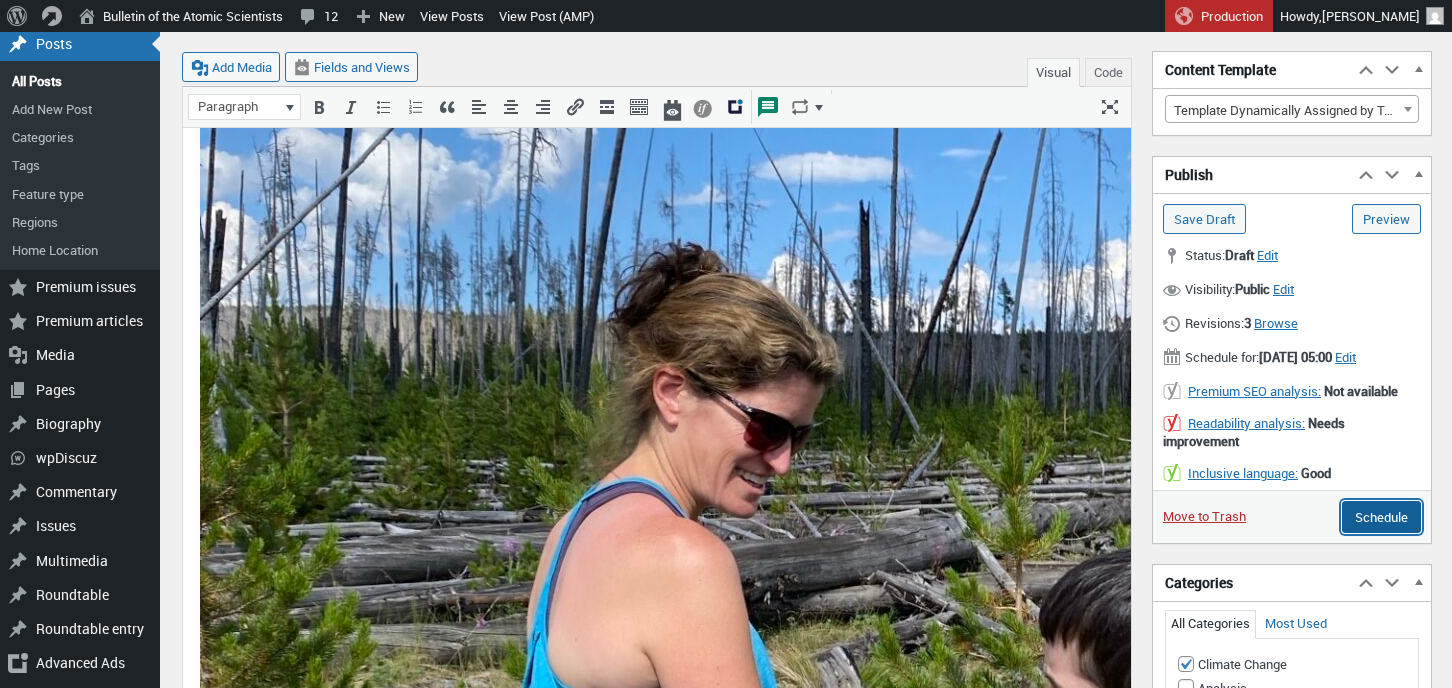 click on "Schedule" at bounding box center [1381, 517] 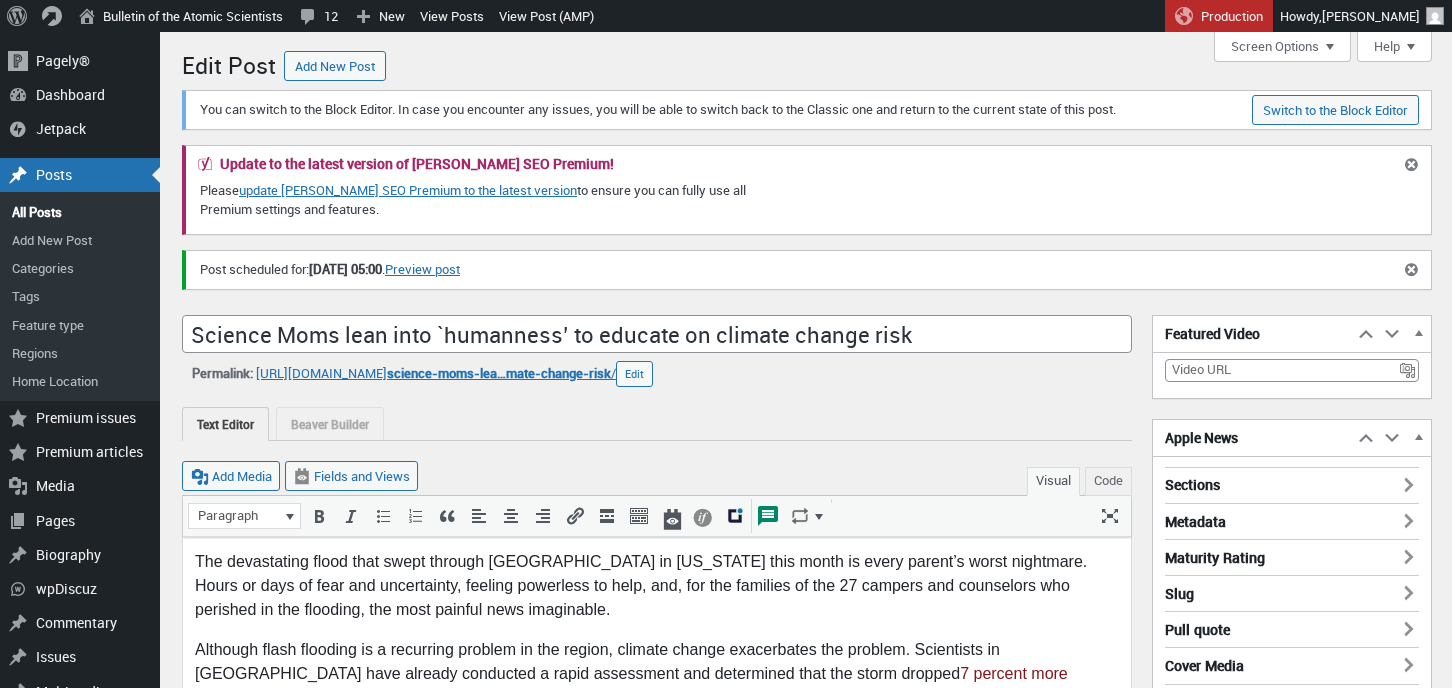 scroll, scrollTop: 0, scrollLeft: 0, axis: both 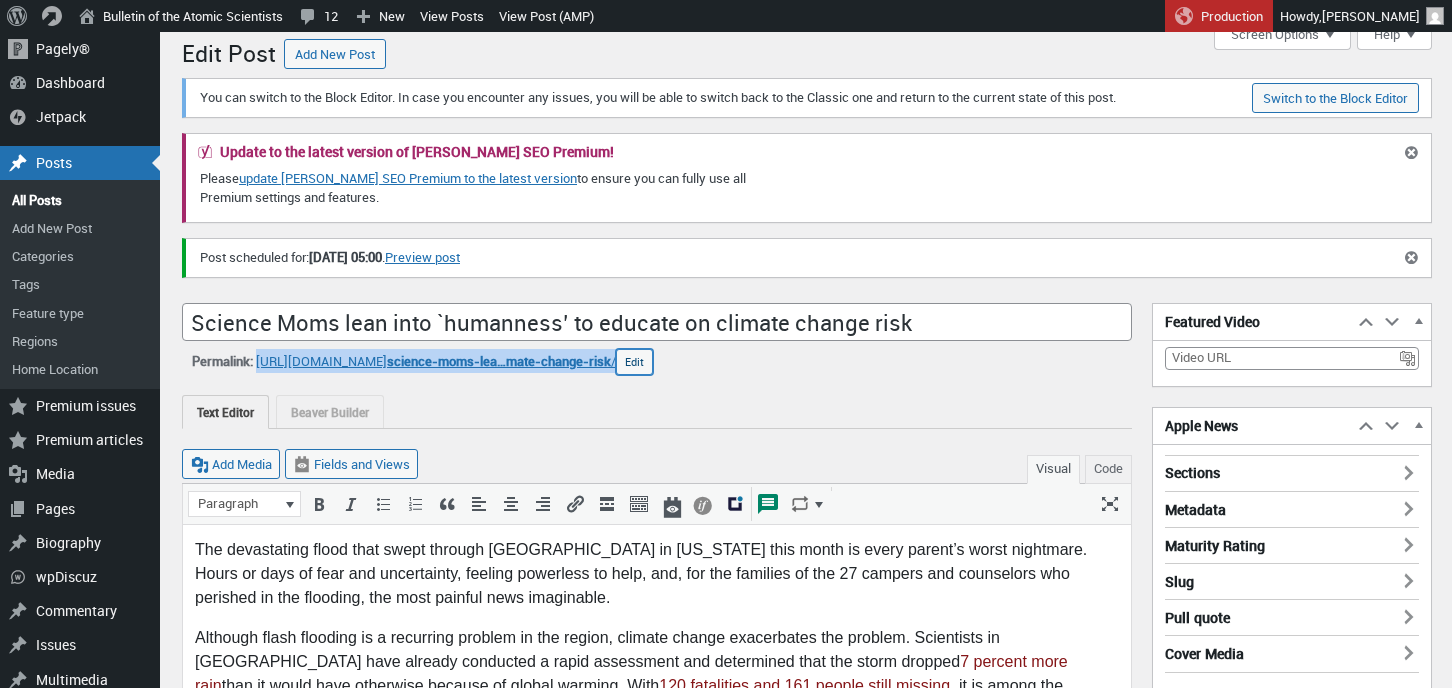 click on "Edit" at bounding box center [634, 362] 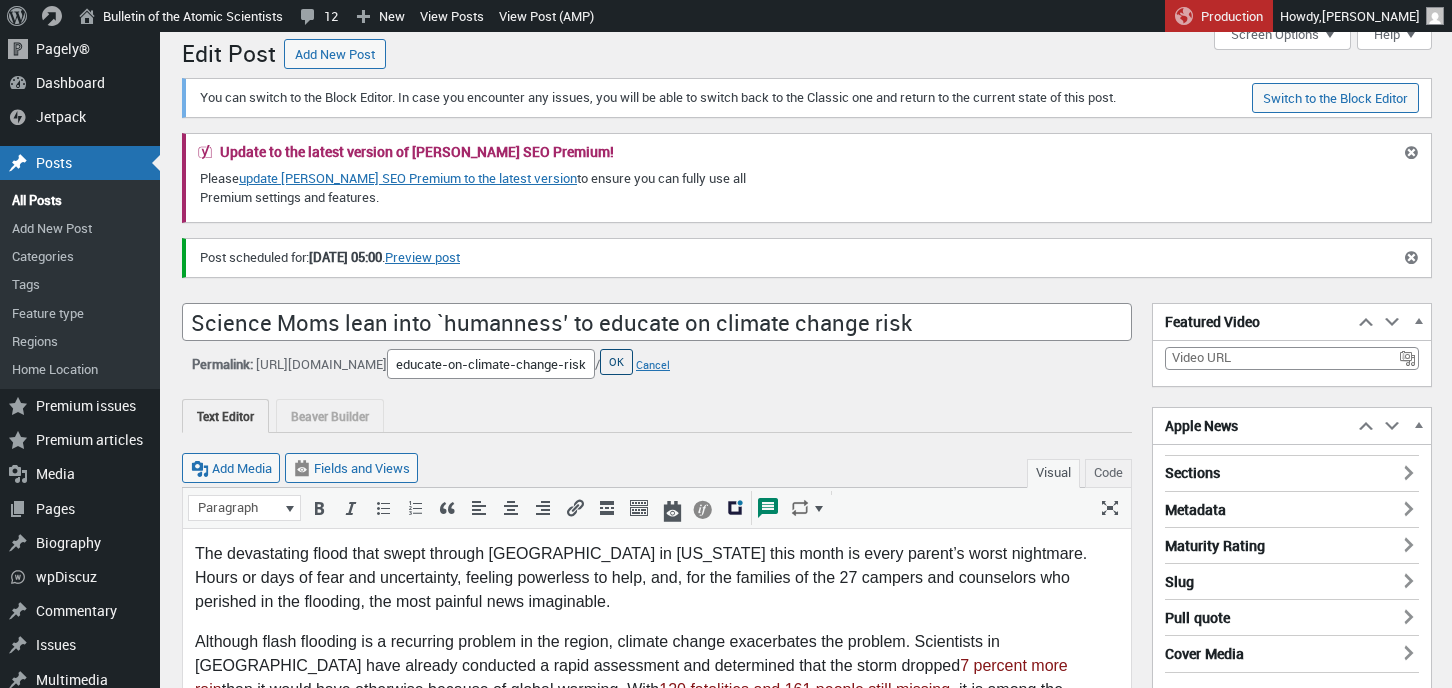 scroll, scrollTop: 0, scrollLeft: 257, axis: horizontal 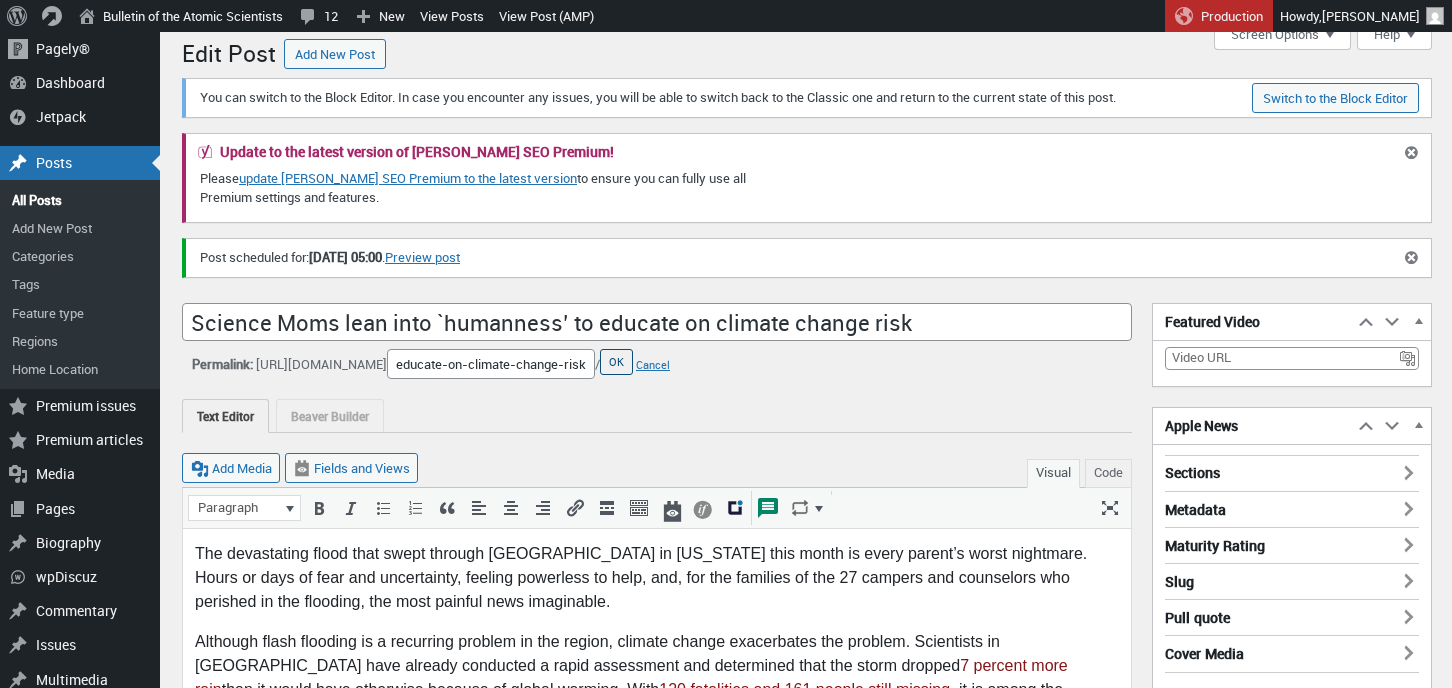 drag, startPoint x: 462, startPoint y: 363, endPoint x: 675, endPoint y: 372, distance: 213.19006 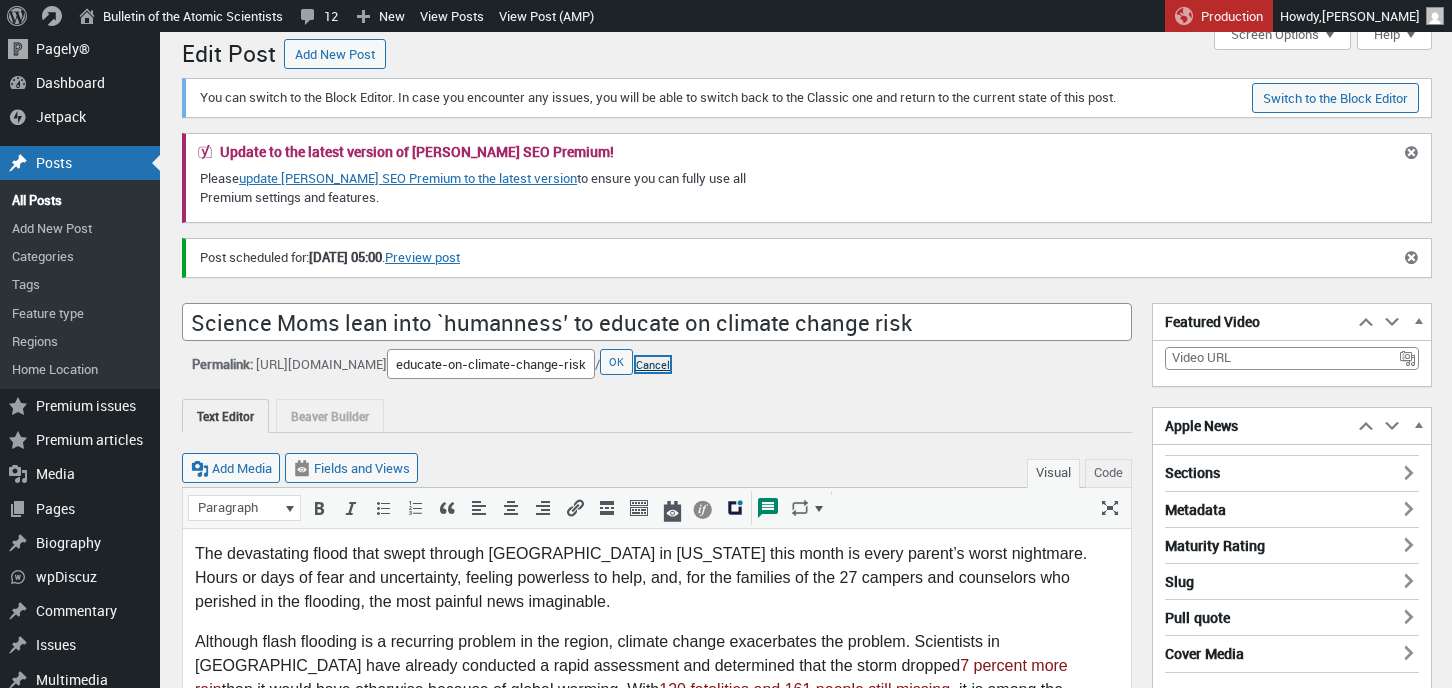 click on "Cancel" at bounding box center [653, 364] 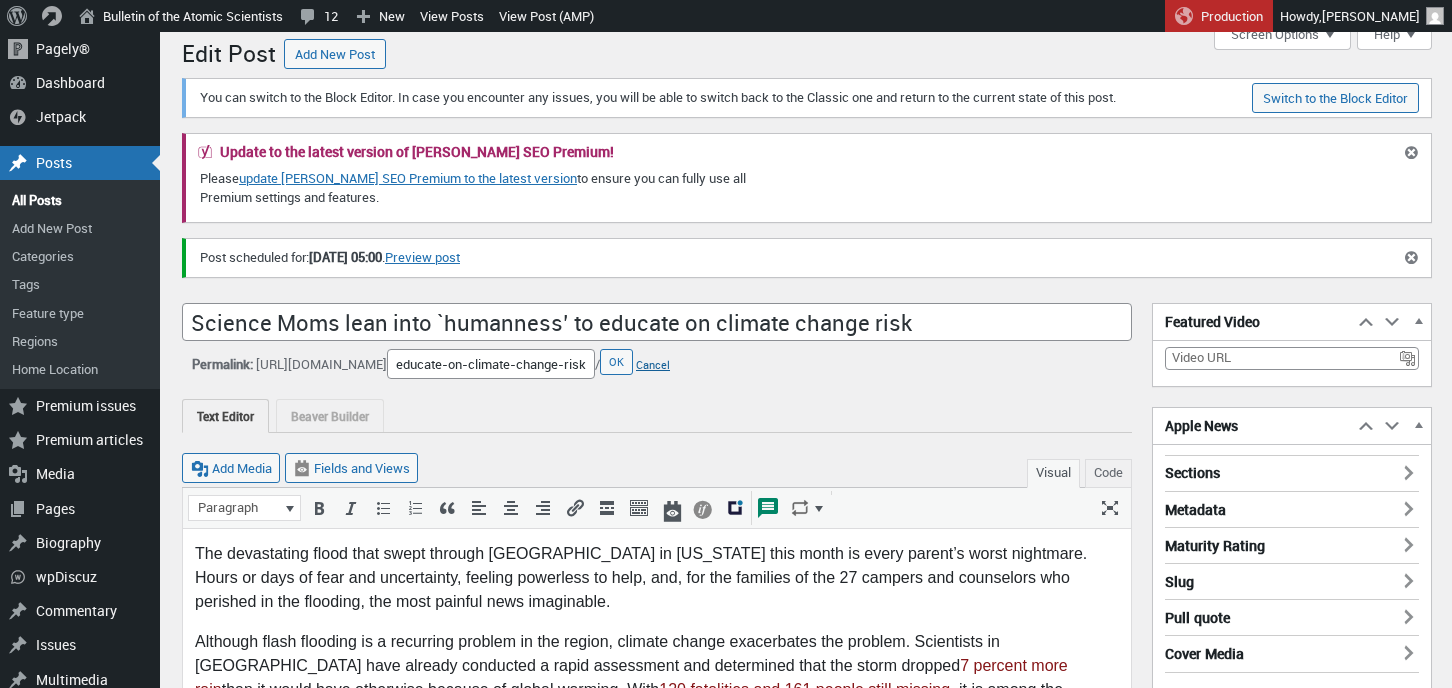 scroll, scrollTop: 0, scrollLeft: 0, axis: both 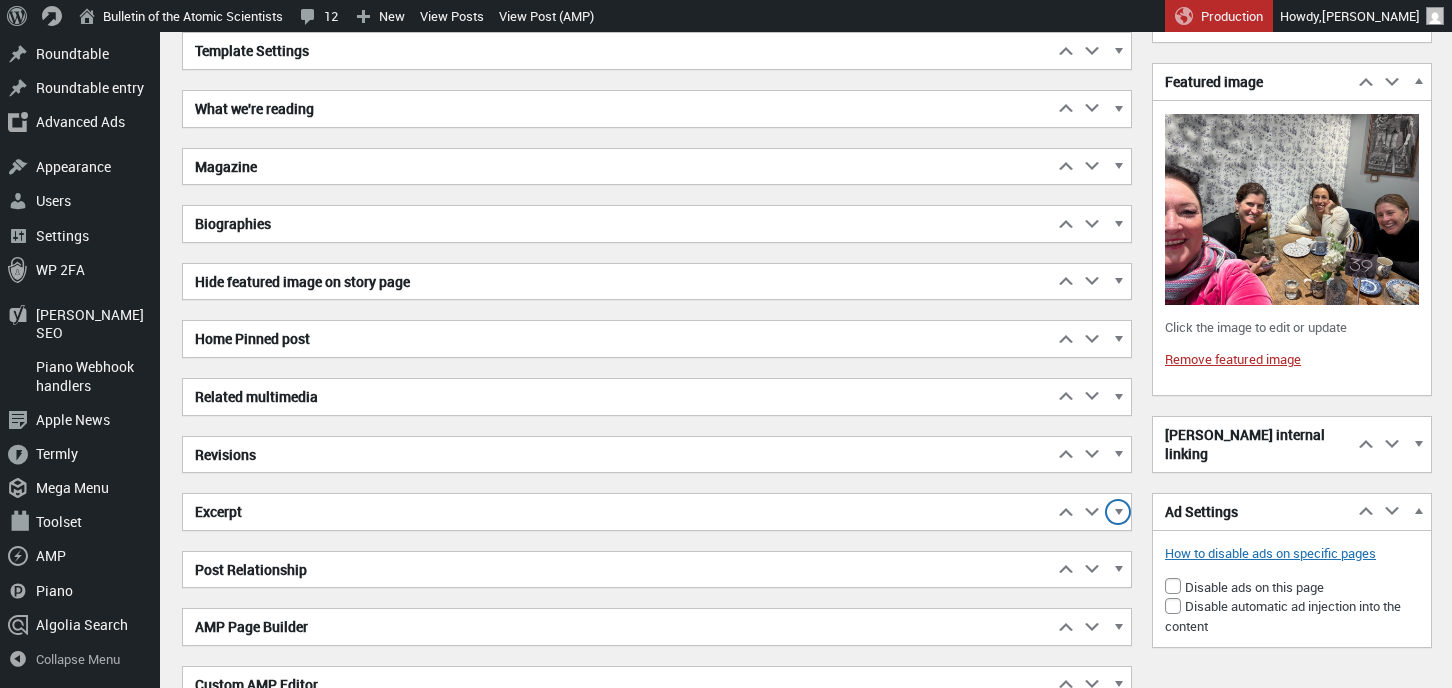 click at bounding box center [1118, 515] 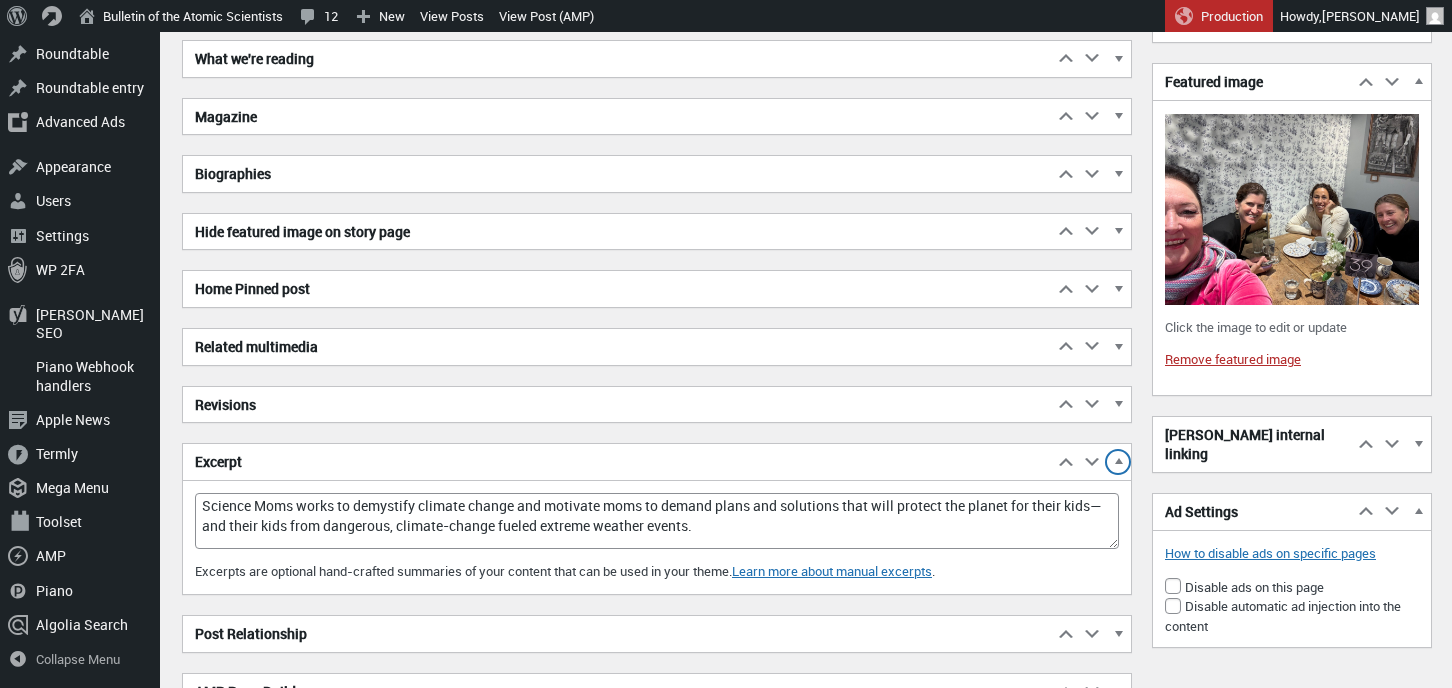 scroll, scrollTop: 5082, scrollLeft: 0, axis: vertical 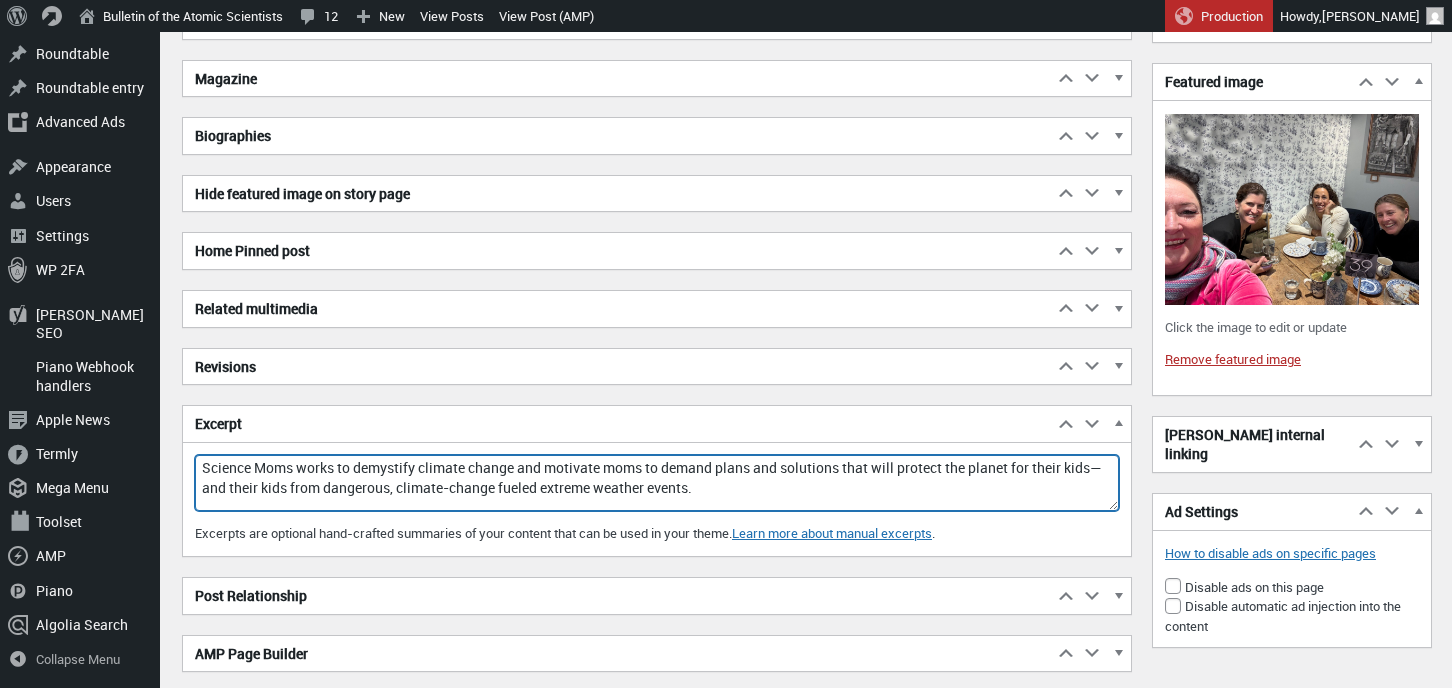 drag, startPoint x: 811, startPoint y: 487, endPoint x: 194, endPoint y: 457, distance: 617.7289 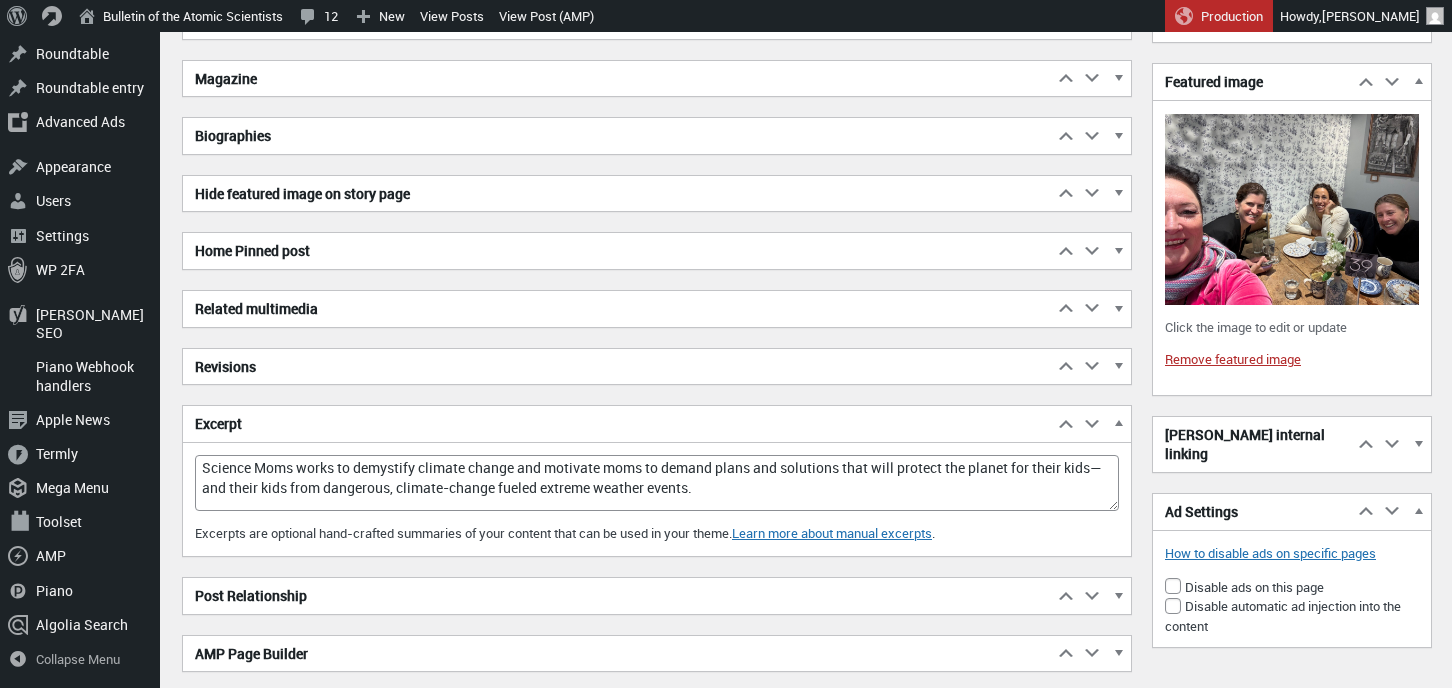 click on "Add title
Science Moms lean into `humanness’ to educate on climate change risk
Skip to Editor
Permalink:
https://thebulletin.org/2025/07/ science-moms-lea…mate-change-risk /
‎ Edit
science-moms-lean-into-humanness-to-educate-on-climate-change-risk
Complete the custom search setup by inserting the results This page should display the results of the custom search provided by the View  . You can copy and paste this shortcode wherever you want to display the results:  Also, you can click in the  Views  button and select   in the  View  section. Then, select the option to display just the results for the custom search. Finally, if you use a page builder, activate it on this page, create a  Toolset View  widget/module/block and select   in the  View  selection control. Then, select the option to display just the results for the custom search.
Text Editor
Beaver Builder
Launch Beaver Builder" at bounding box center [807, -2013] 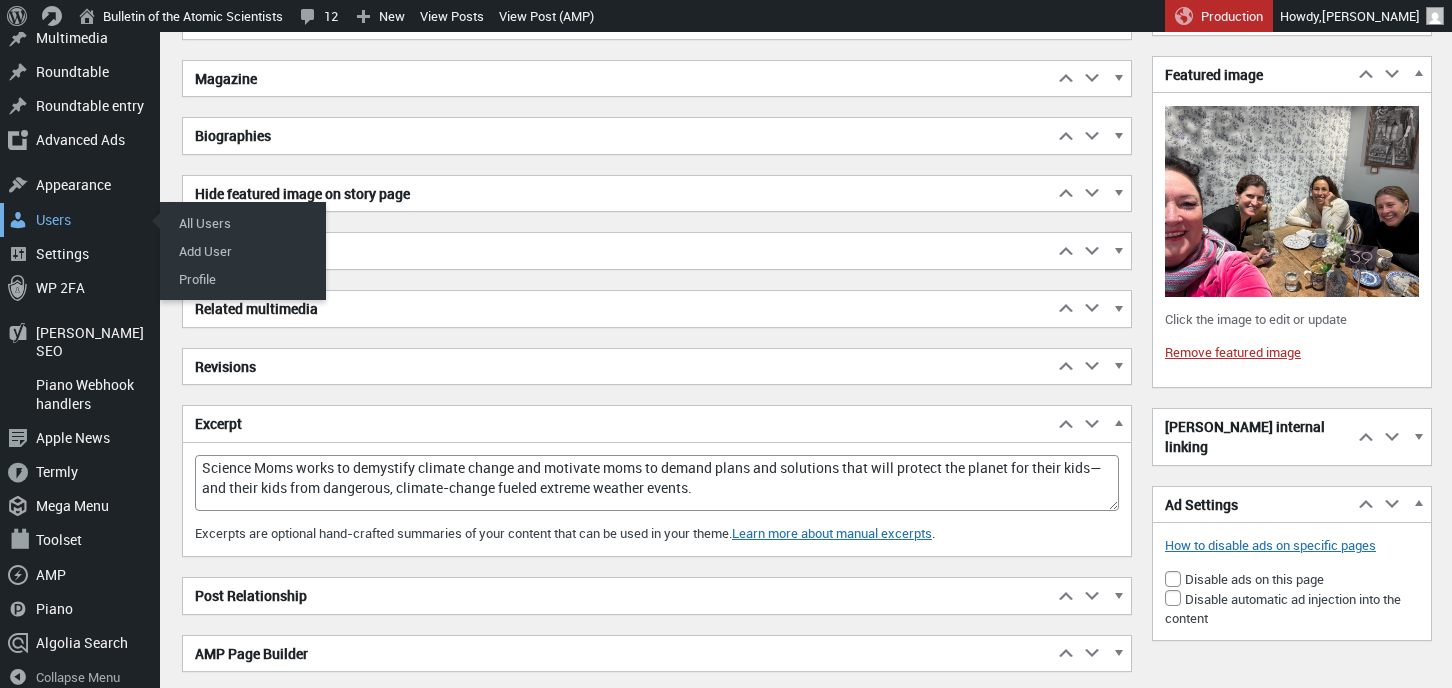 scroll, scrollTop: 4428, scrollLeft: 0, axis: vertical 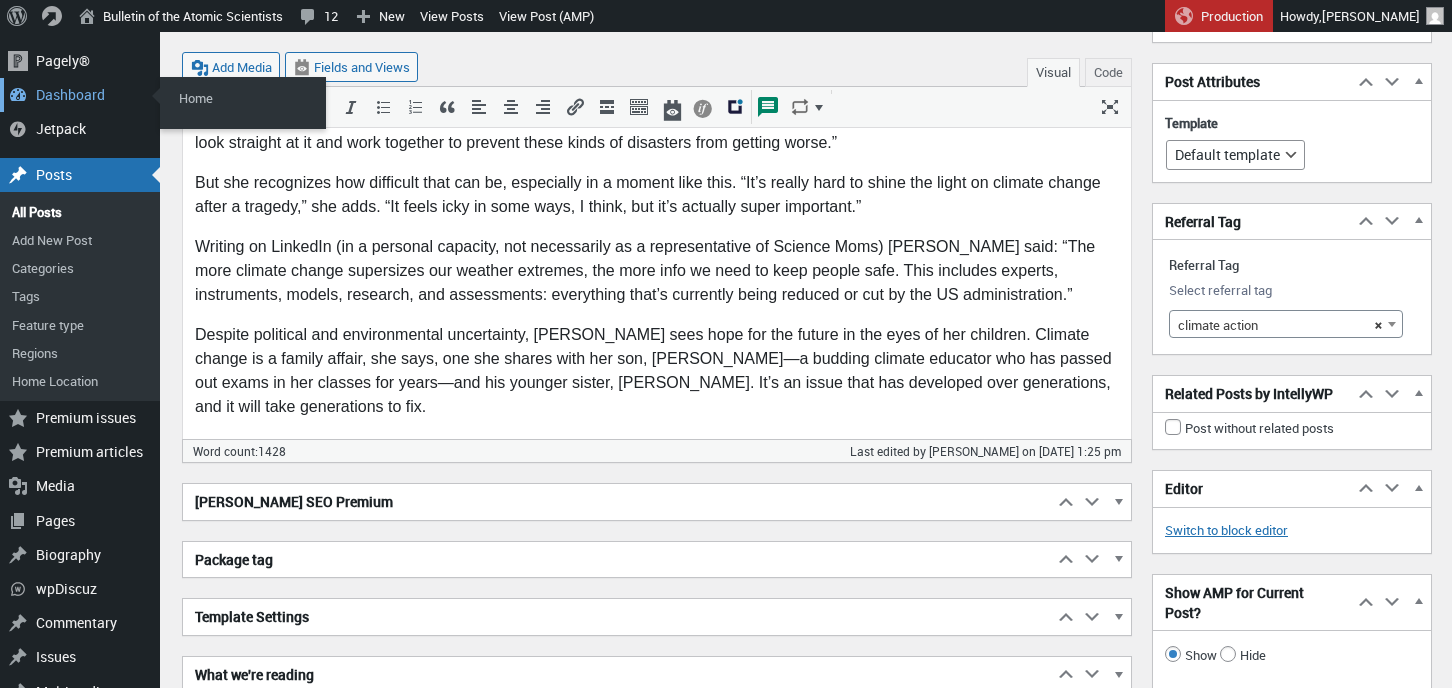 click on "Dashboard" at bounding box center (80, 95) 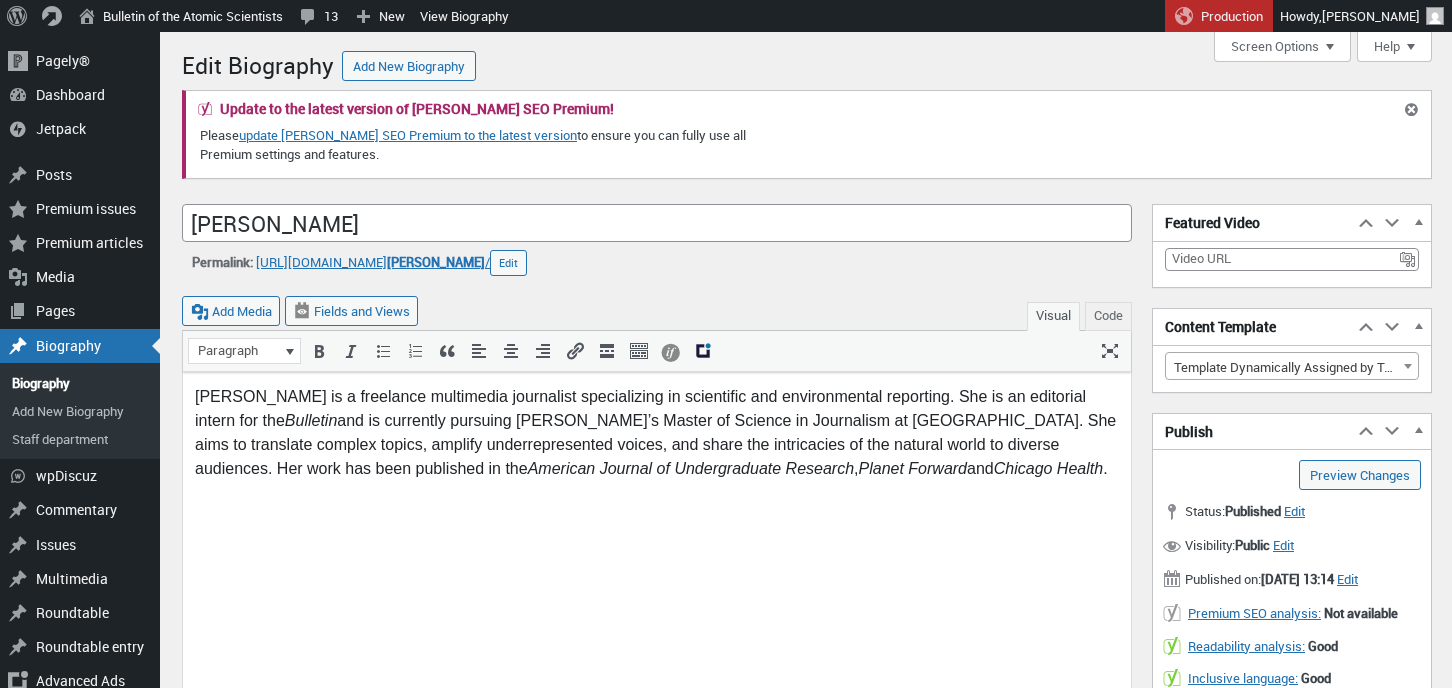 scroll, scrollTop: 0, scrollLeft: 0, axis: both 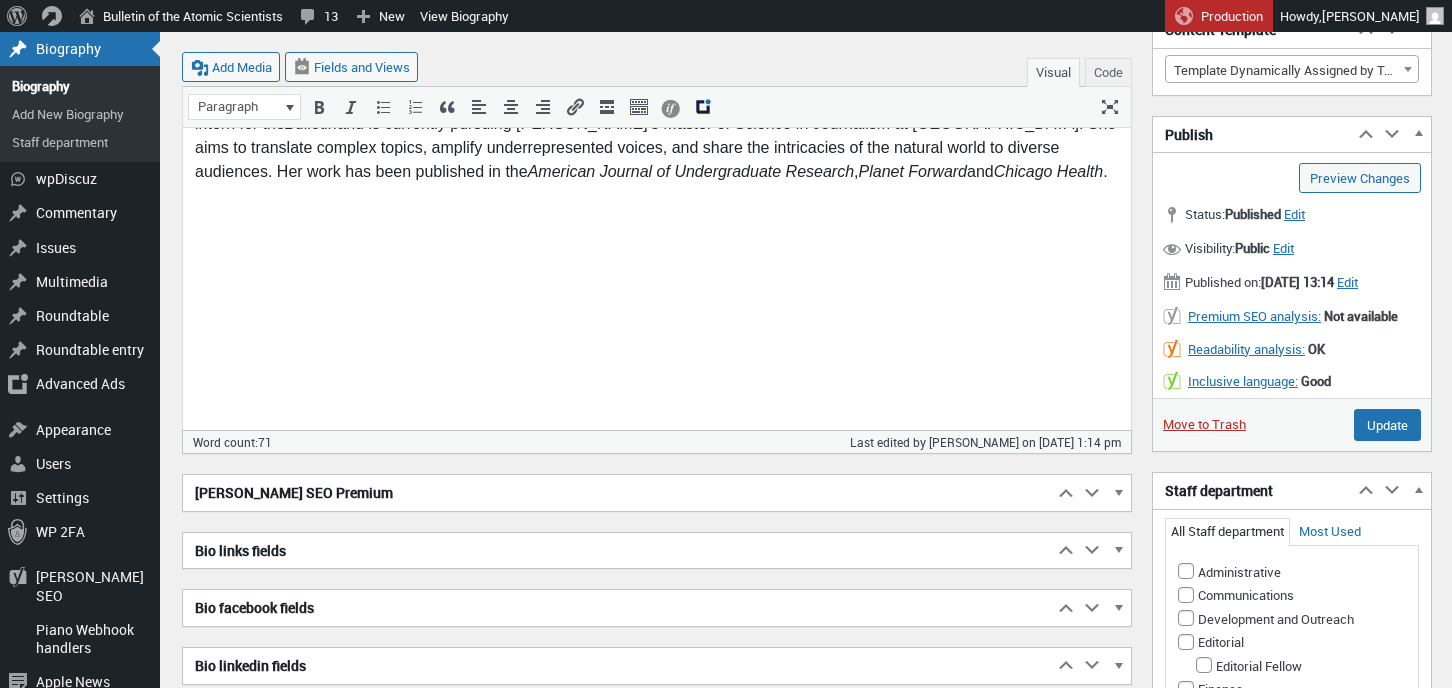 click on "[PERSON_NAME] is a freelance multimedia journalist specializing in scientific and environmental reporting. She is an editorial intern for the  Bulletin  and is currently pursuing [PERSON_NAME]’s Master of Science in Journalism at [GEOGRAPHIC_DATA]. She aims to translate complex topics, amplify underrepresented voices, and share the intricacies of the natural world to diverse audiences. Her work has been published in the  American Journal of Undergraduate Research ,  Planet Forward  and  Chicago Health ." at bounding box center (657, 135) 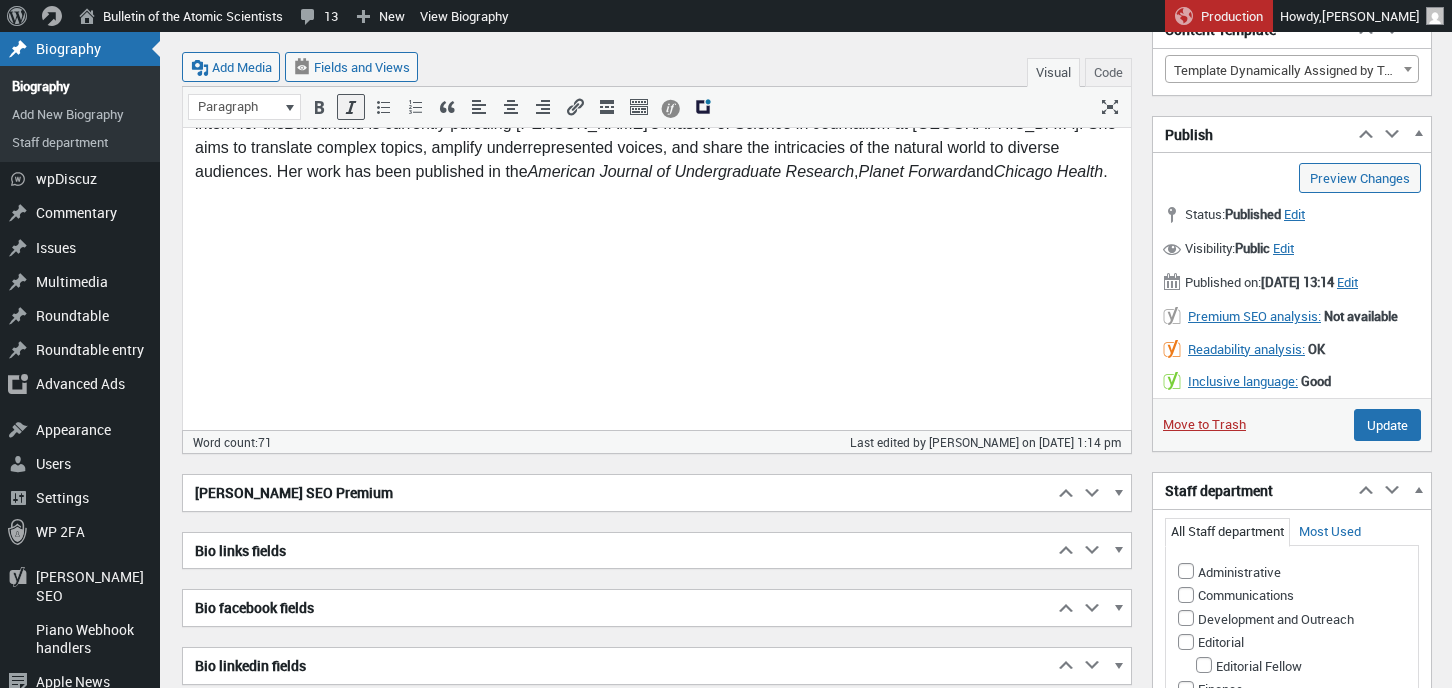 type 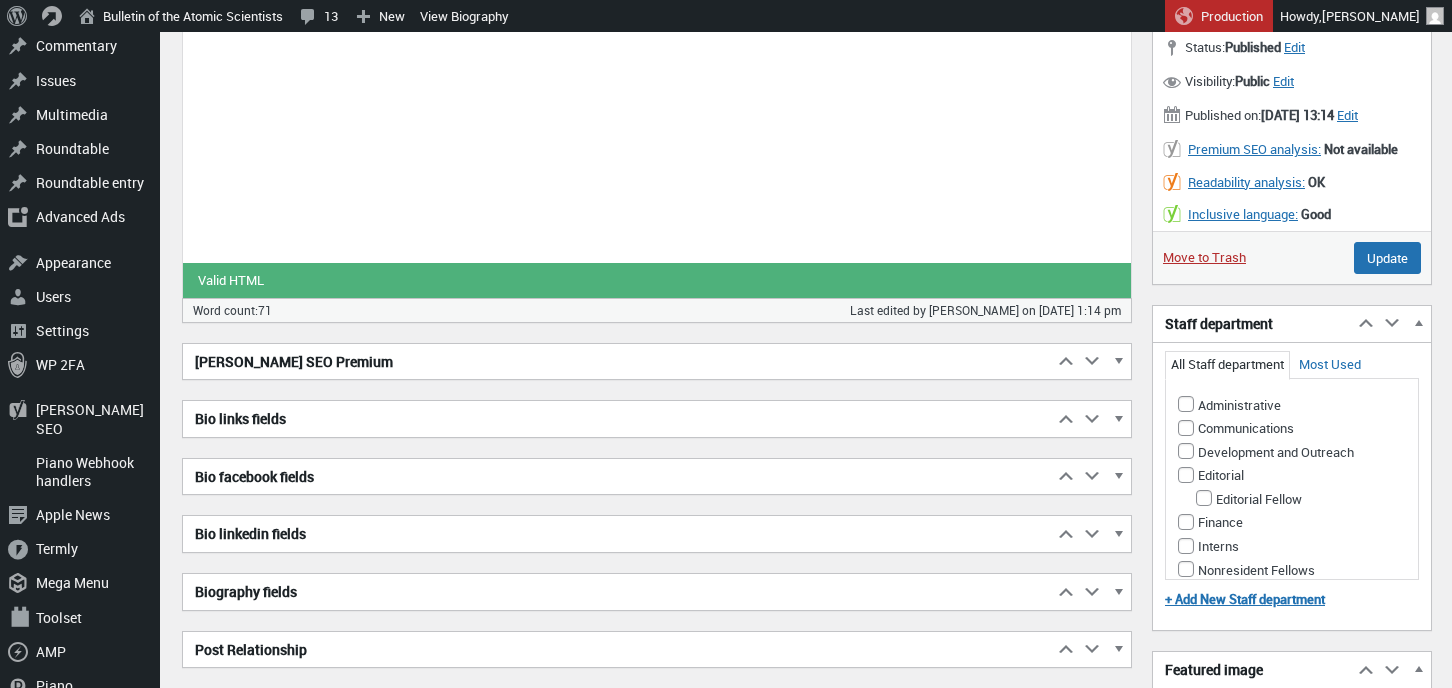 scroll, scrollTop: 470, scrollLeft: 0, axis: vertical 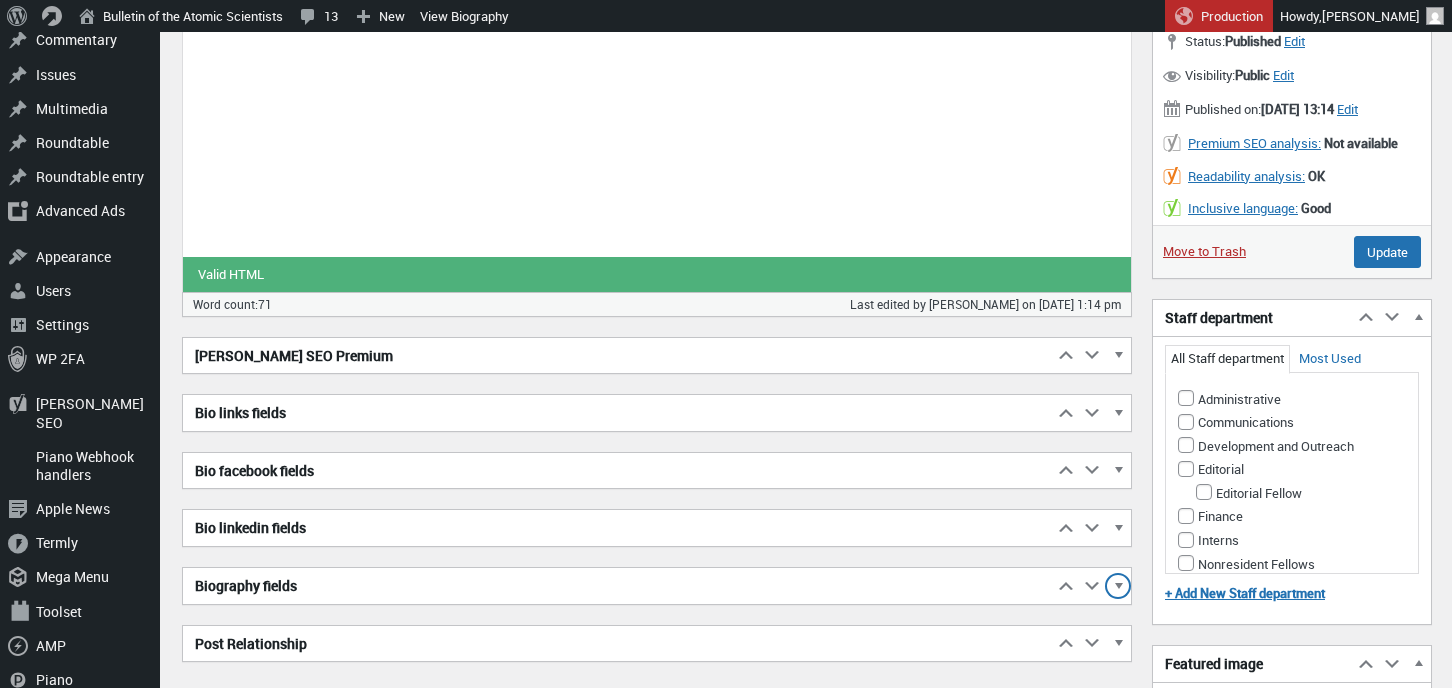 click at bounding box center [1118, 589] 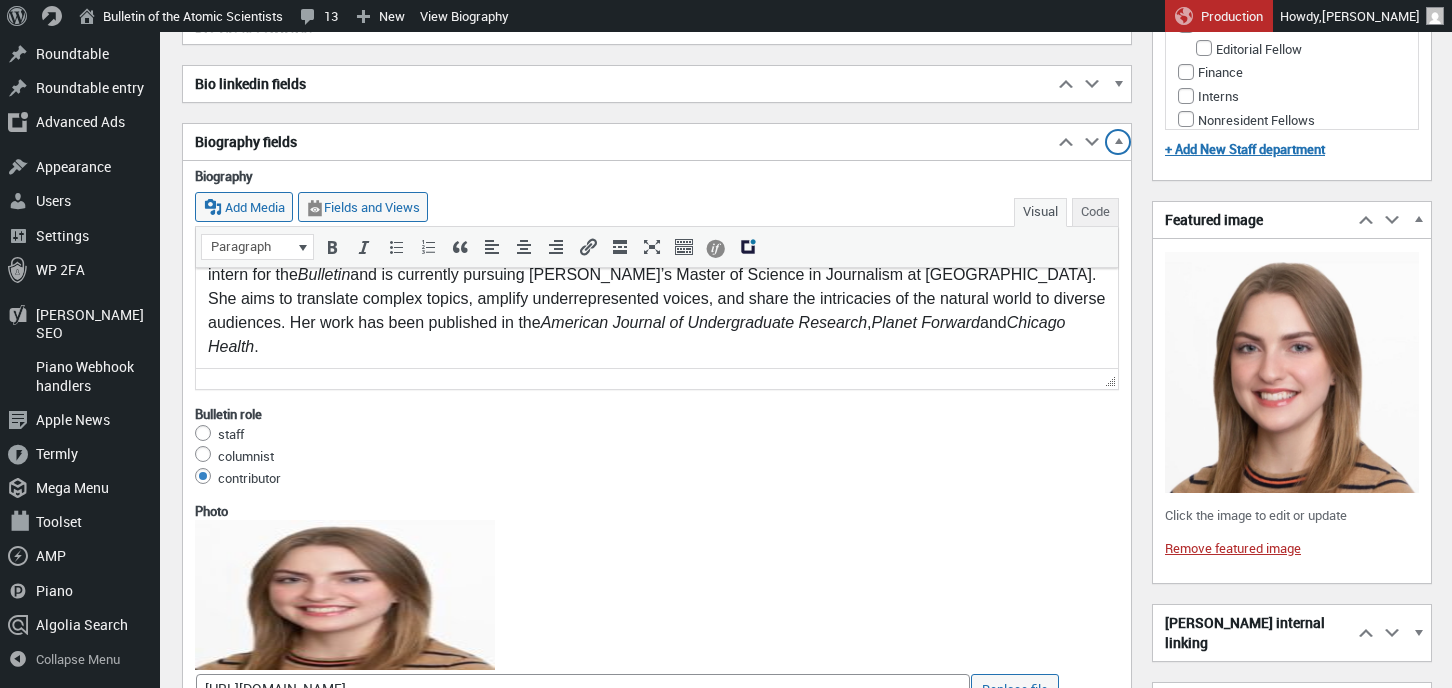 scroll, scrollTop: 48, scrollLeft: 0, axis: vertical 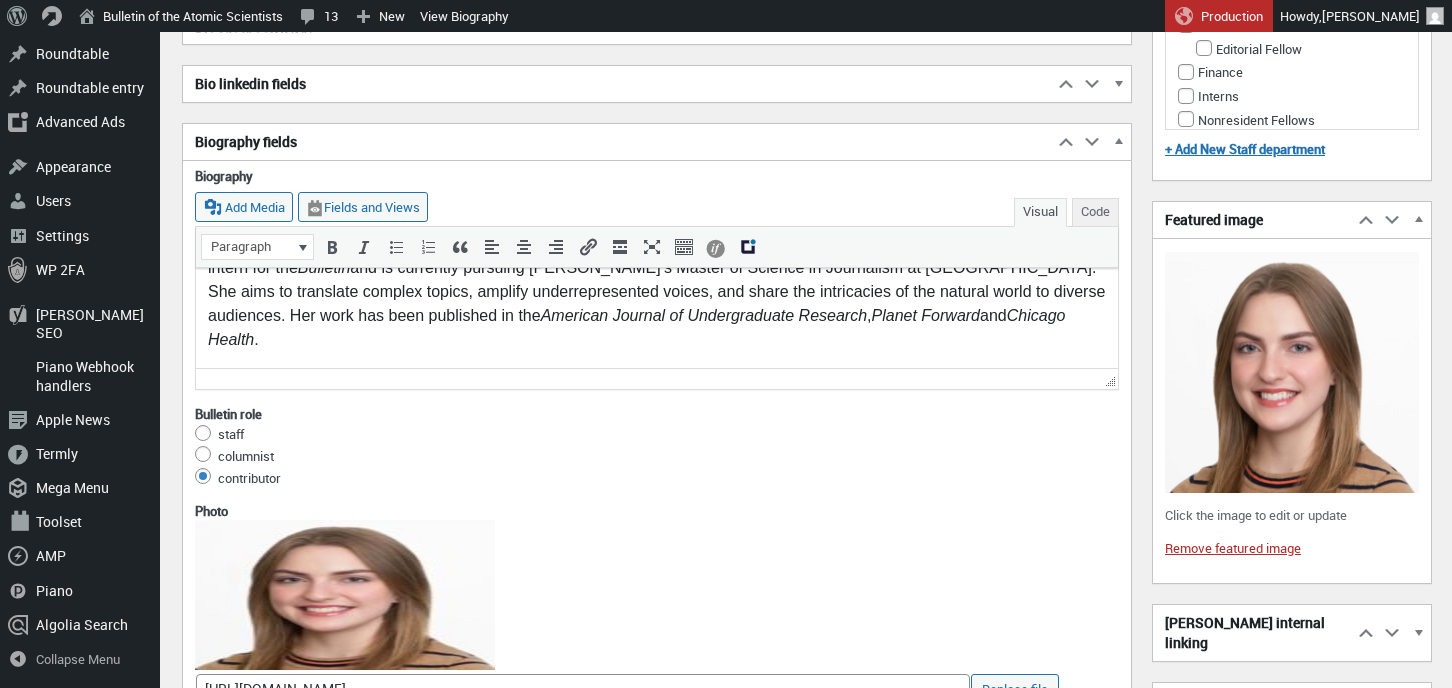 click on "[PERSON_NAME] is a freelance multimedia journalist specializing in scientific and environmental reporting. She is an editorial intern for the  Bulletin  and is currently pursuing [PERSON_NAME]’s Master of Science in Journalism at [GEOGRAPHIC_DATA]. She aims to translate complex topics, amplify underrepresented voices, and share the intricacies of the natural world to diverse audiences. Her work has been published in the  American Journal of Undergraduate Research ,  Planet Forward  and  Chicago Health ." at bounding box center [657, 291] 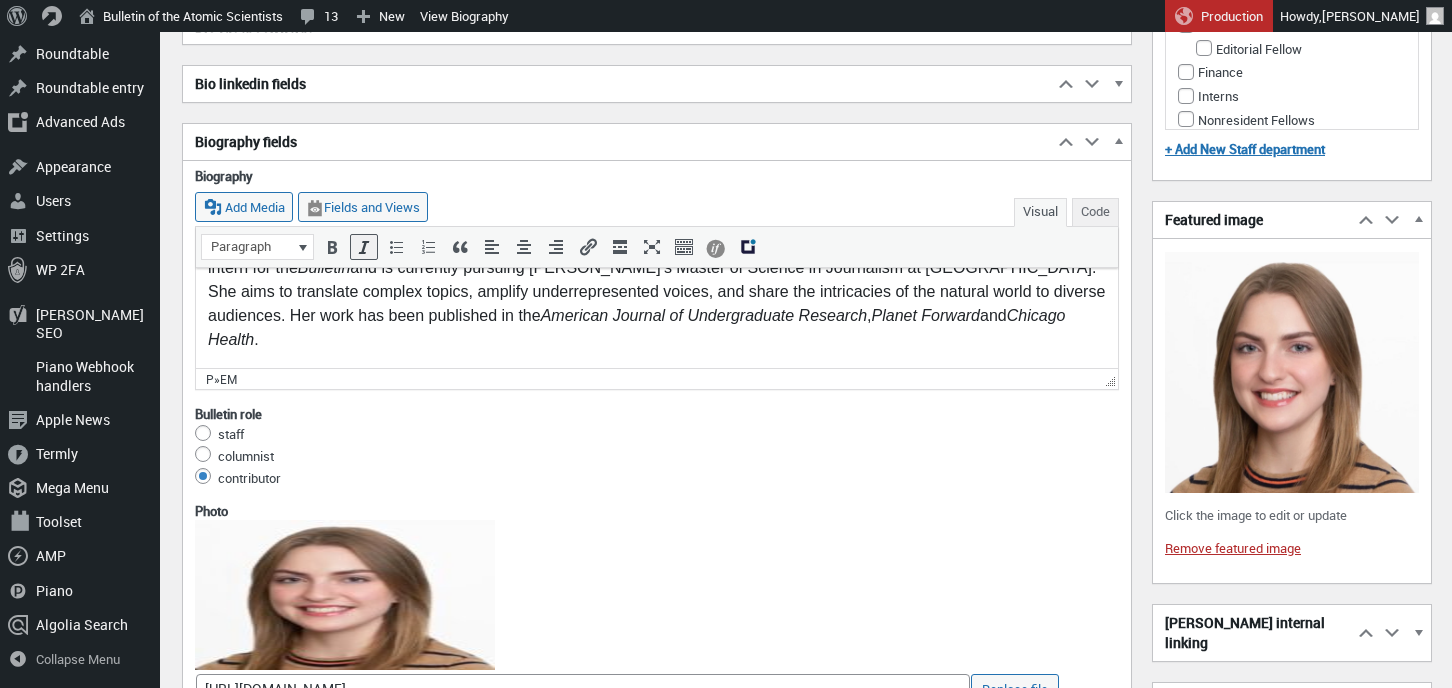 type 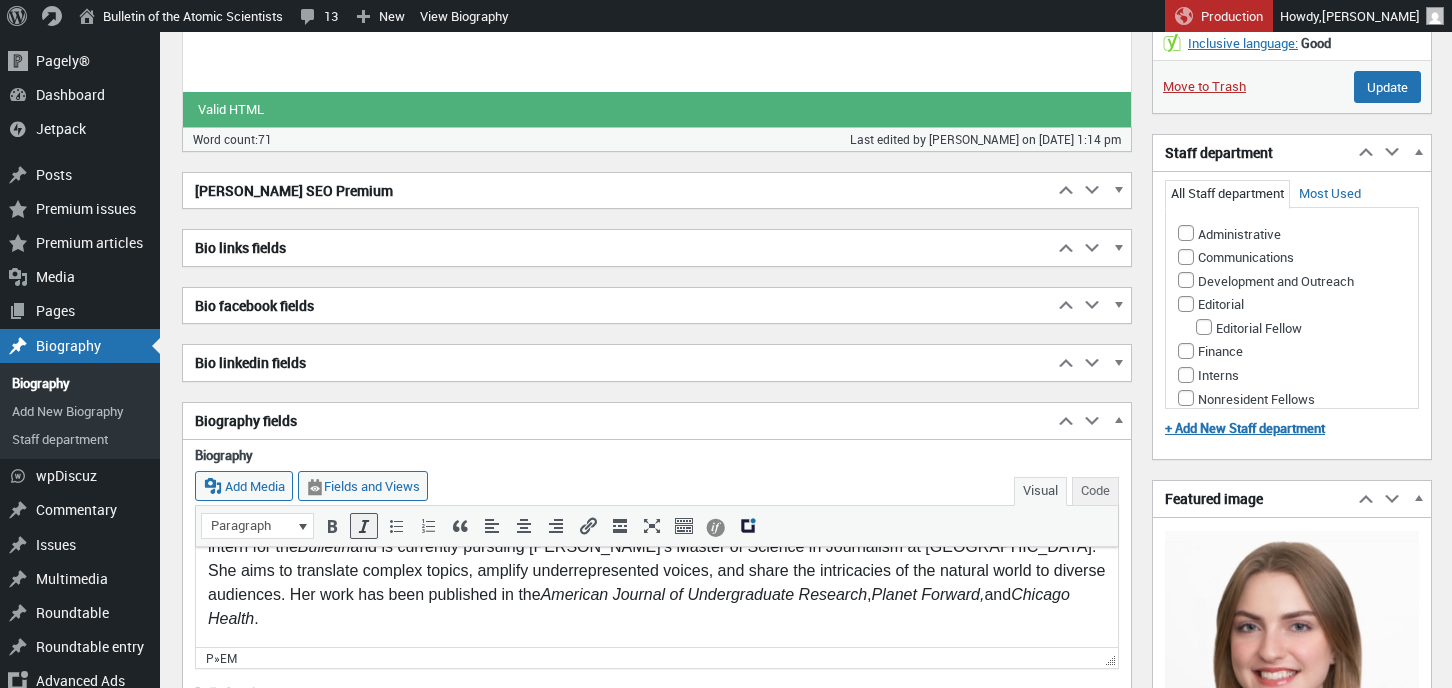 scroll, scrollTop: 467, scrollLeft: 0, axis: vertical 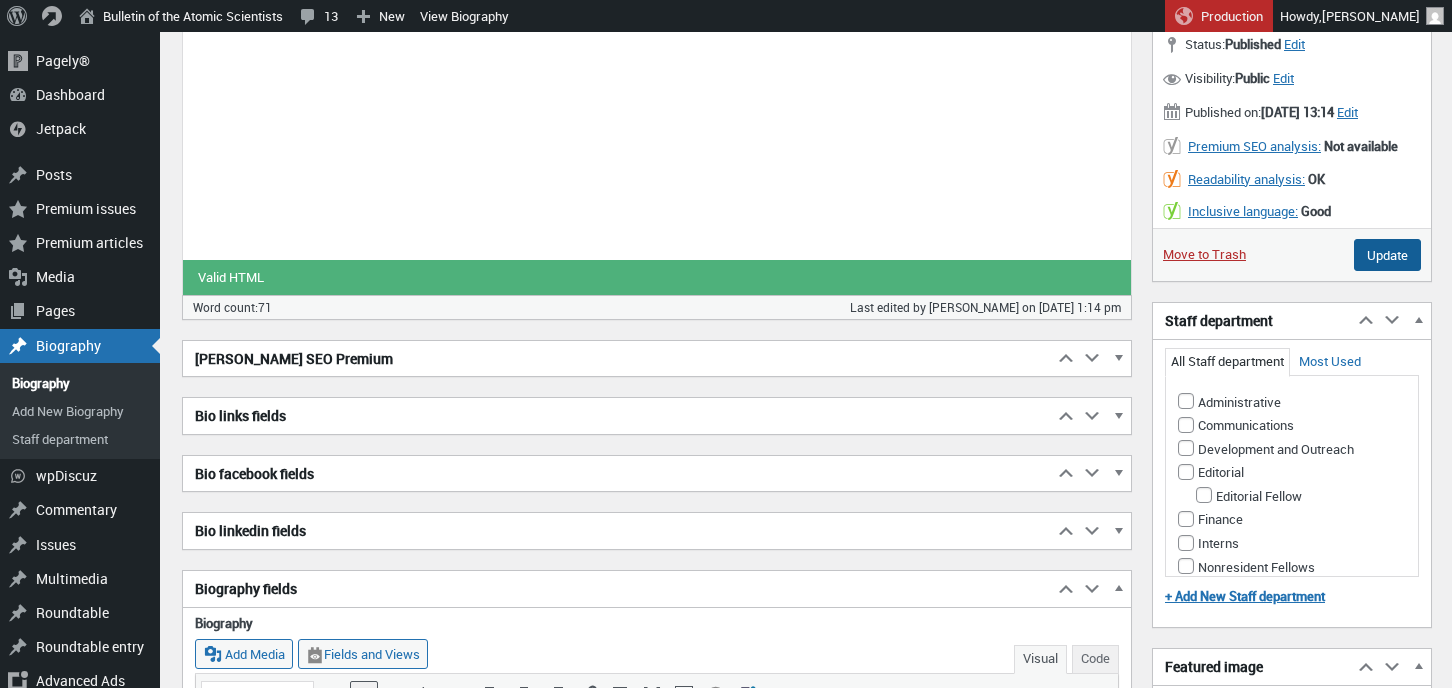 click on "Update" at bounding box center (1387, 255) 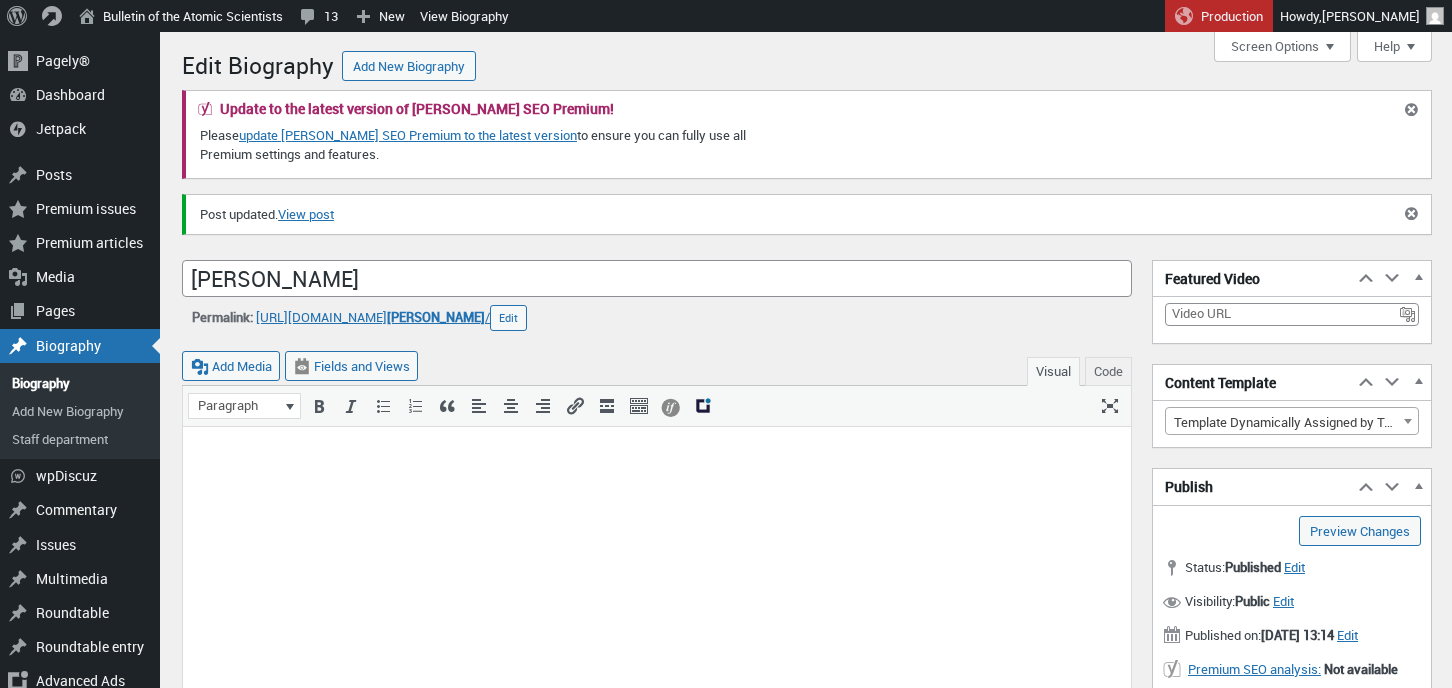 scroll, scrollTop: 0, scrollLeft: 0, axis: both 